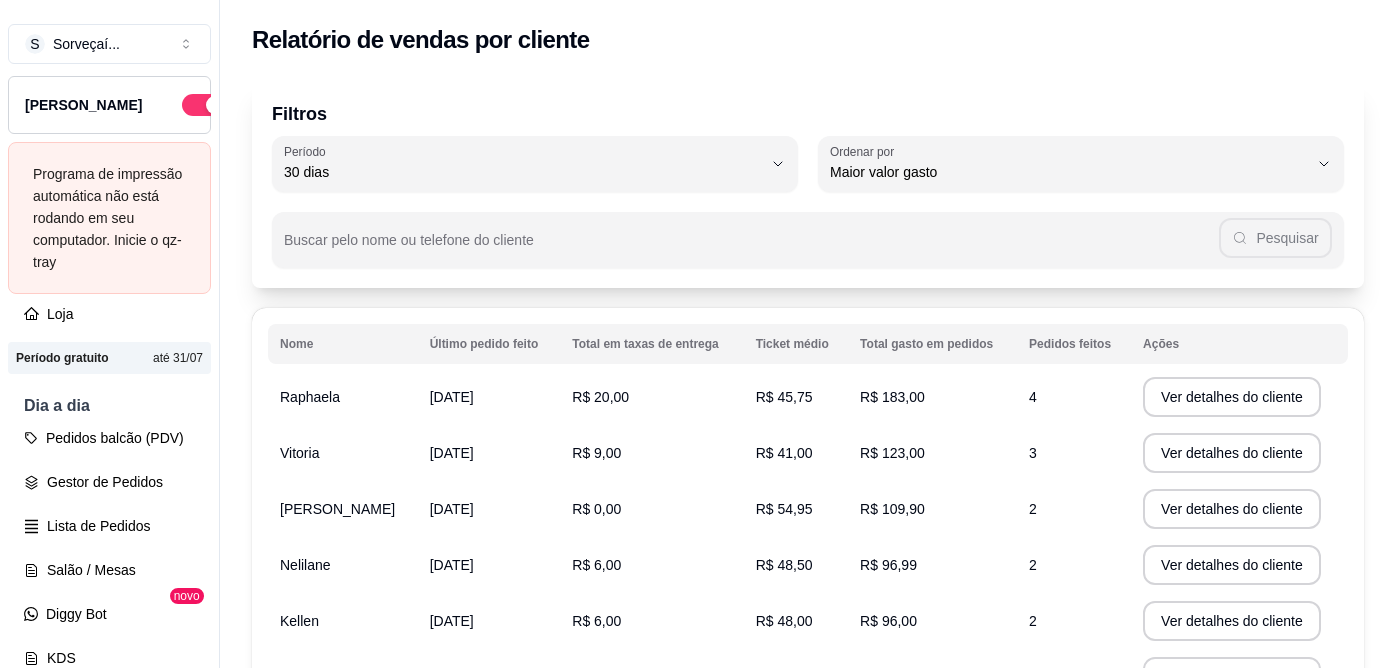 select on "30" 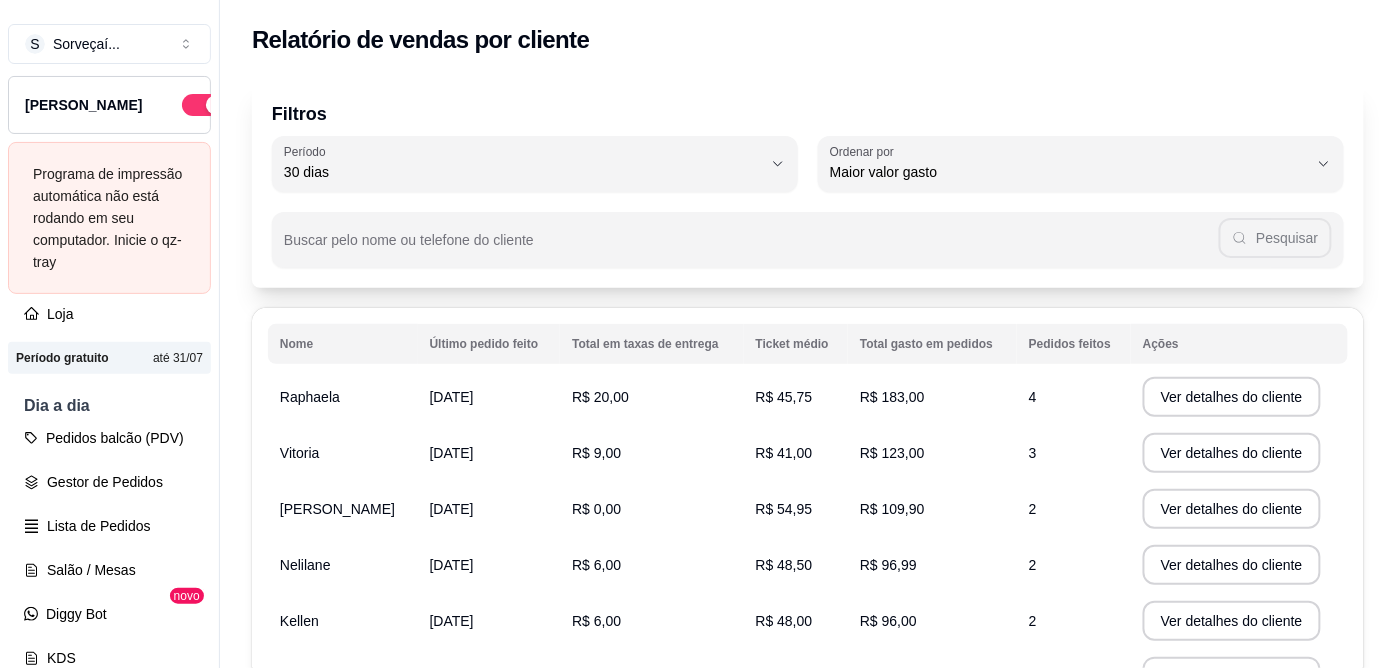 click on "Relatórios de vendas" at bounding box center (109, 830) 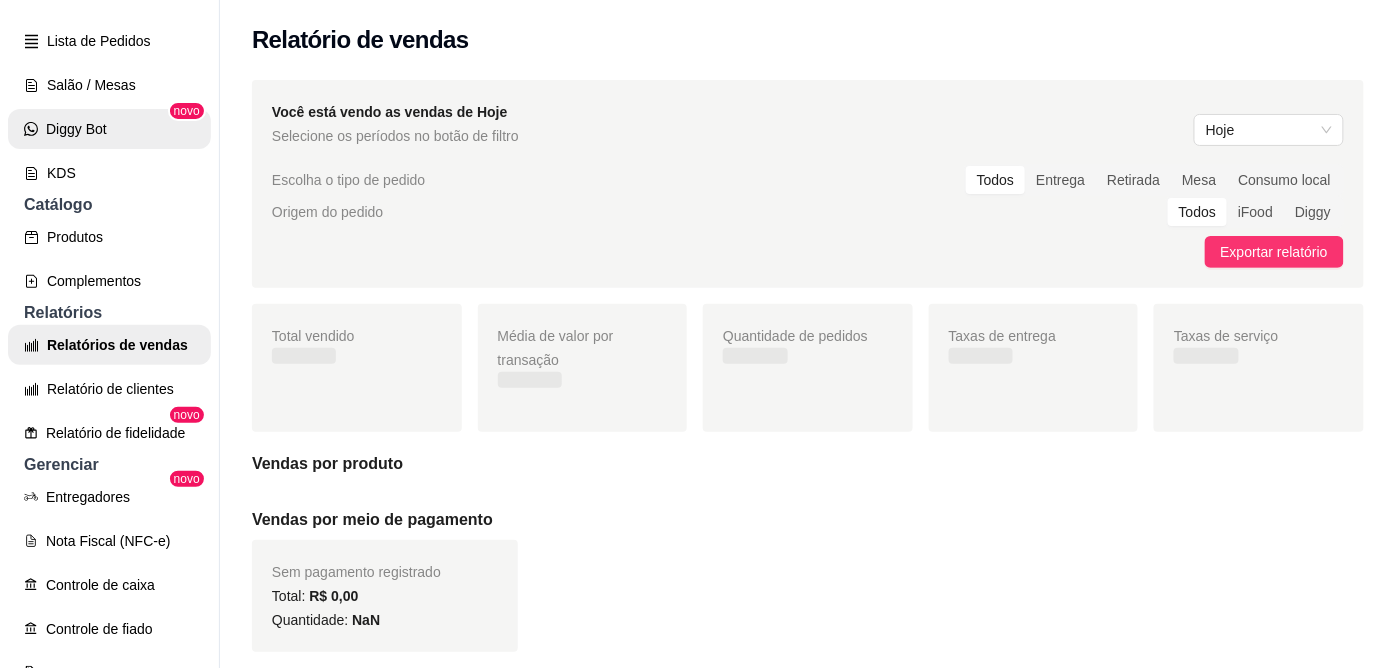 scroll, scrollTop: 374, scrollLeft: 0, axis: vertical 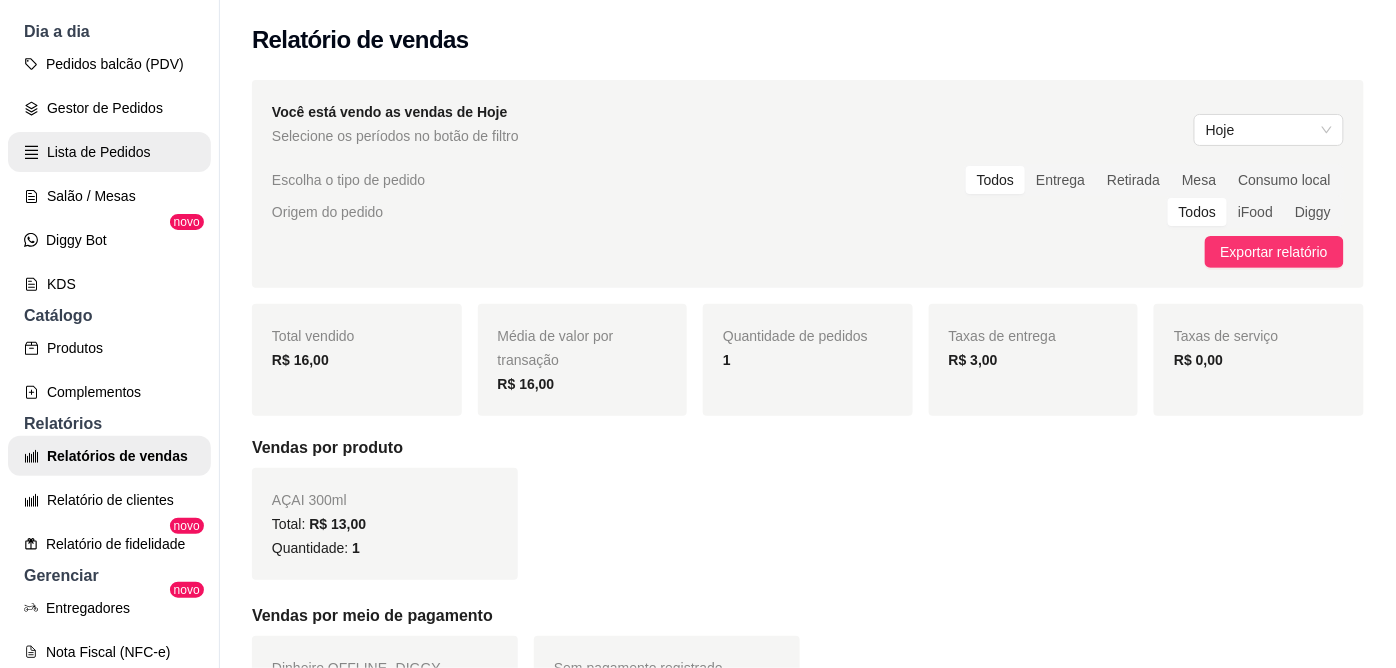 click on "Lista de Pedidos" at bounding box center (109, 152) 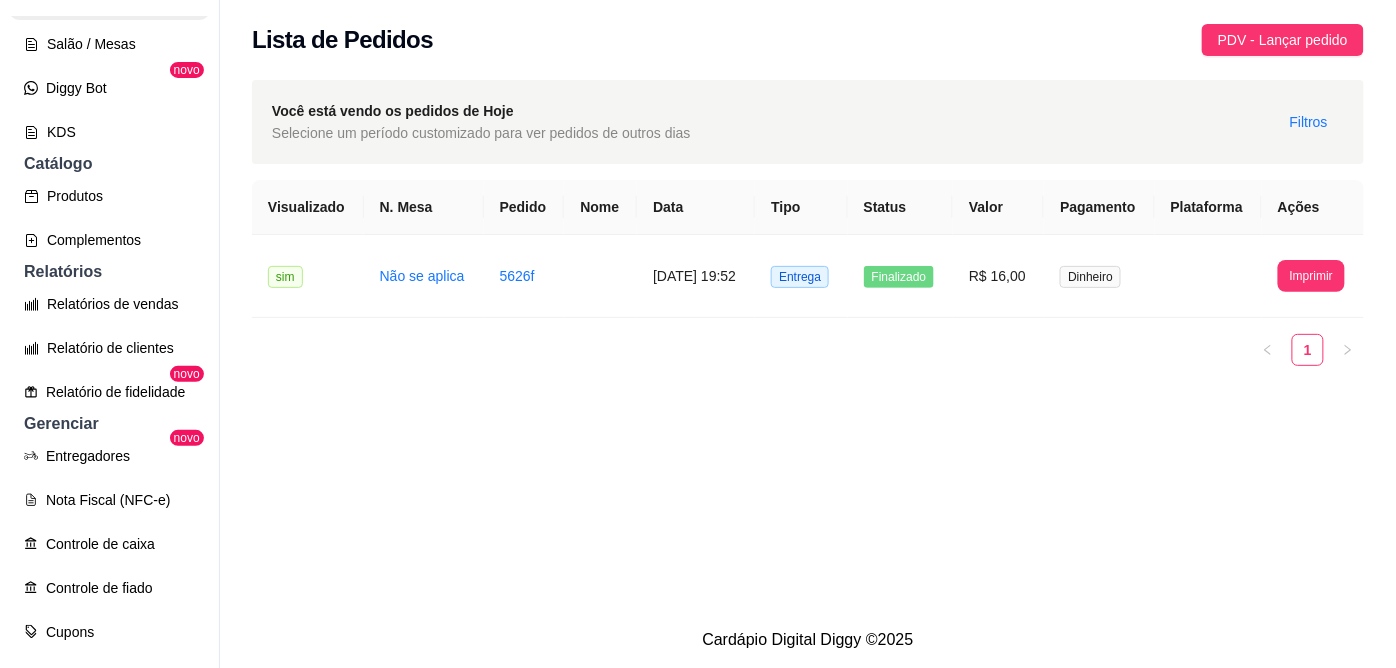 scroll, scrollTop: 222, scrollLeft: 0, axis: vertical 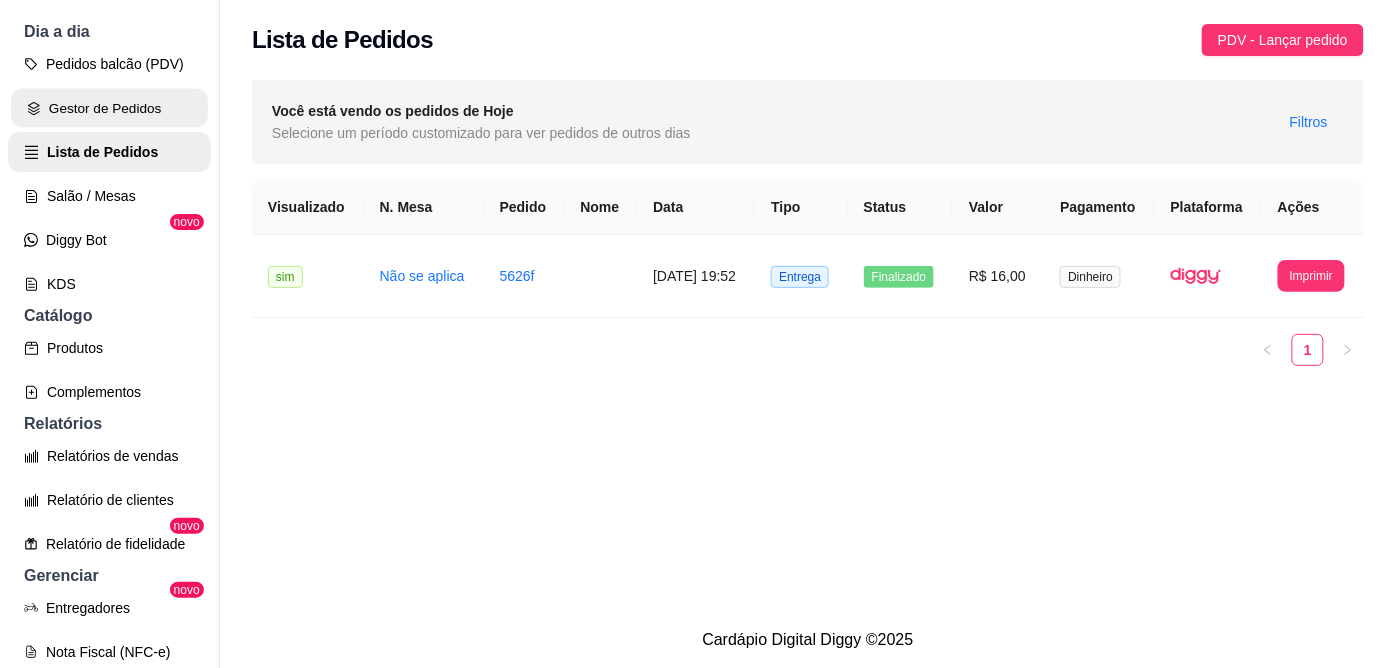 click on "Gestor de Pedidos" at bounding box center [109, 108] 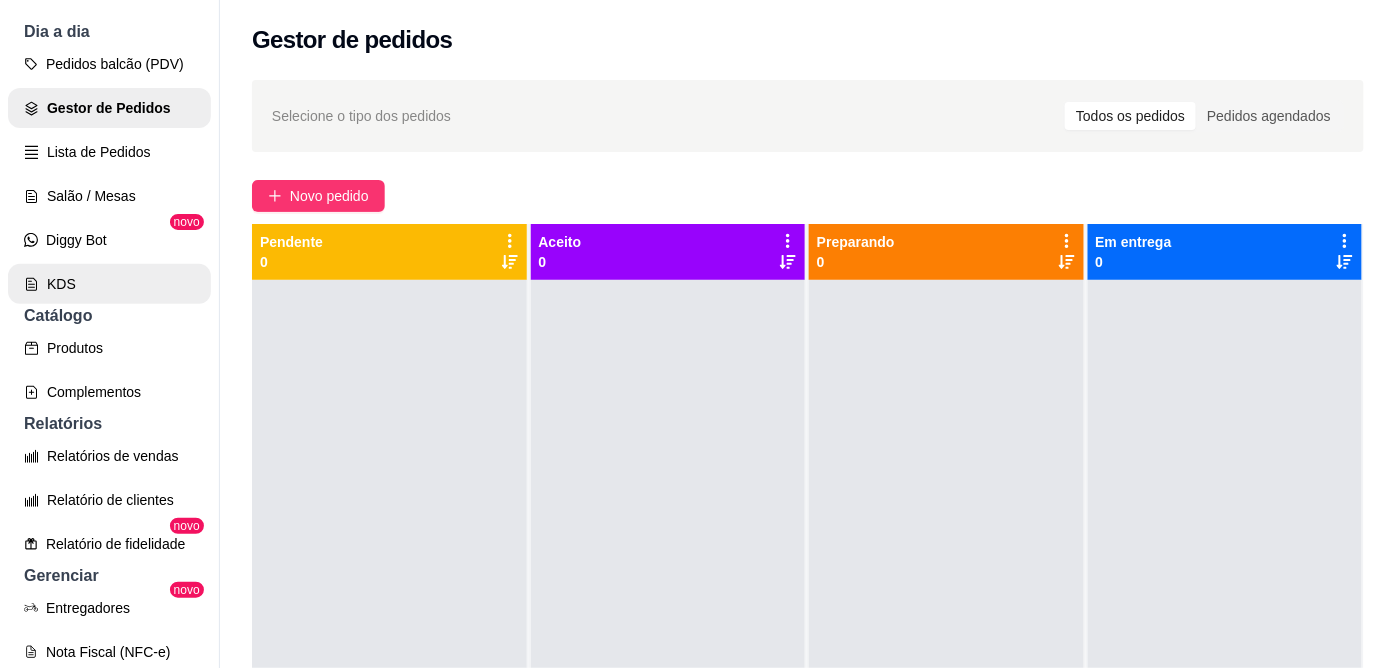 scroll, scrollTop: 701, scrollLeft: 0, axis: vertical 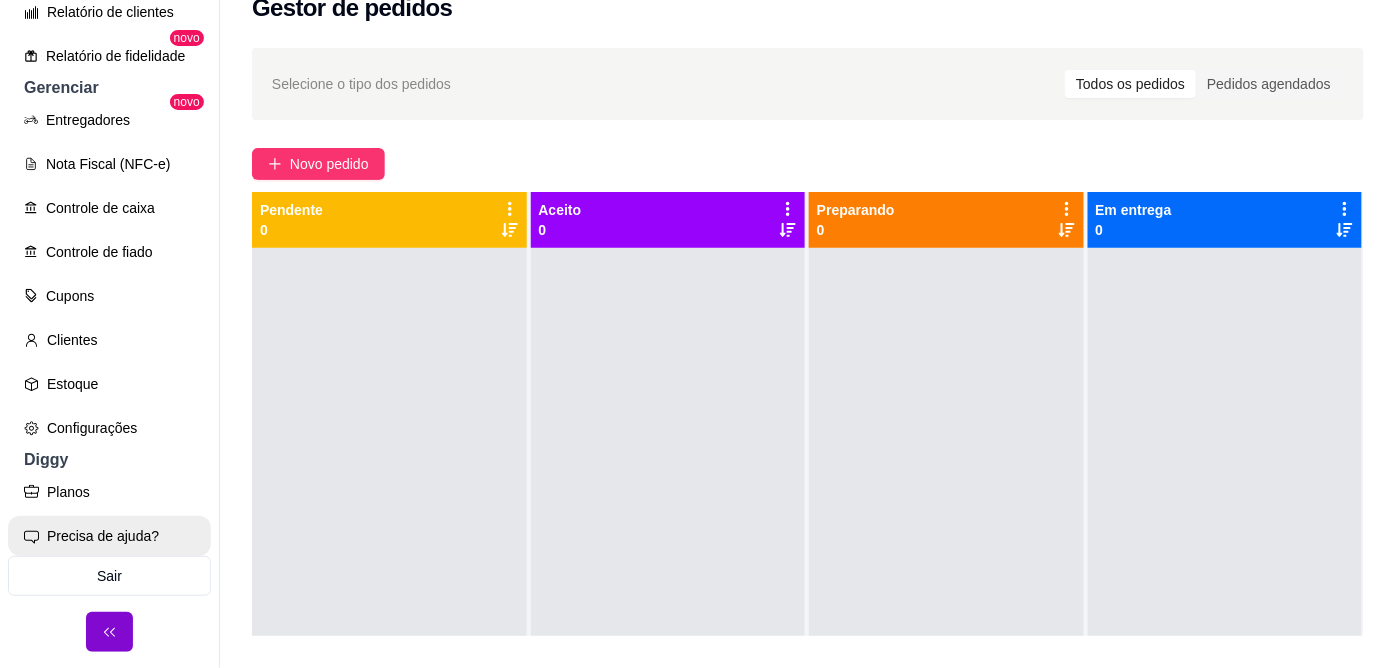 click on "Precisa de ajuda?" at bounding box center (109, 536) 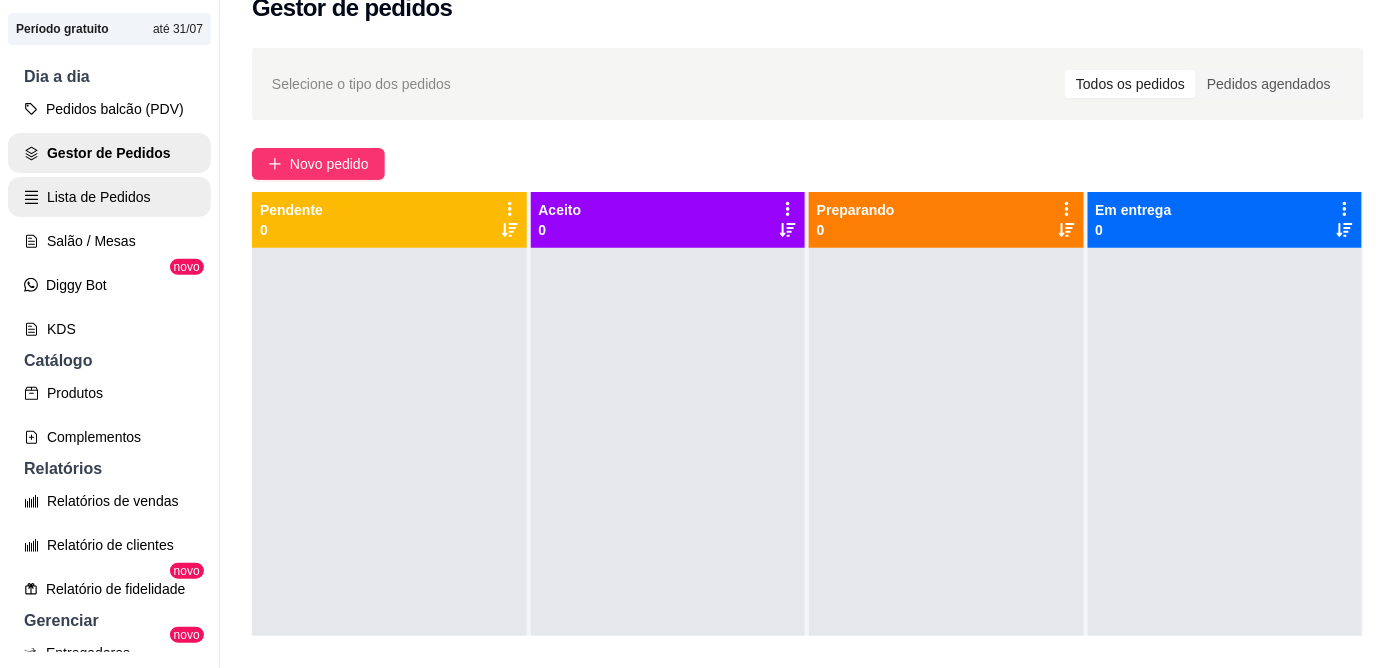 scroll, scrollTop: 0, scrollLeft: 0, axis: both 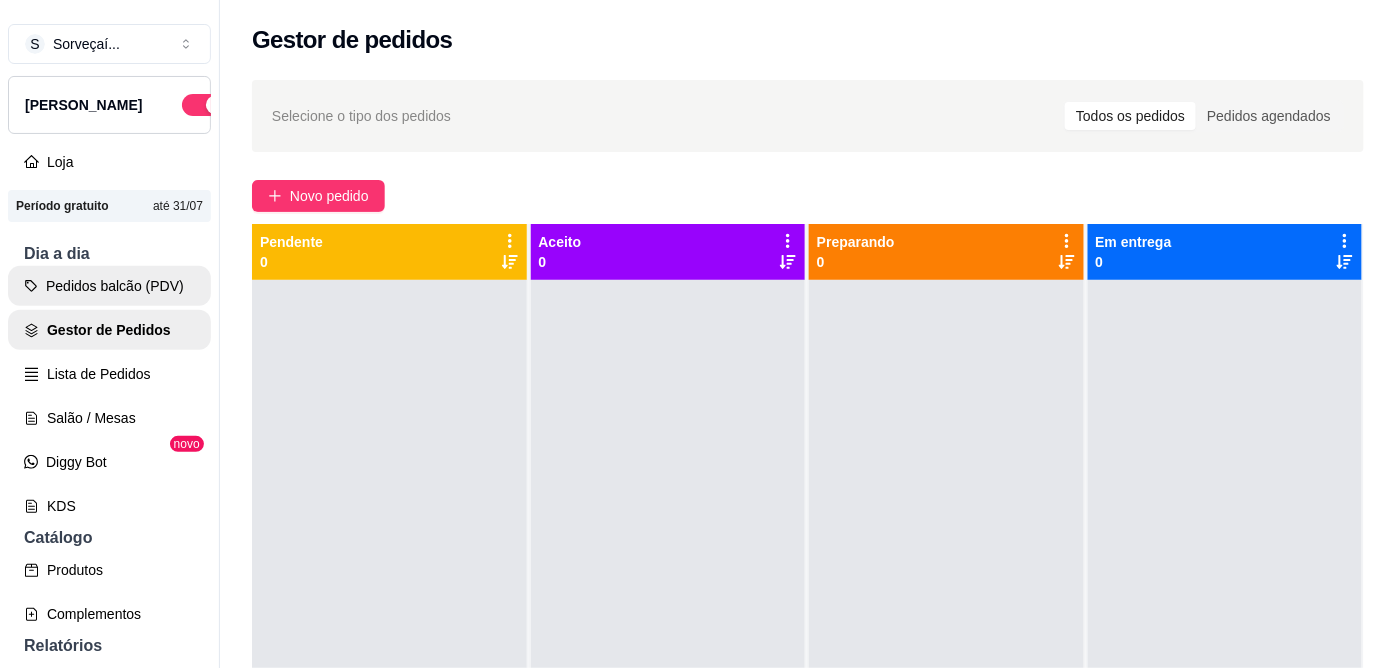 click on "Pedidos balcão (PDV)" at bounding box center [109, 286] 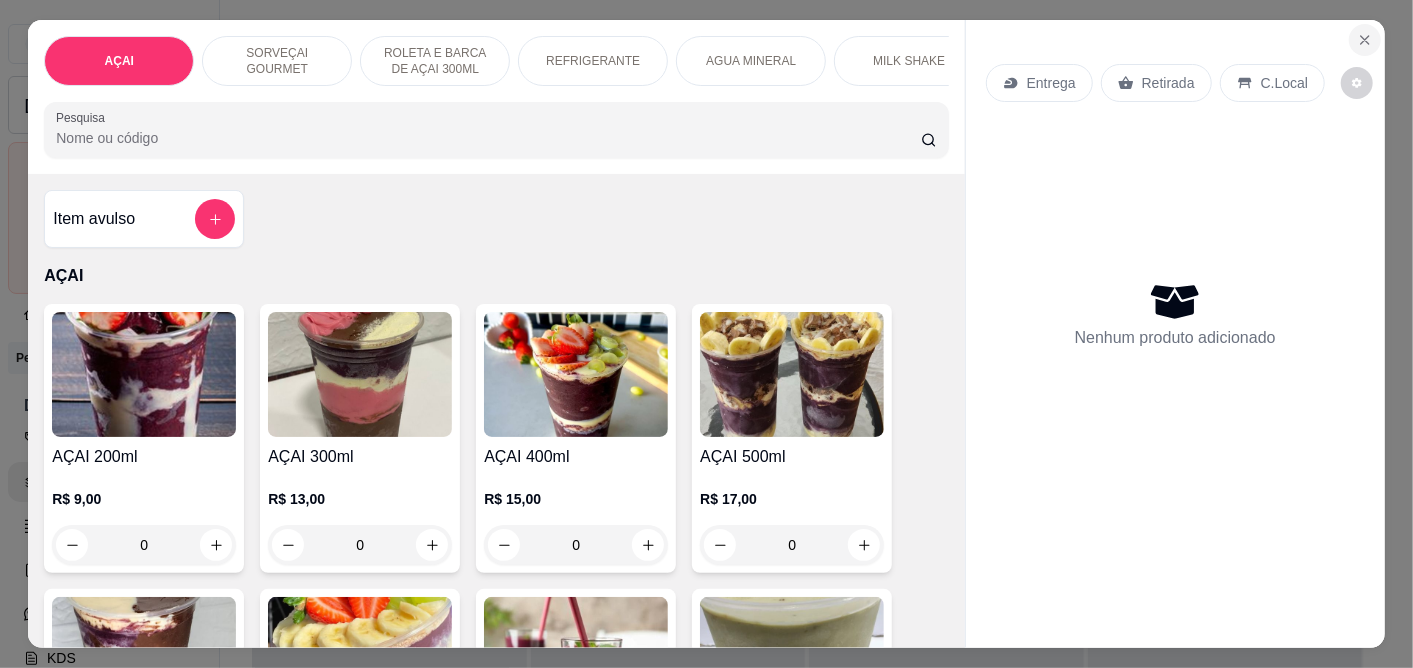 click 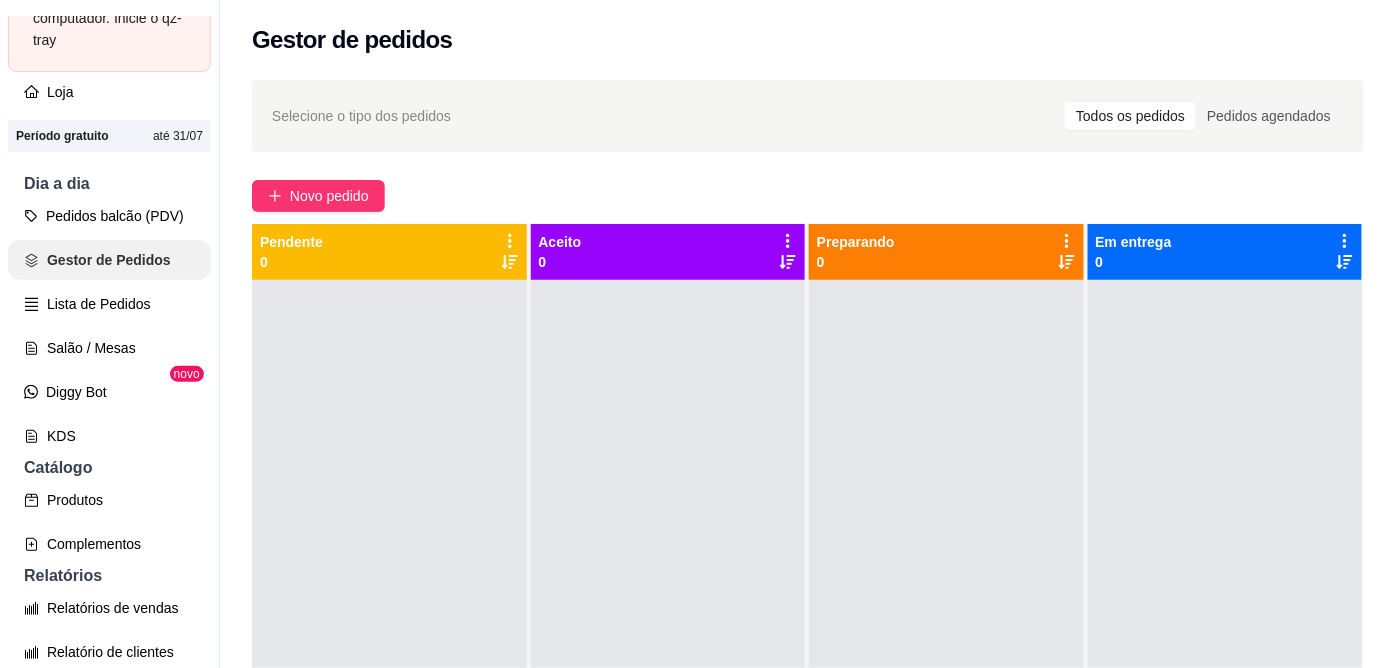 scroll, scrollTop: 0, scrollLeft: 0, axis: both 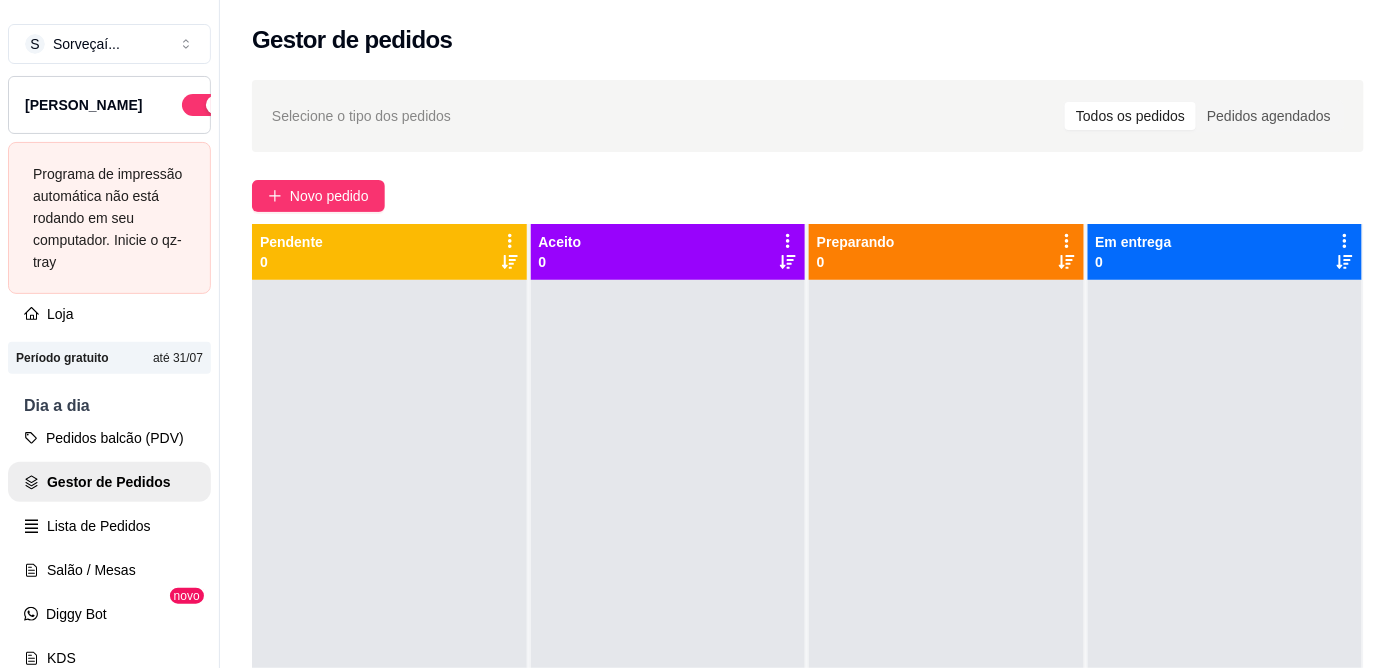 click on "Programa de impressão automática não está rodando em seu computador. Inicie o qz-tray" at bounding box center [109, 218] 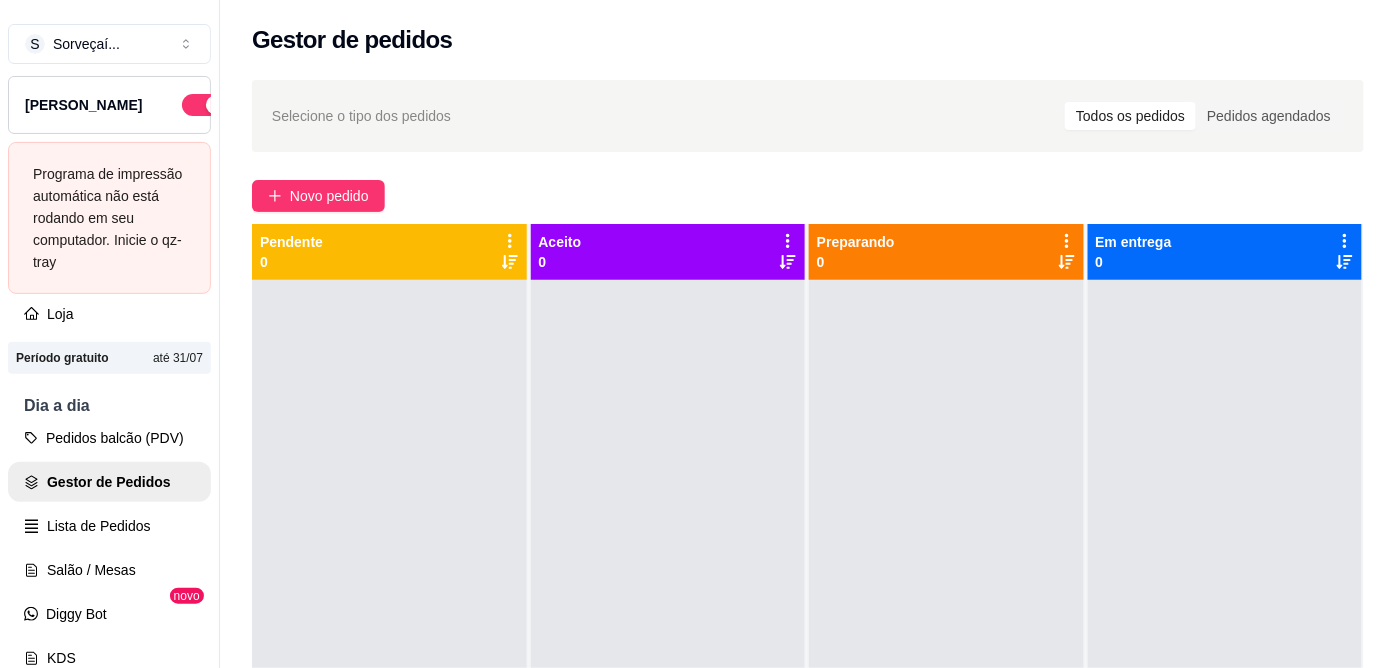 click on "Programa de impressão automática não está rodando em seu computador. Inicie o qz-tray" at bounding box center [109, 218] 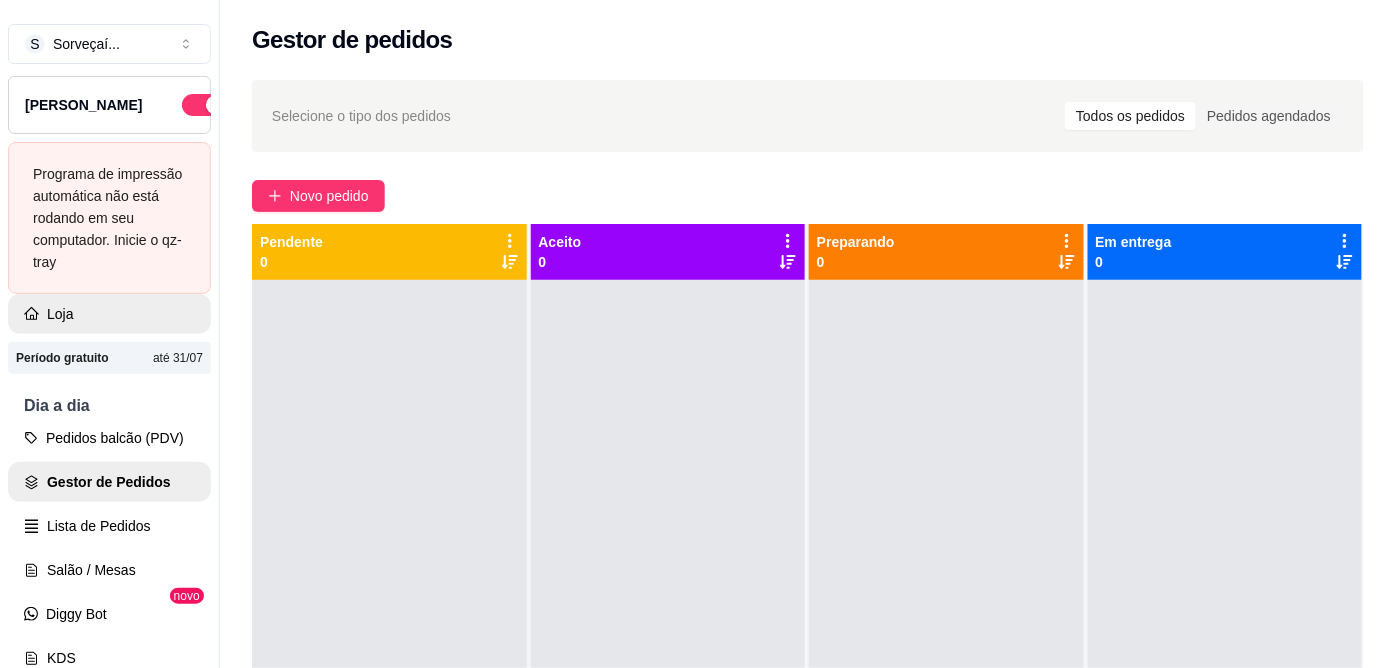 click on "Loja" at bounding box center [109, 314] 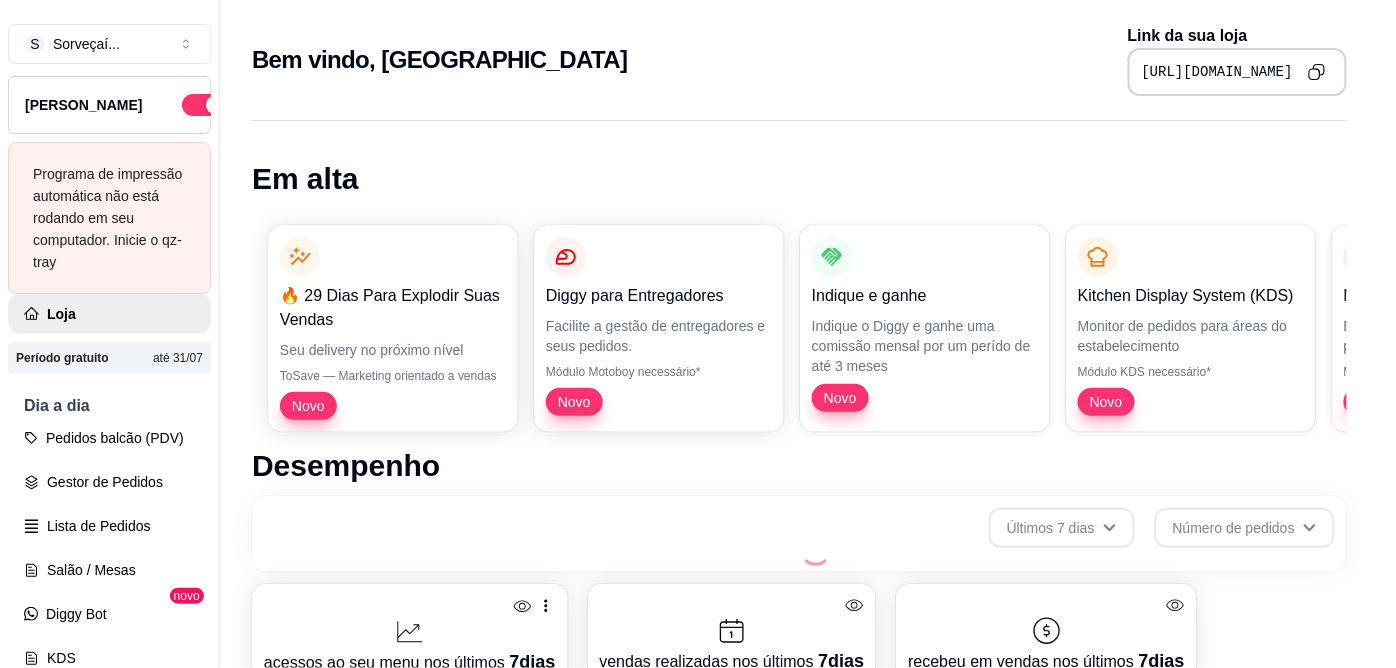 scroll, scrollTop: 32, scrollLeft: 0, axis: vertical 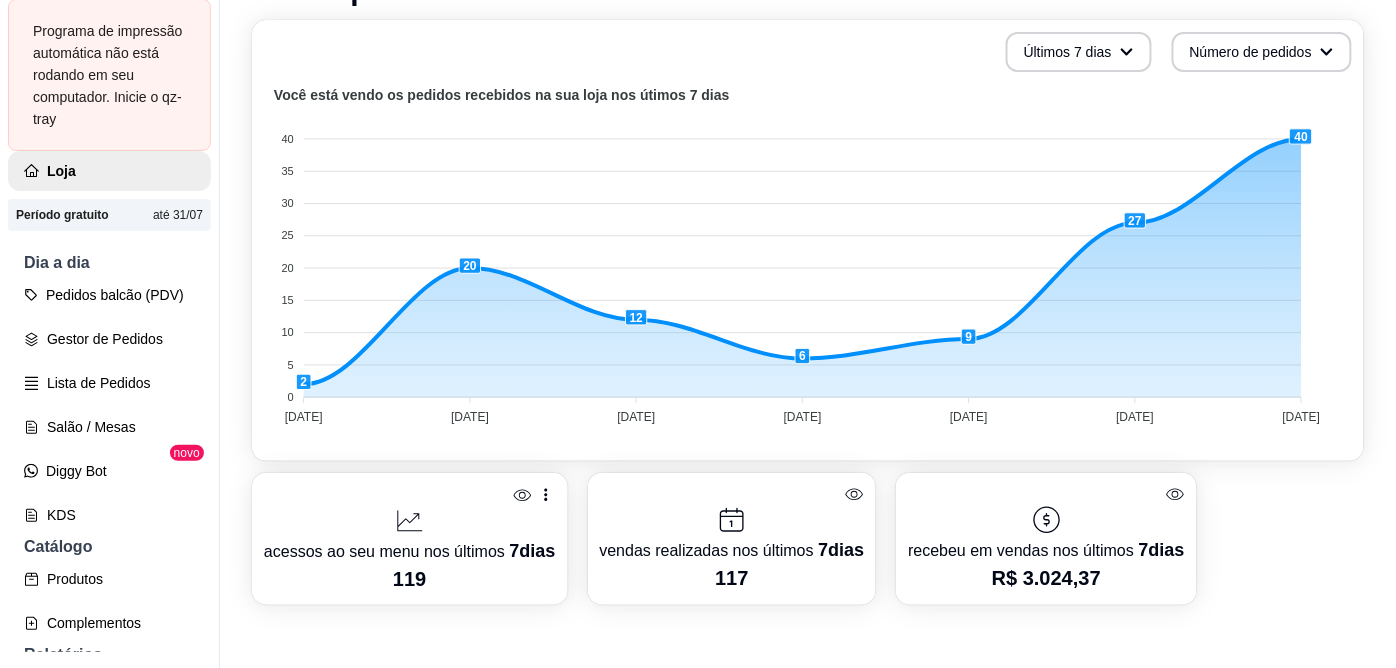 click on "novo" at bounding box center (187, 453) 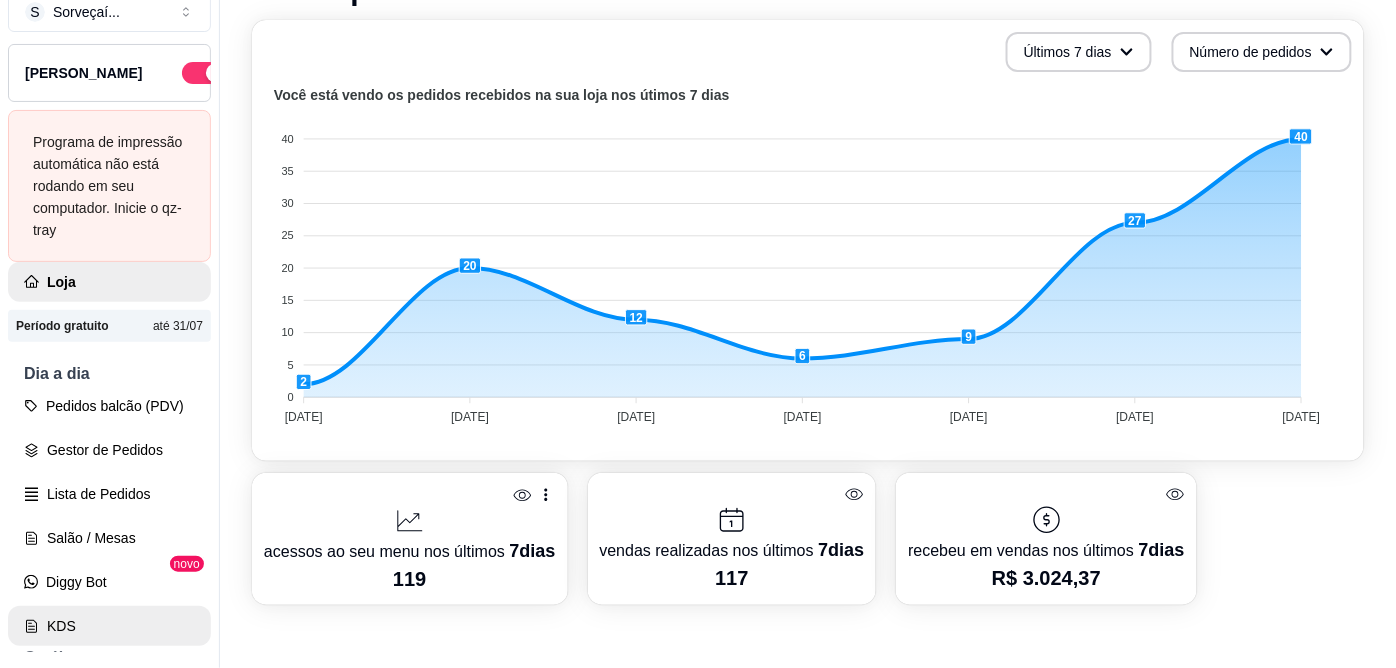 scroll, scrollTop: 111, scrollLeft: 0, axis: vertical 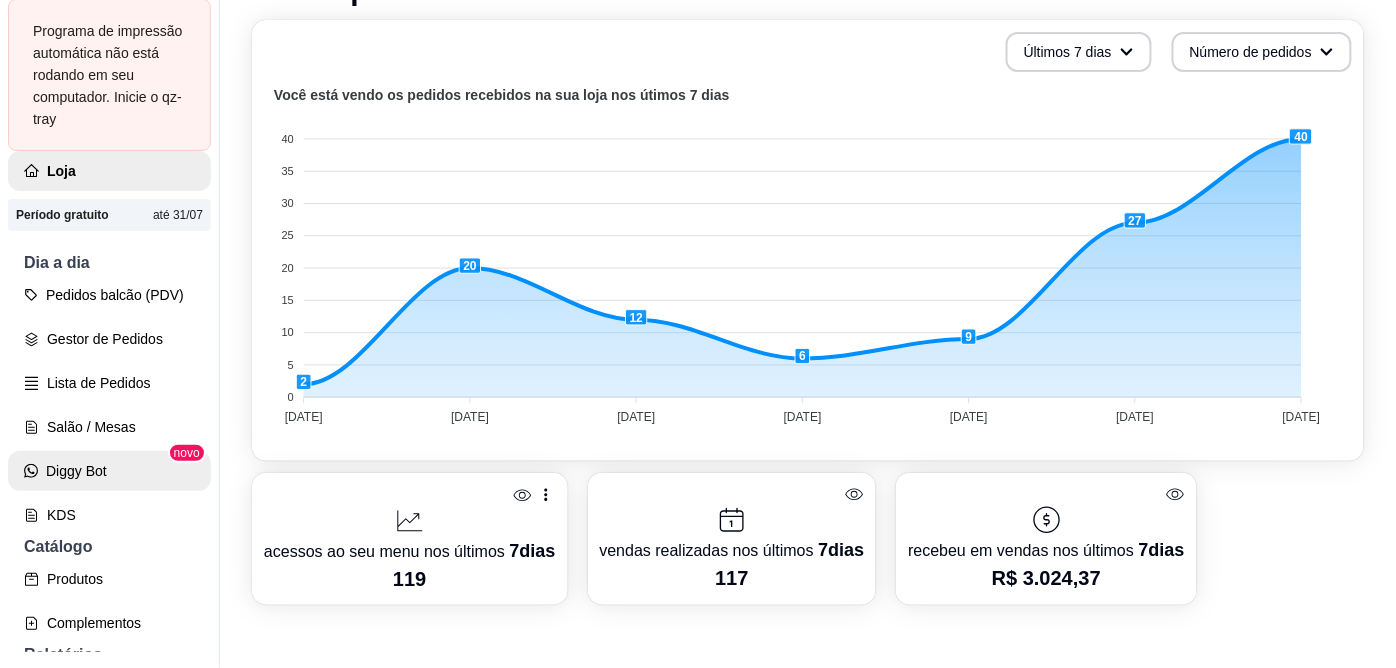 click on "Diggy Bot" at bounding box center (109, 471) 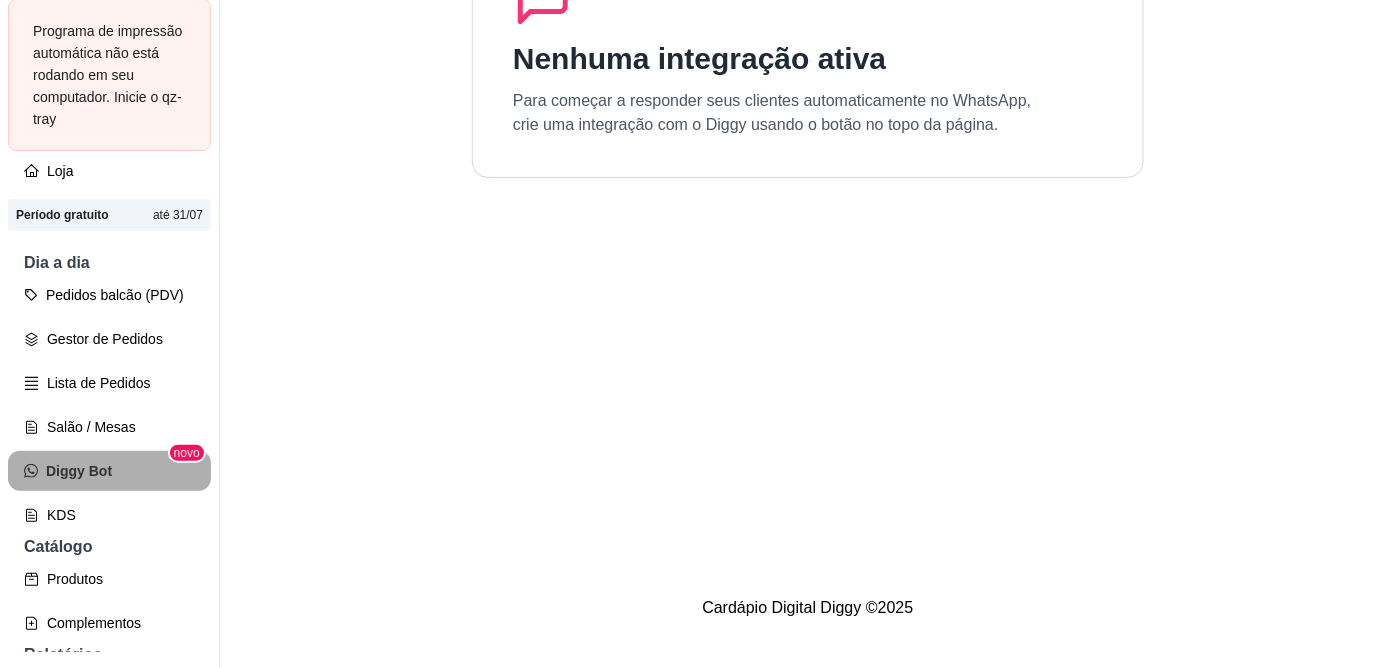 scroll, scrollTop: 0, scrollLeft: 0, axis: both 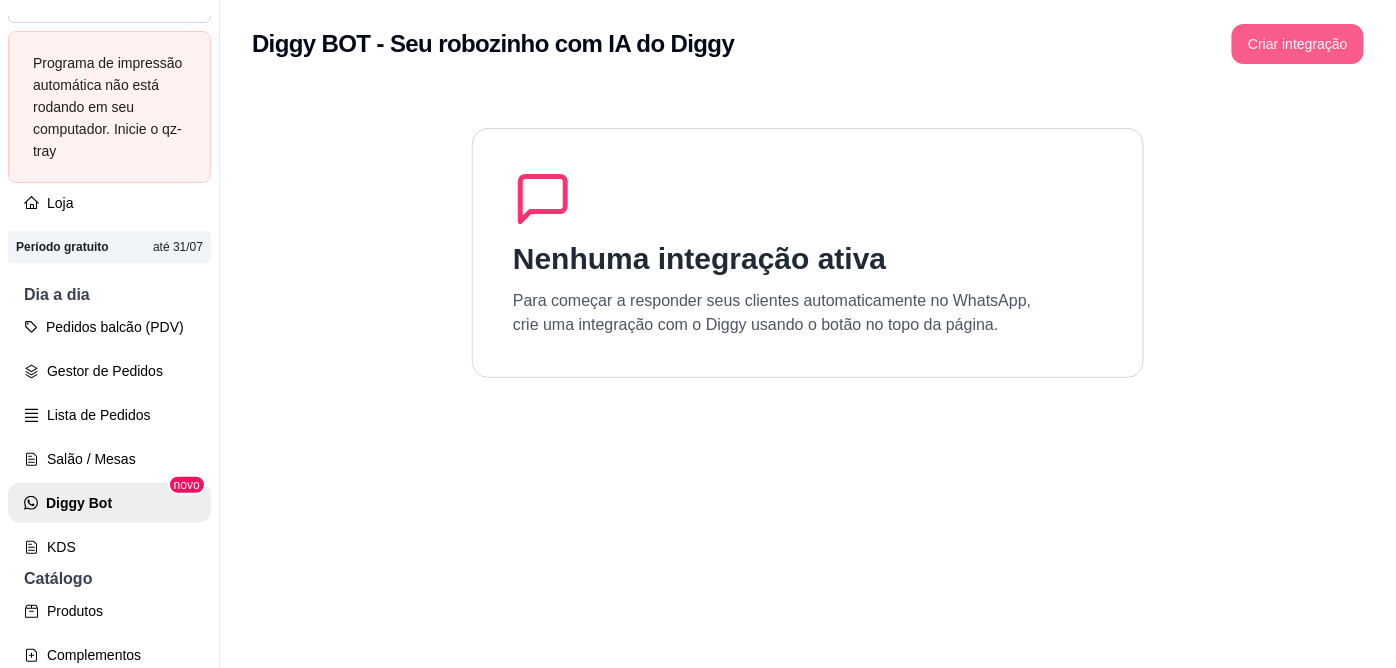 click on "Criar integração" at bounding box center (1298, 44) 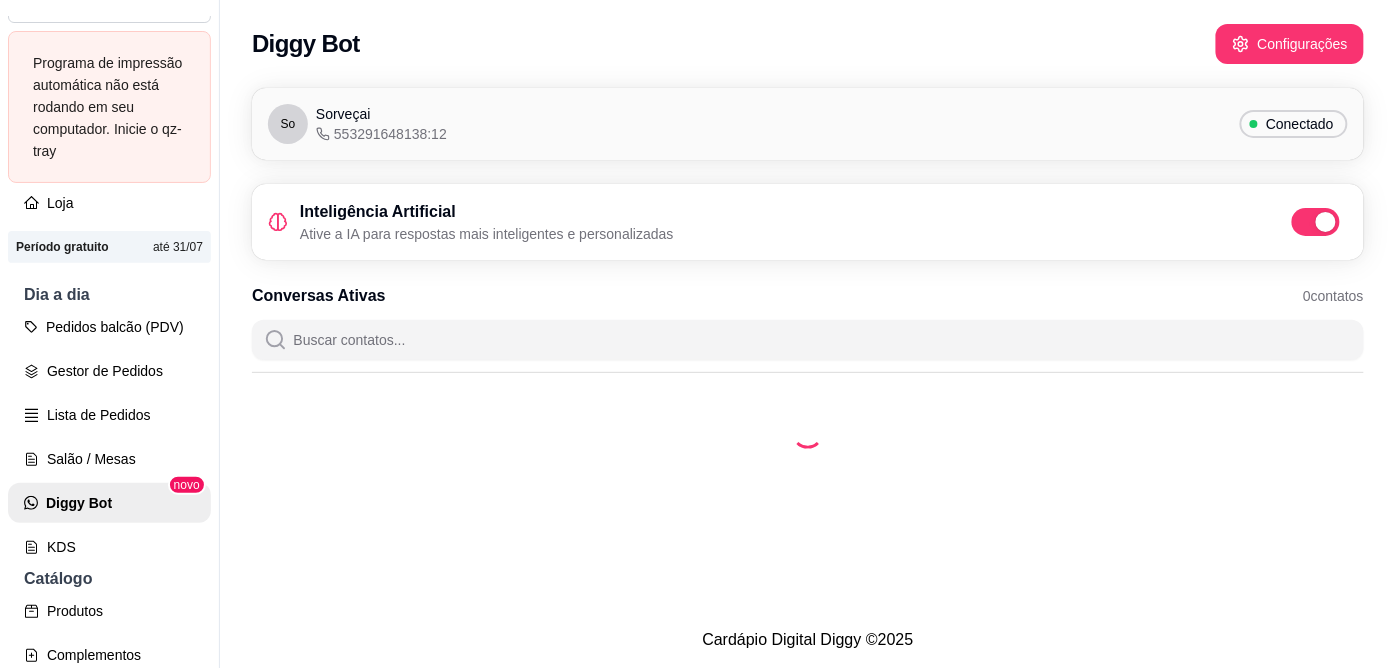 scroll, scrollTop: 0, scrollLeft: 0, axis: both 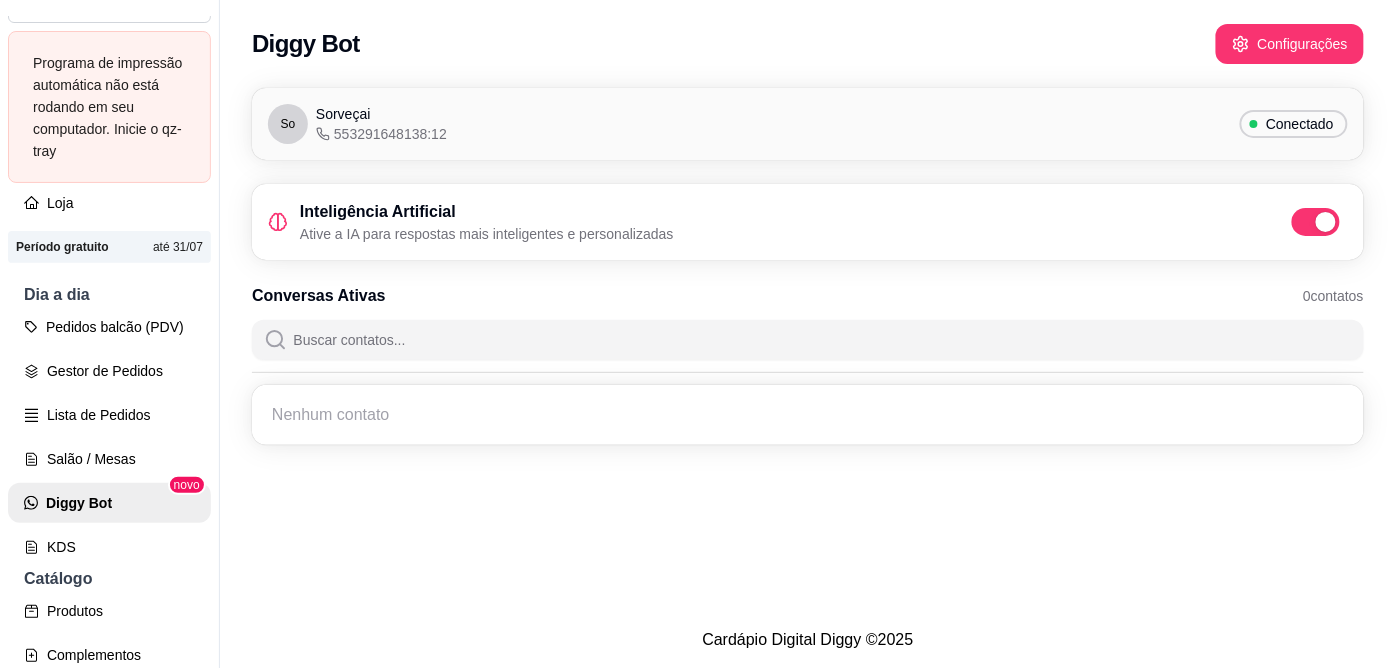 click on "Programa de impressão automática não está rodando em seu computador. Inicie o qz-tray" at bounding box center [109, 107] 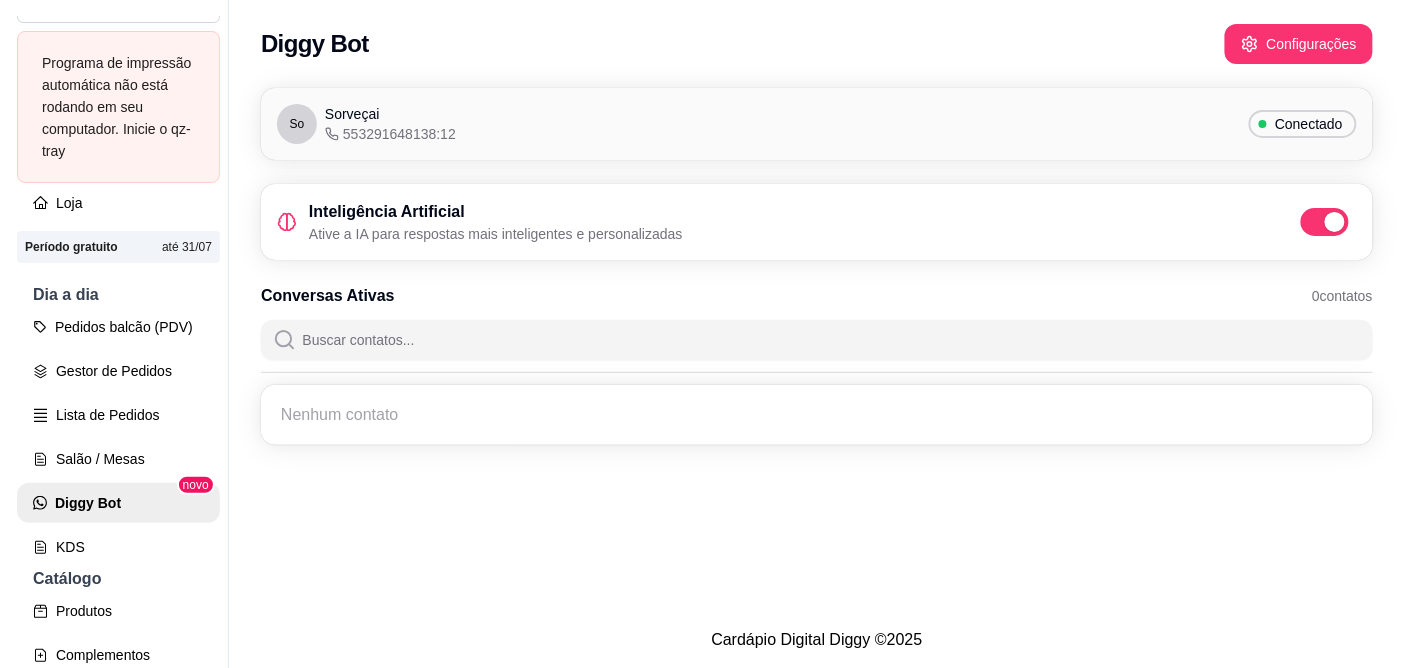 scroll, scrollTop: 0, scrollLeft: 0, axis: both 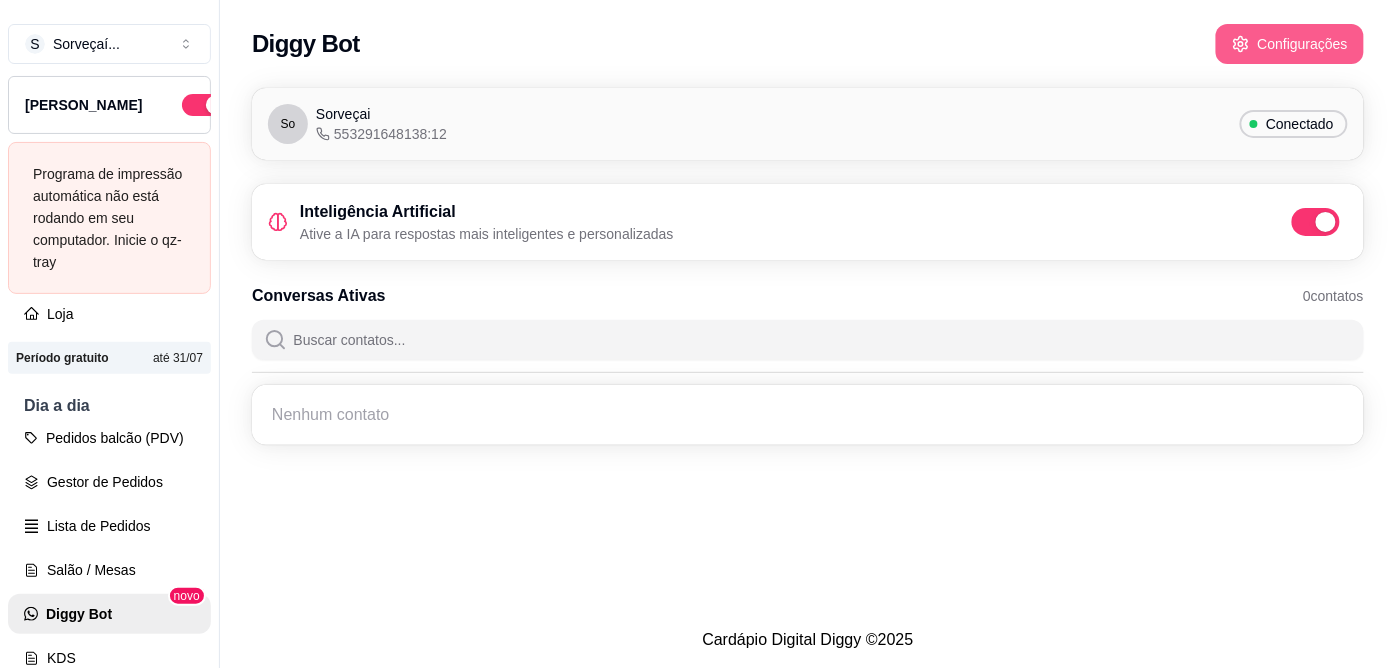 click on "Configurações" at bounding box center (1290, 44) 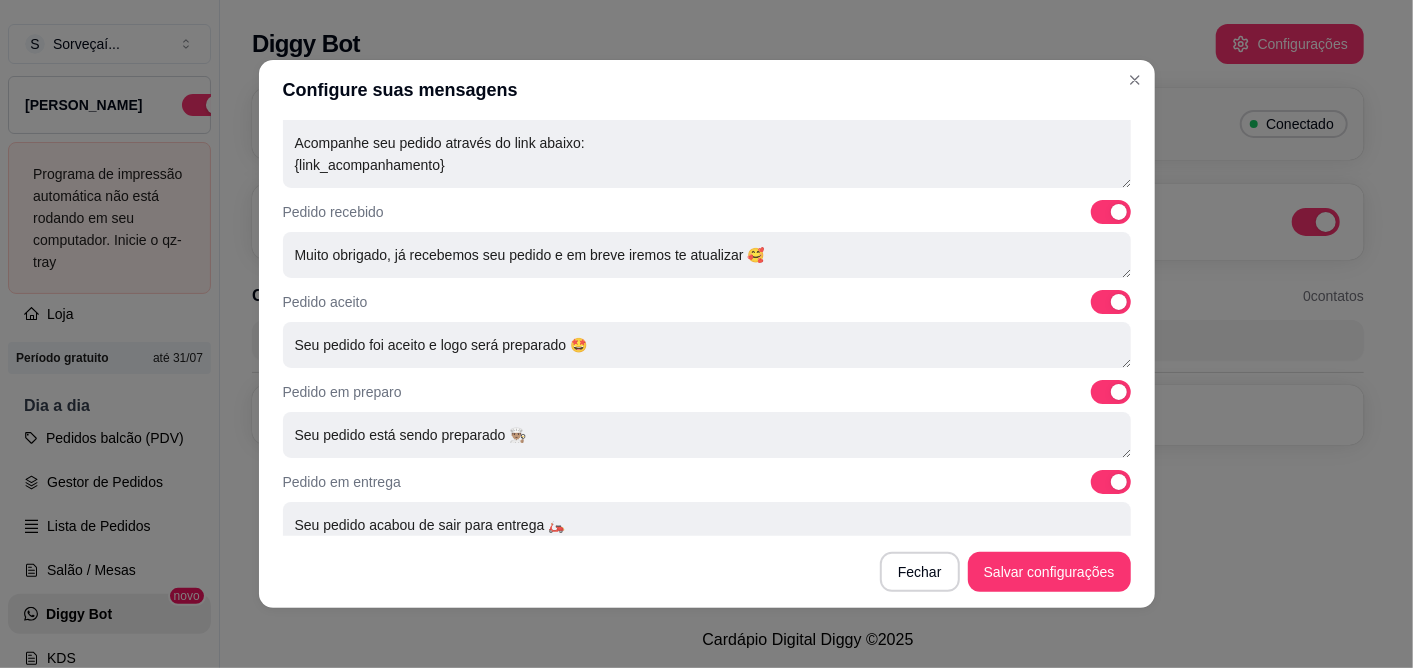 scroll, scrollTop: 774, scrollLeft: 0, axis: vertical 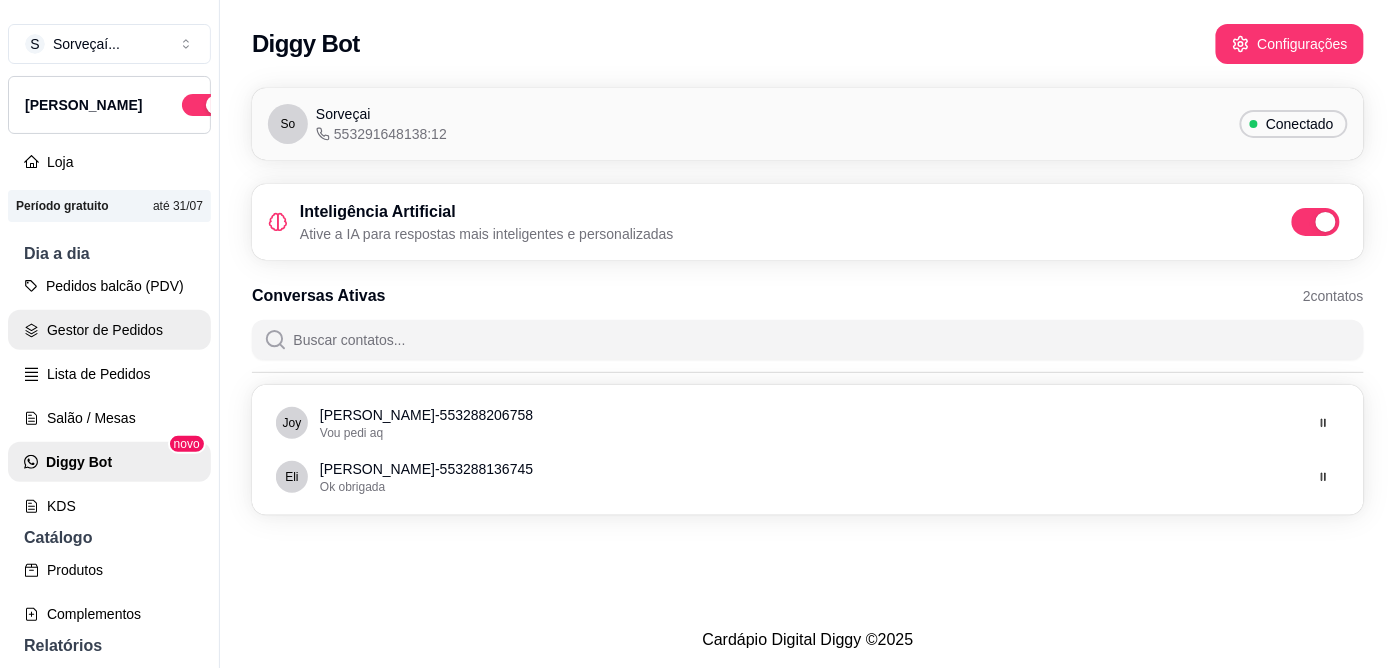 click on "Gestor de Pedidos" at bounding box center (109, 330) 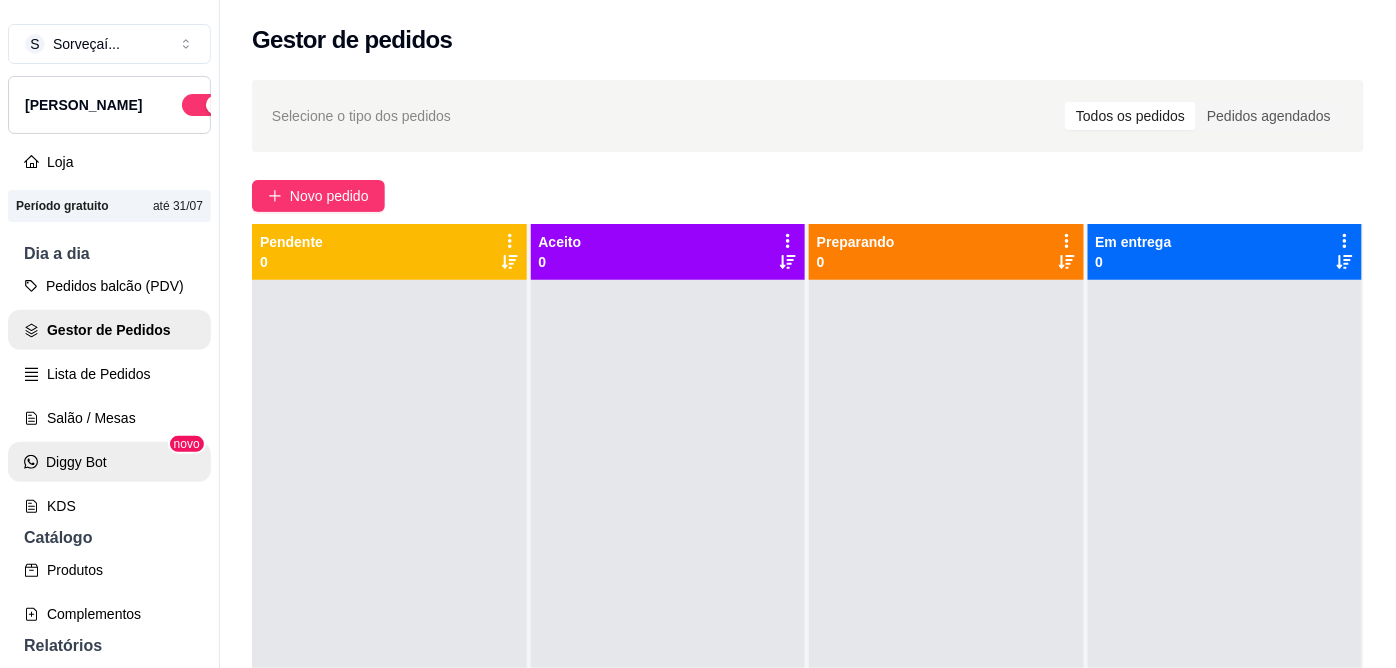scroll, scrollTop: 555, scrollLeft: 0, axis: vertical 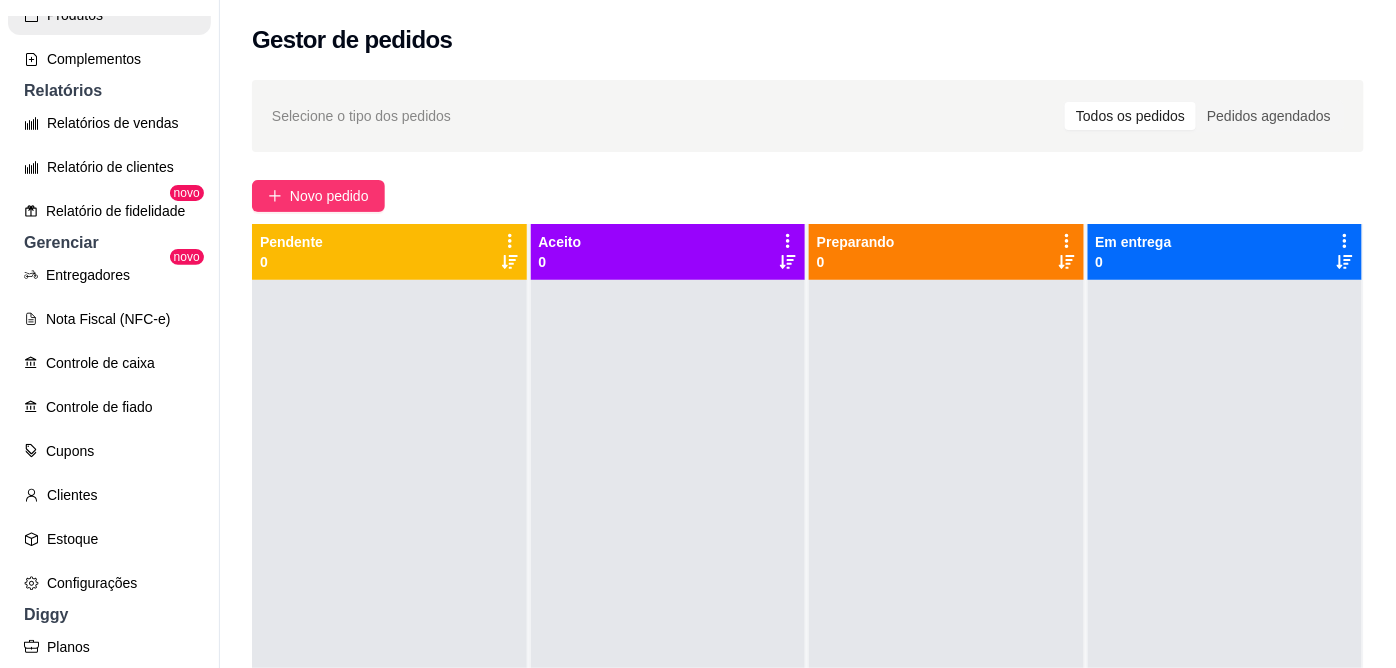 click on "Produtos" at bounding box center [109, 15] 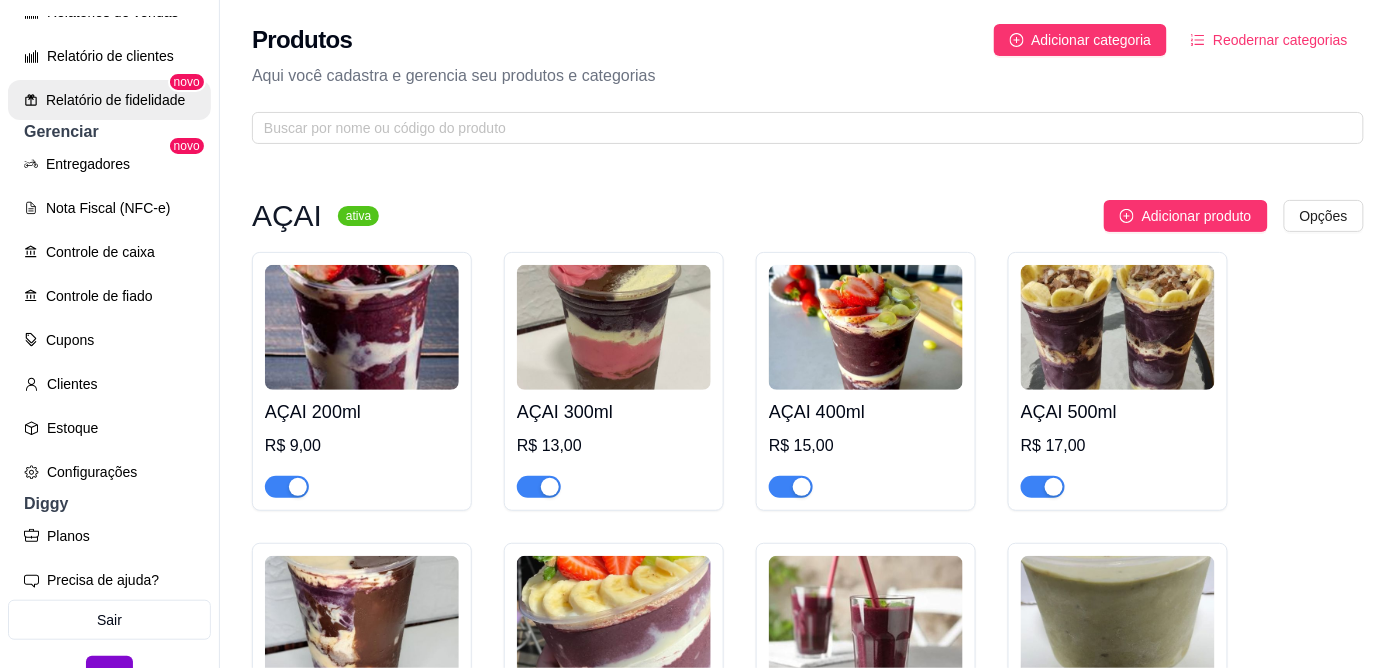 scroll, scrollTop: 853, scrollLeft: 0, axis: vertical 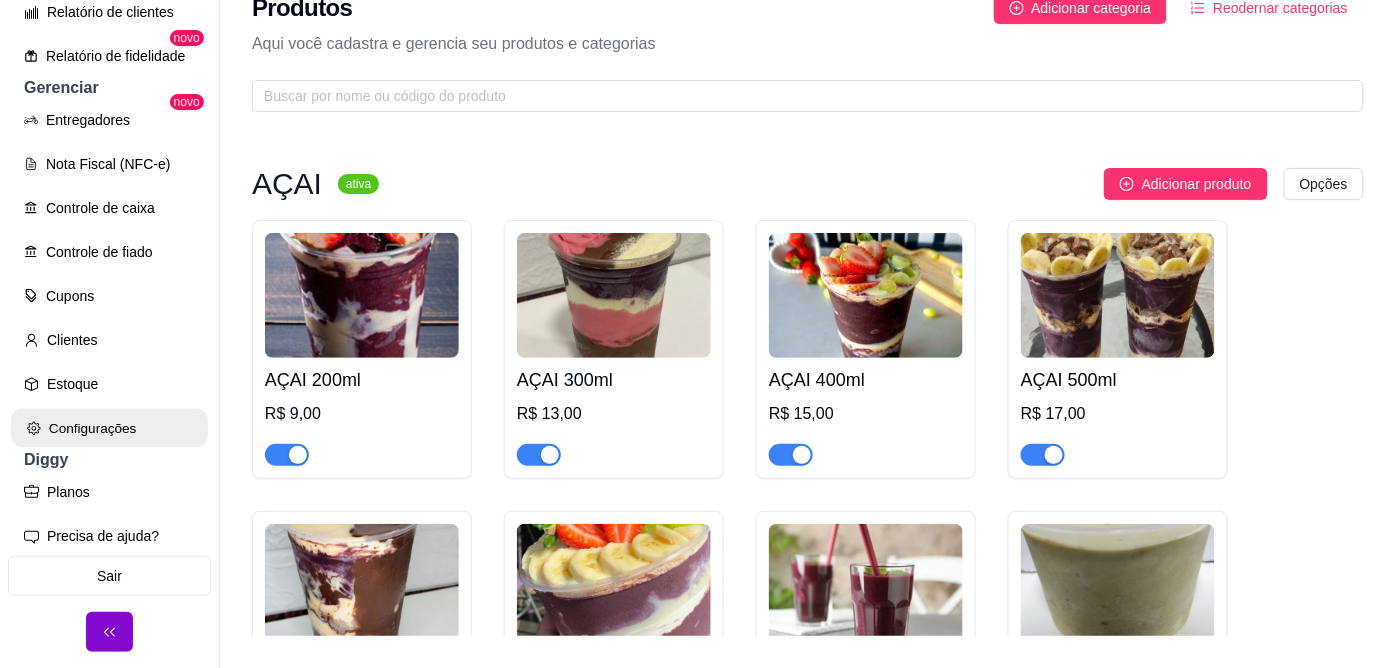 click on "Configurações" at bounding box center (109, 428) 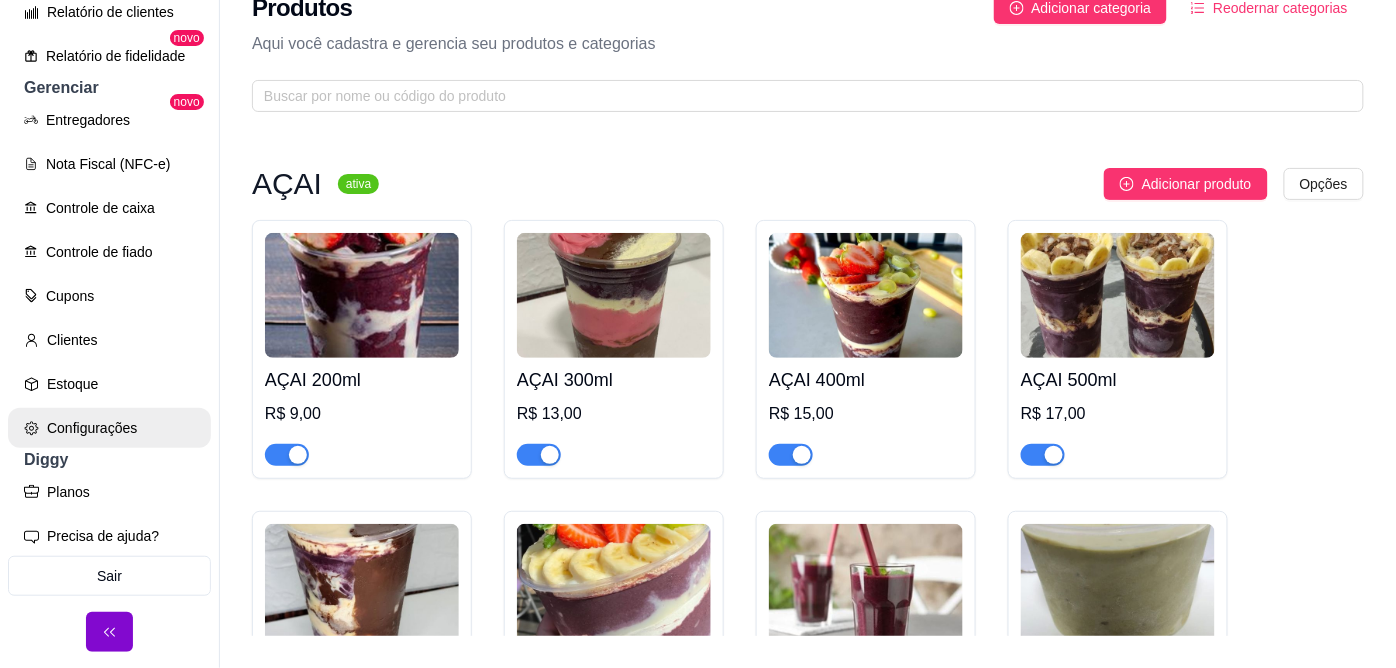 click on "Configurações" at bounding box center (109, 428) 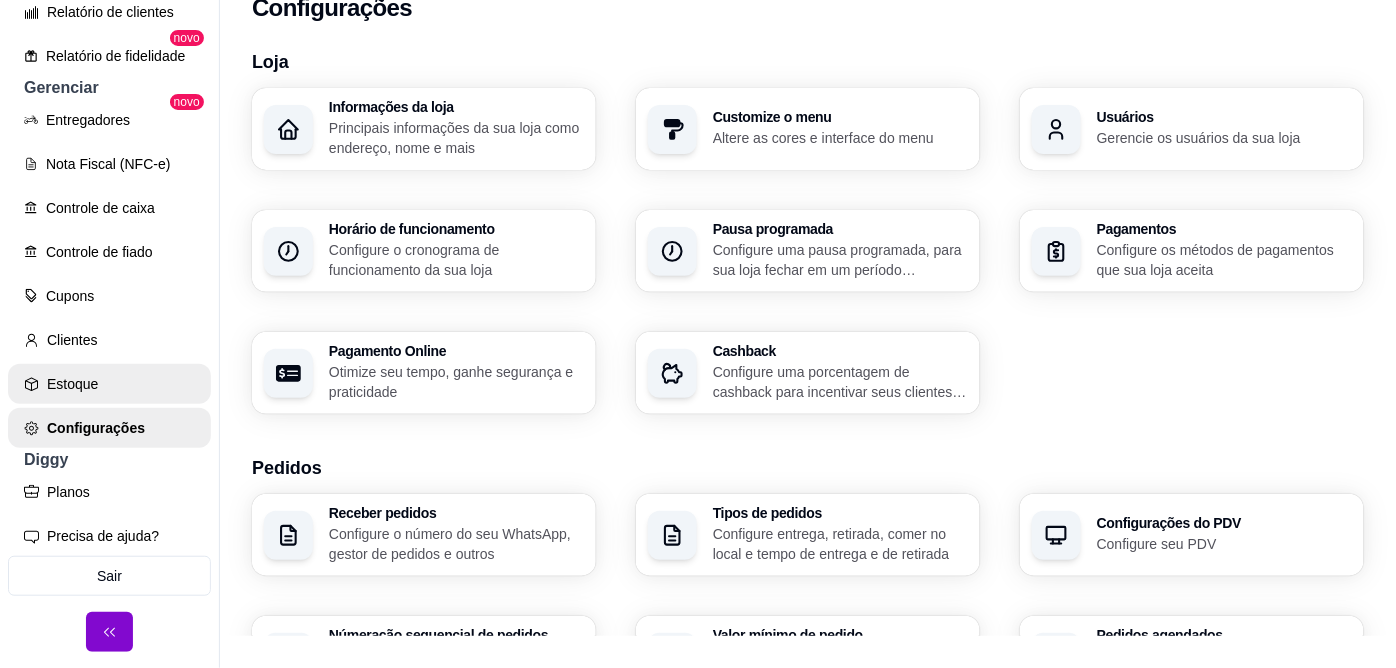 scroll, scrollTop: 0, scrollLeft: 0, axis: both 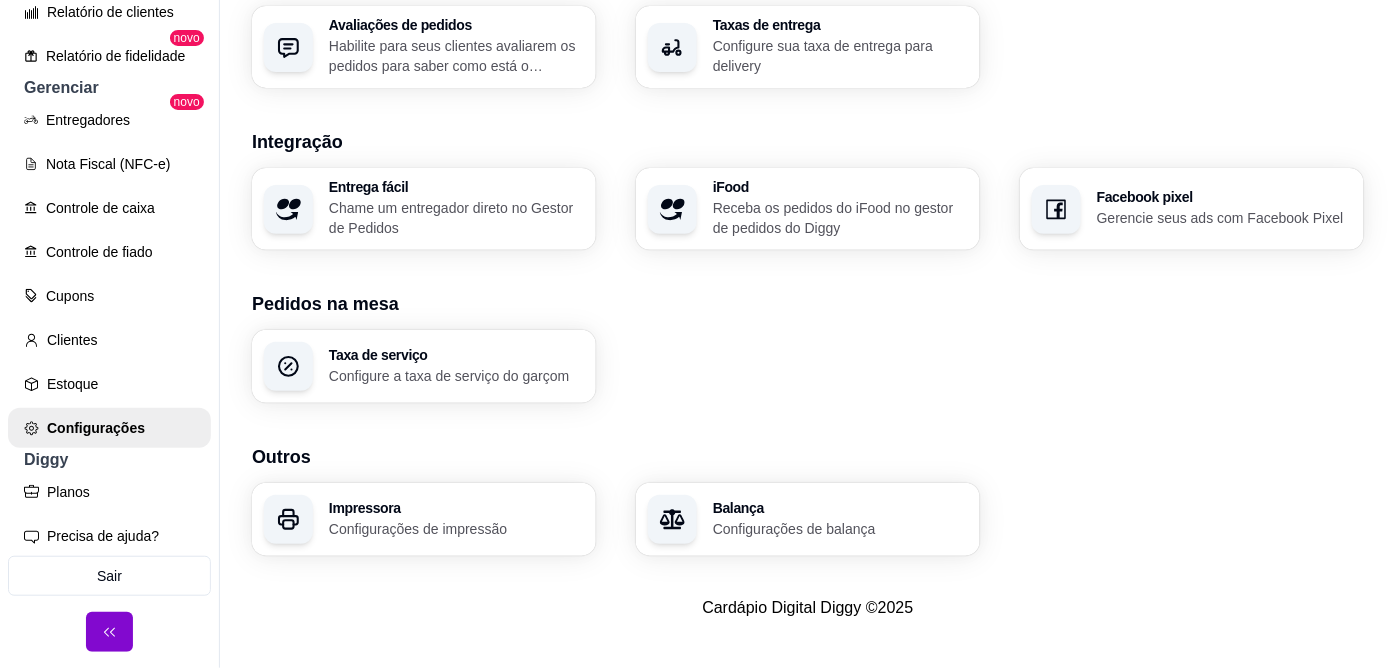 click on "Impressora" at bounding box center (456, 508) 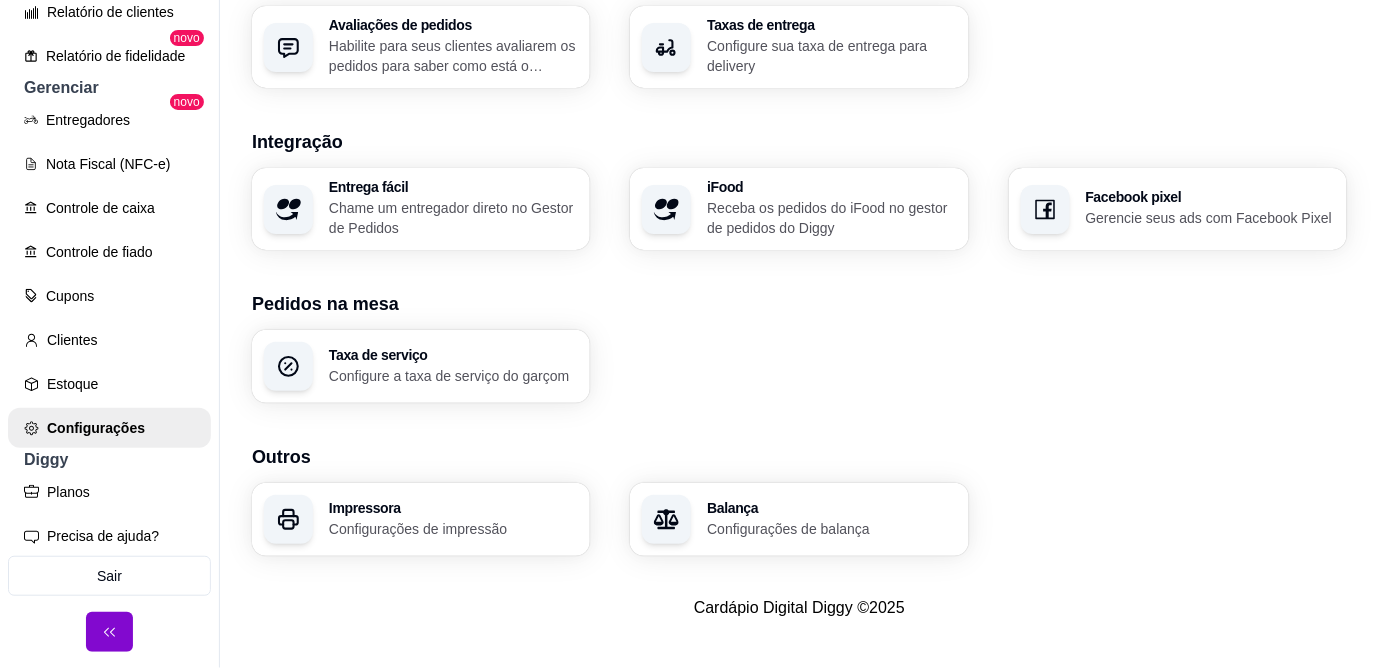 scroll, scrollTop: 701, scrollLeft: 0, axis: vertical 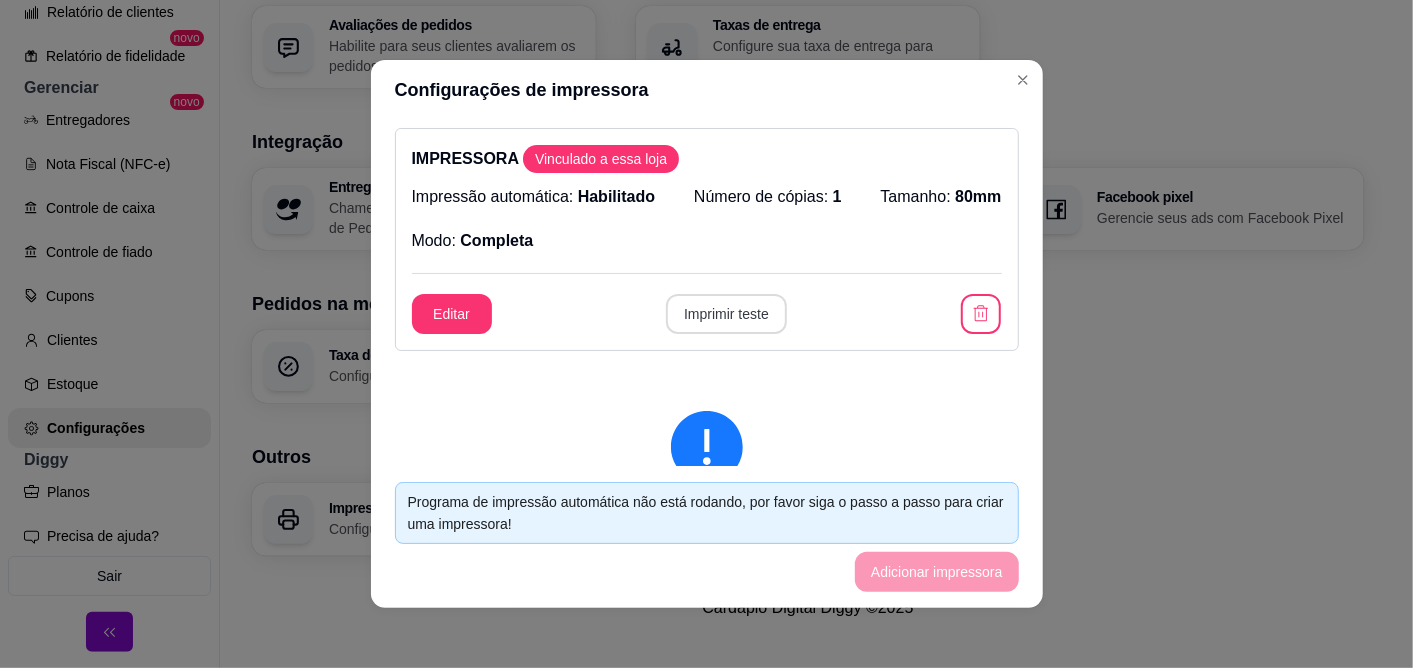 click on "Imprimir teste" at bounding box center (726, 314) 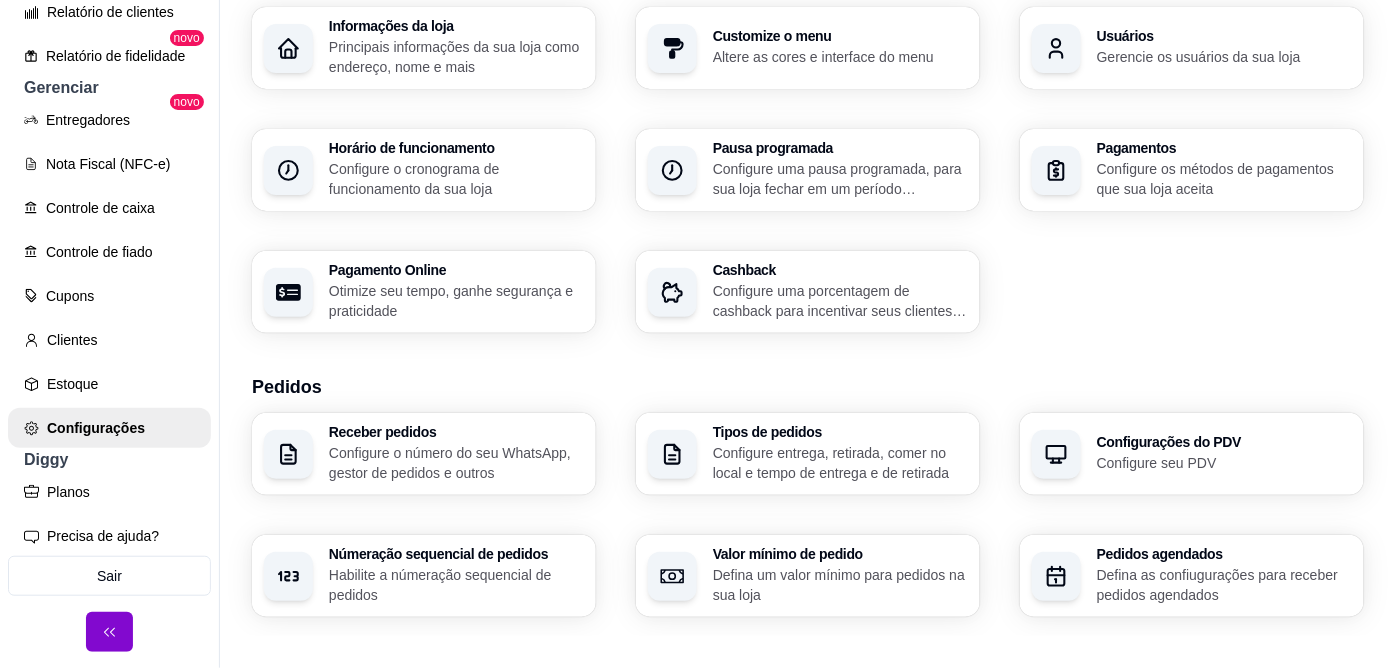 scroll, scrollTop: 0, scrollLeft: 0, axis: both 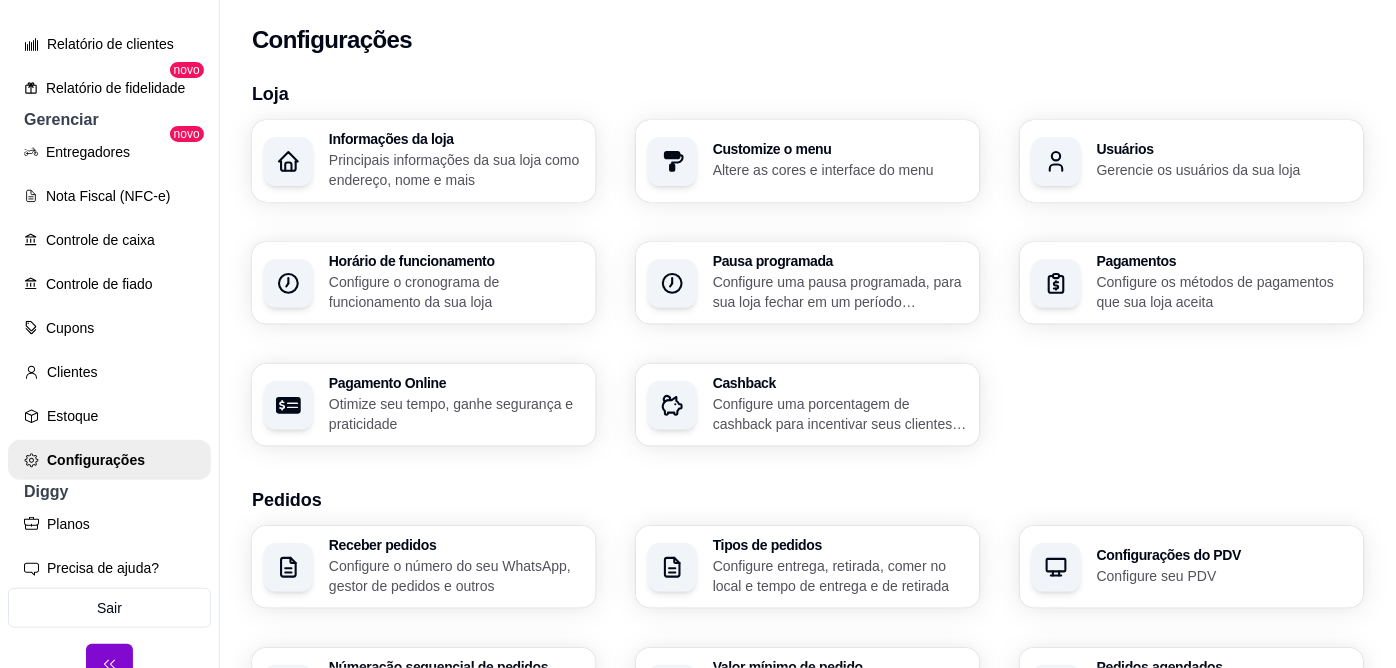 drag, startPoint x: 1161, startPoint y: 0, endPoint x: 1005, endPoint y: 227, distance: 275.436 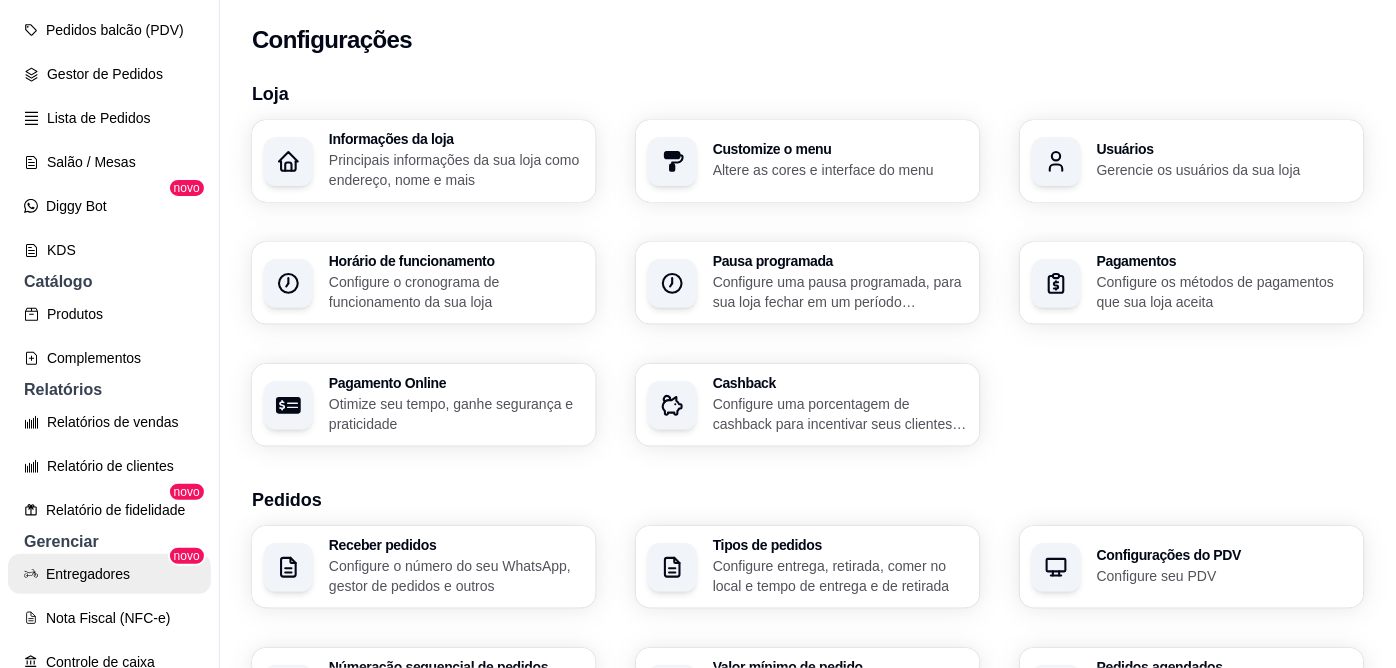 scroll, scrollTop: 297, scrollLeft: 0, axis: vertical 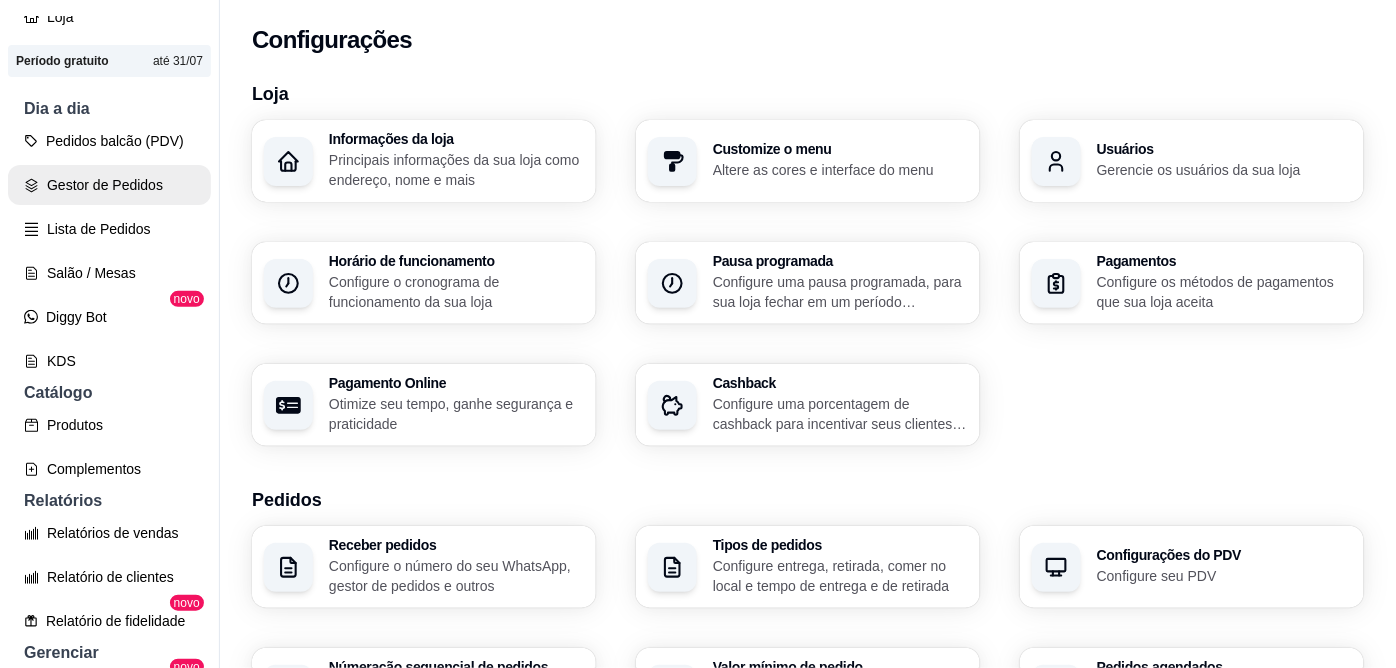 click on "Gestor de Pedidos" at bounding box center [109, 185] 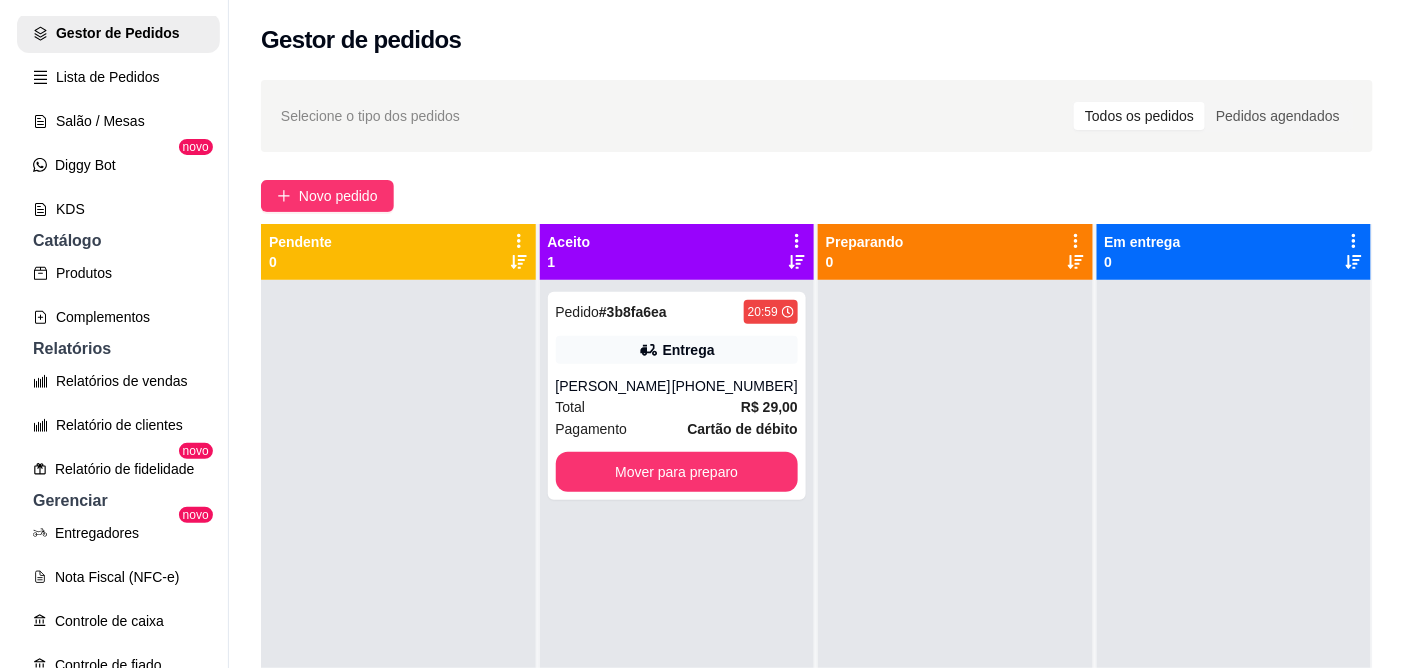 scroll, scrollTop: 145, scrollLeft: 0, axis: vertical 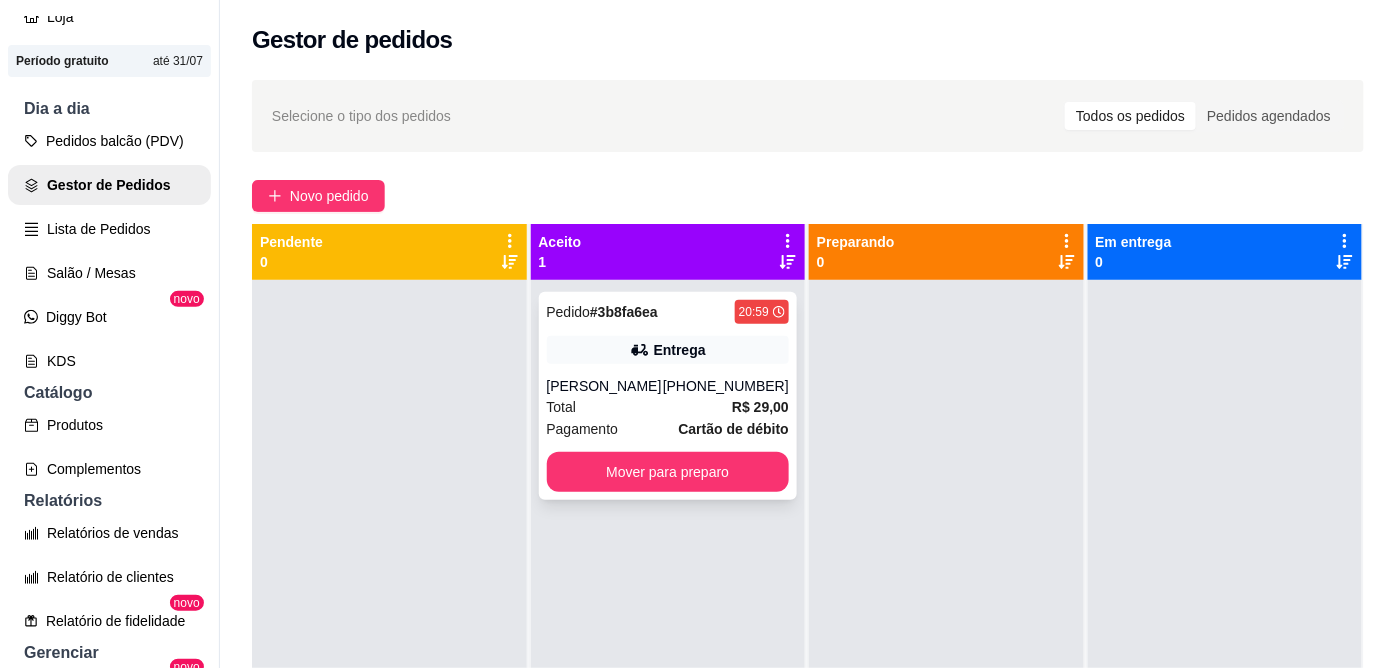 click on "Entrega" at bounding box center (668, 350) 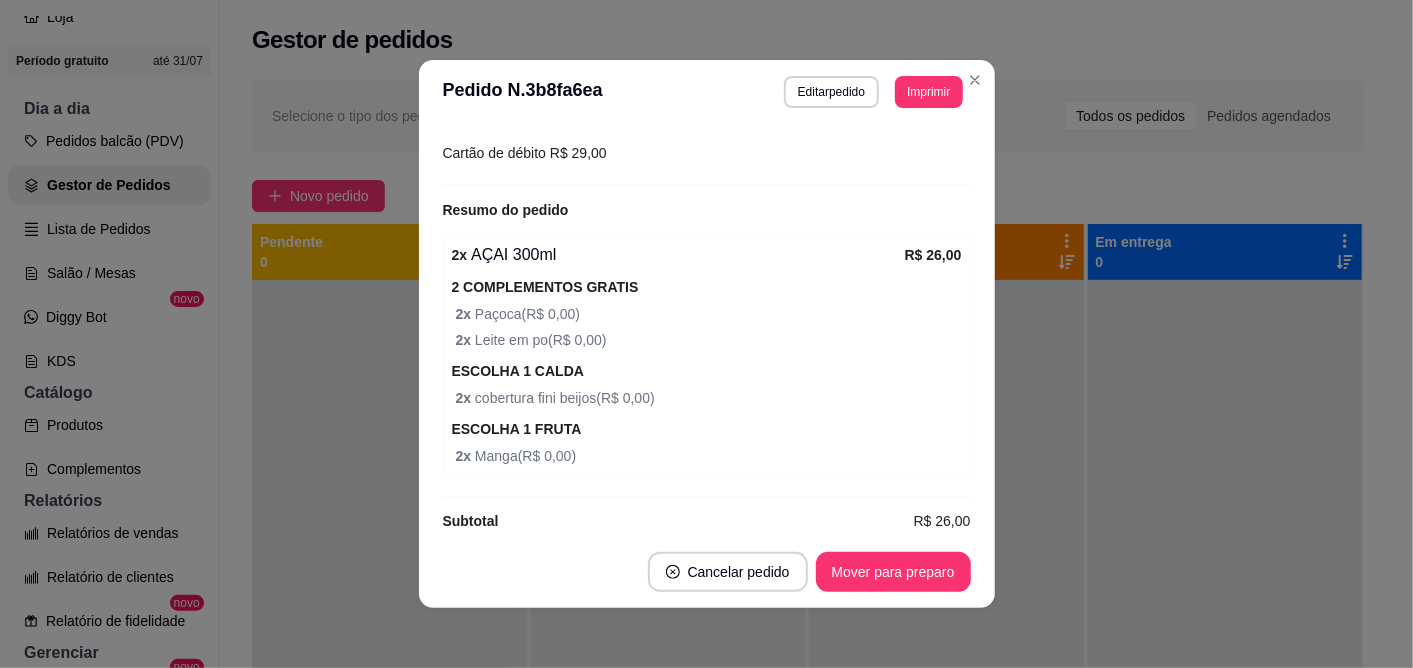 scroll, scrollTop: 582, scrollLeft: 0, axis: vertical 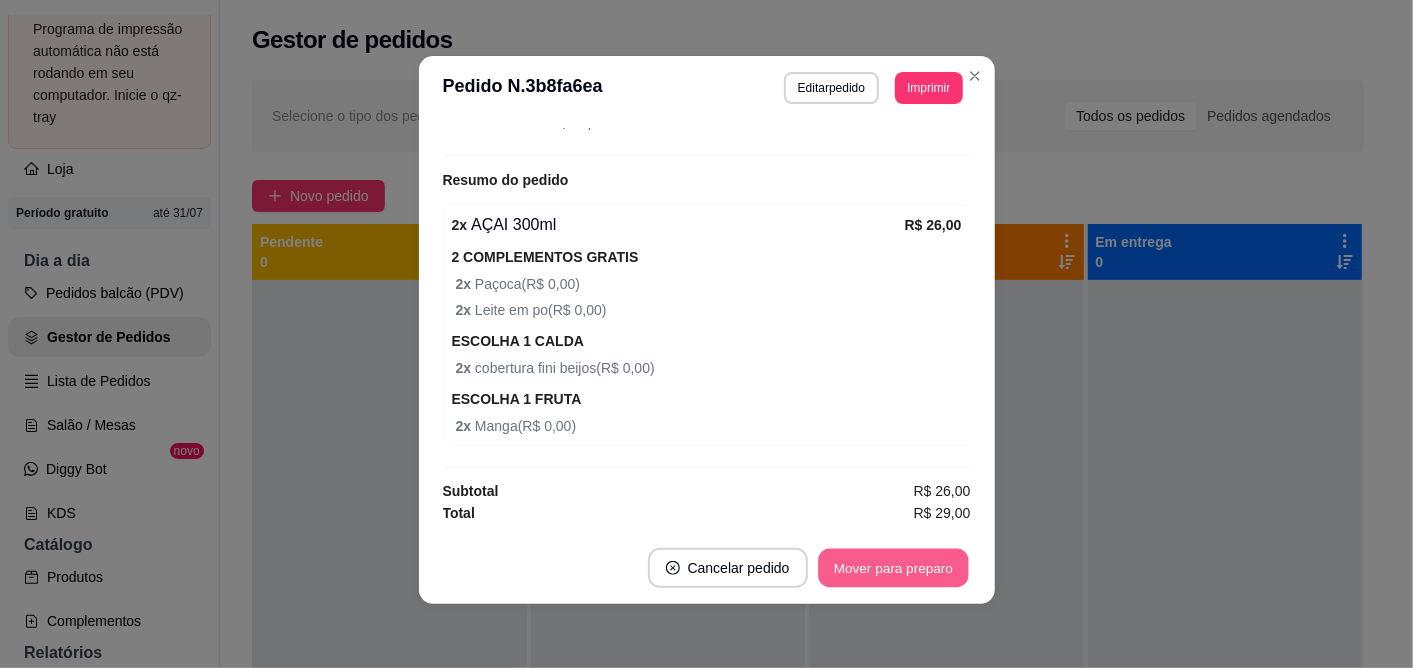click on "Mover para preparo" at bounding box center [893, 568] 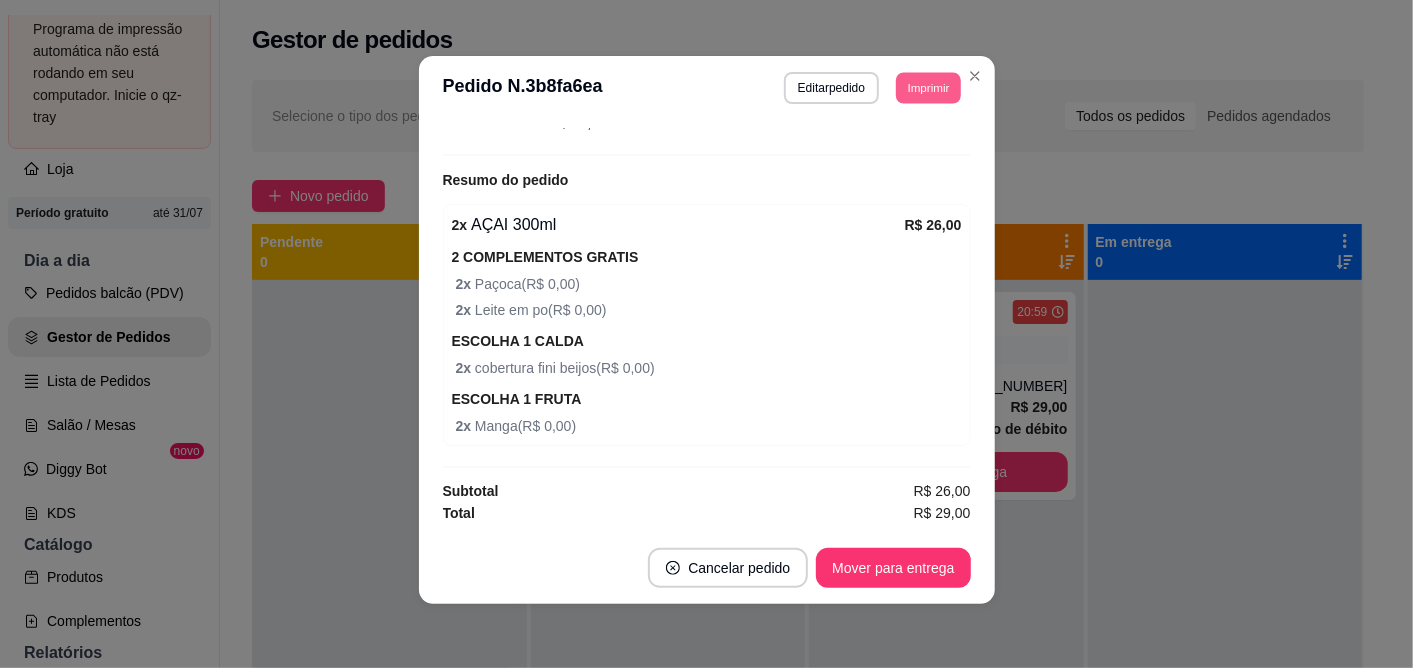 click on "Imprimir" at bounding box center (928, 87) 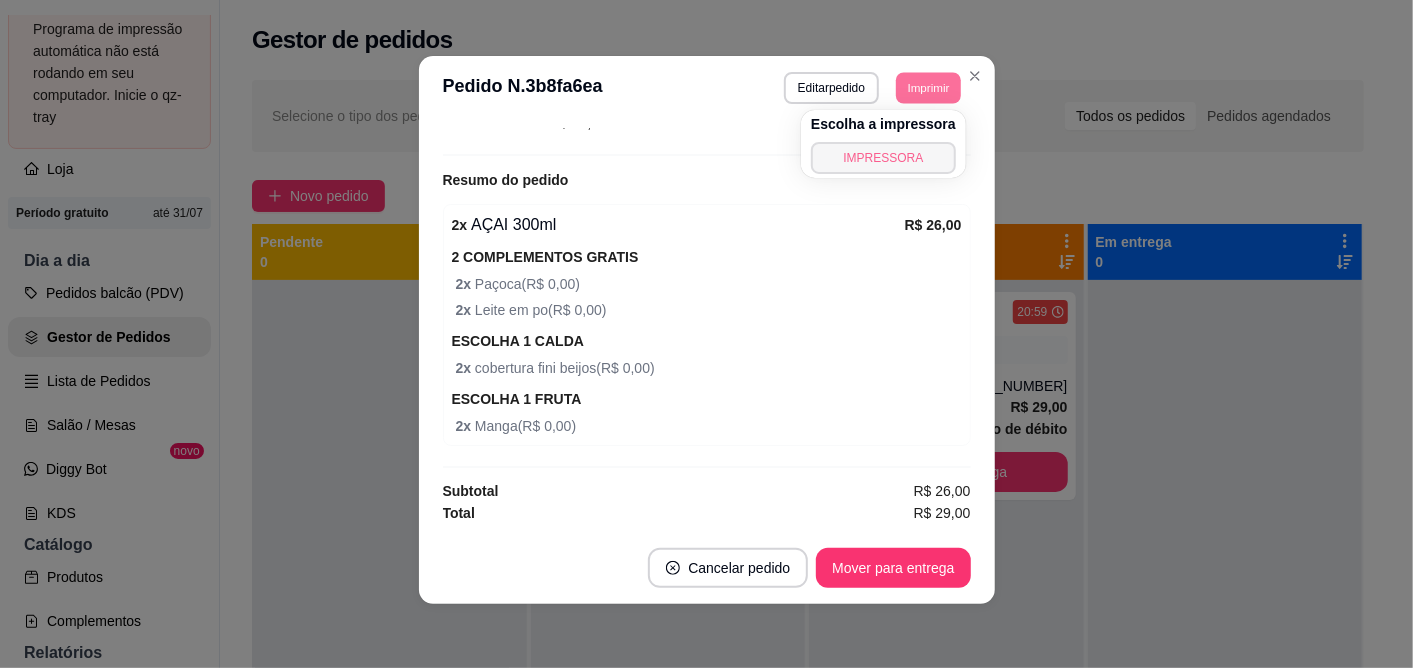 click on "IMPRESSORA" at bounding box center [883, 158] 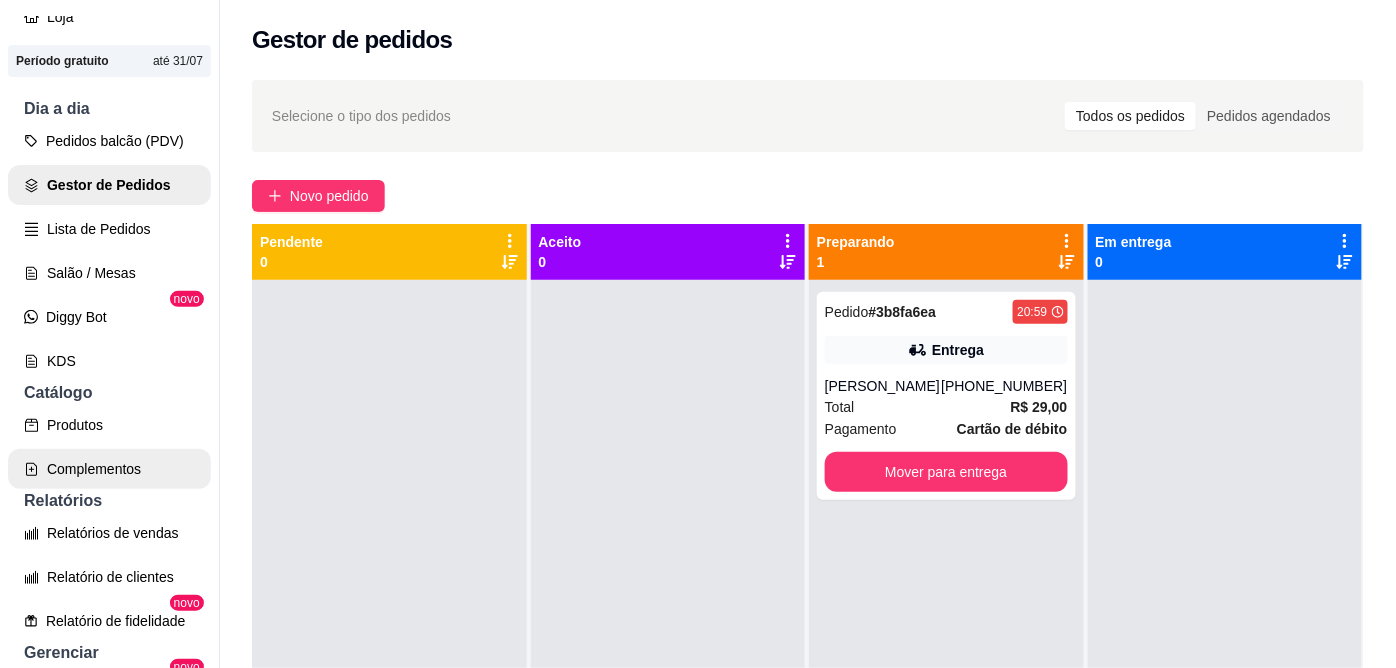 click on "Complementos" at bounding box center [109, 469] 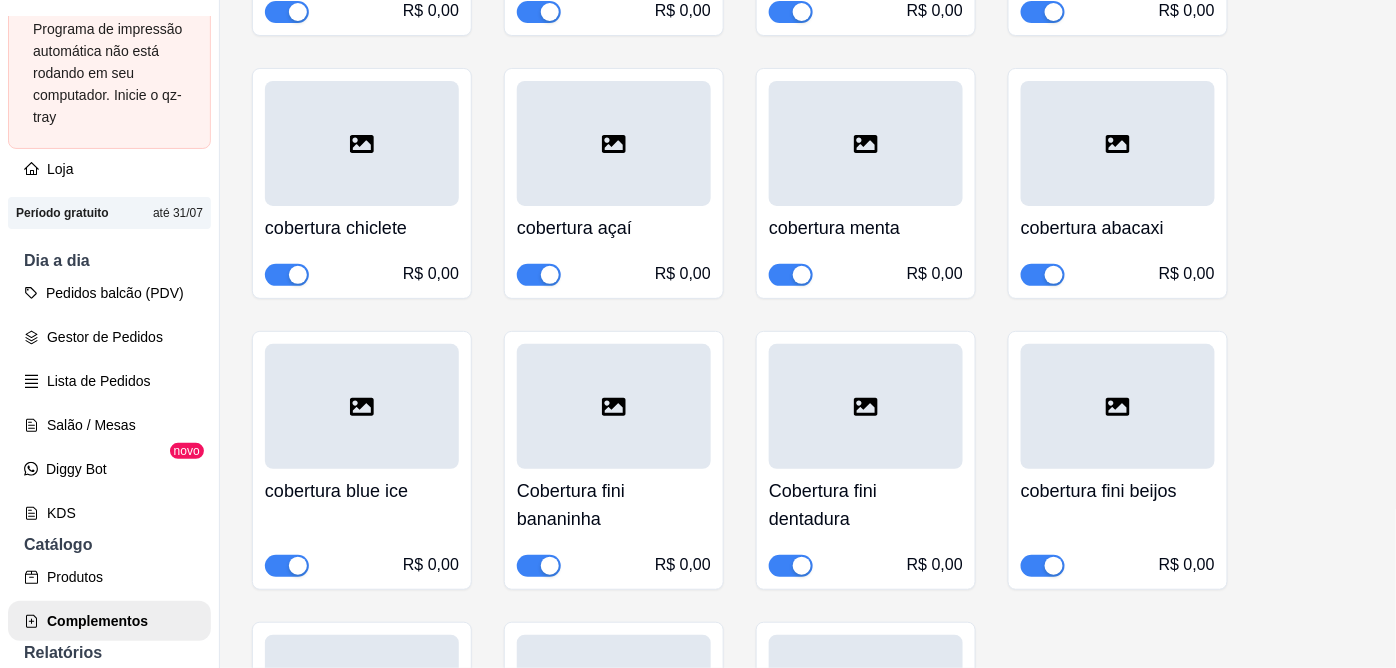 scroll, scrollTop: 4000, scrollLeft: 0, axis: vertical 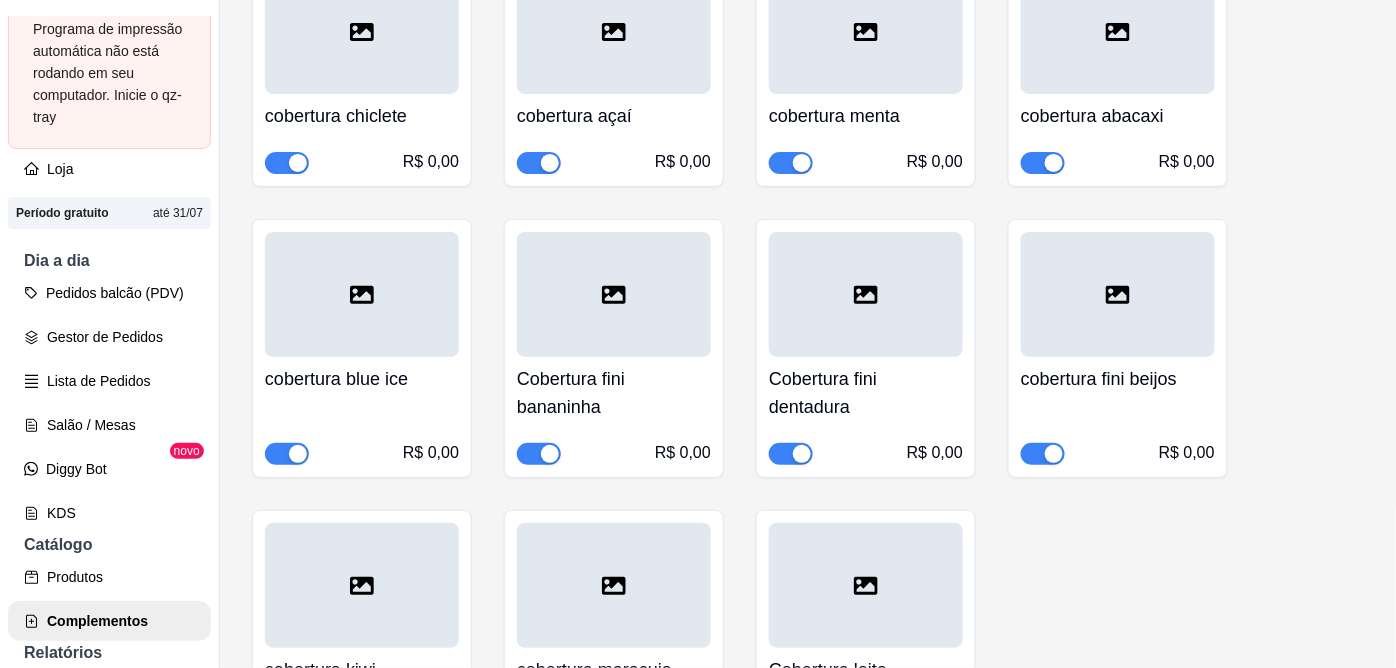 click at bounding box center (1054, 454) 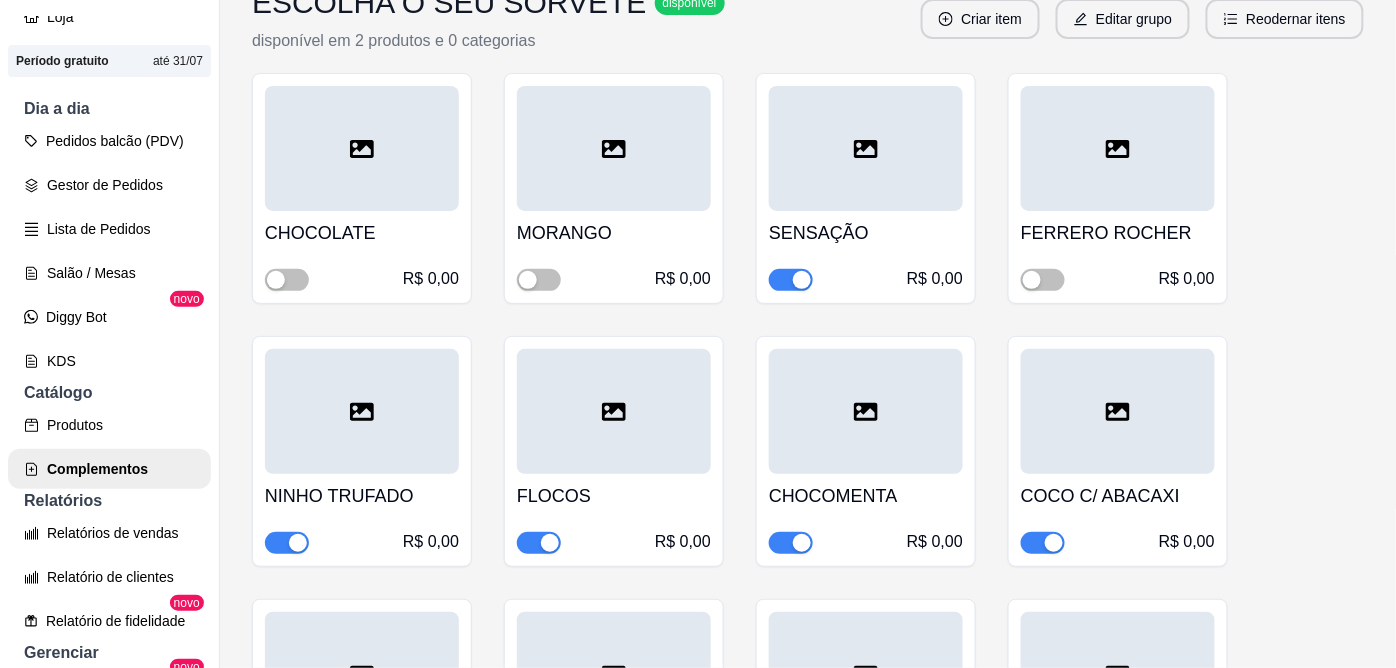 scroll, scrollTop: 2000, scrollLeft: 0, axis: vertical 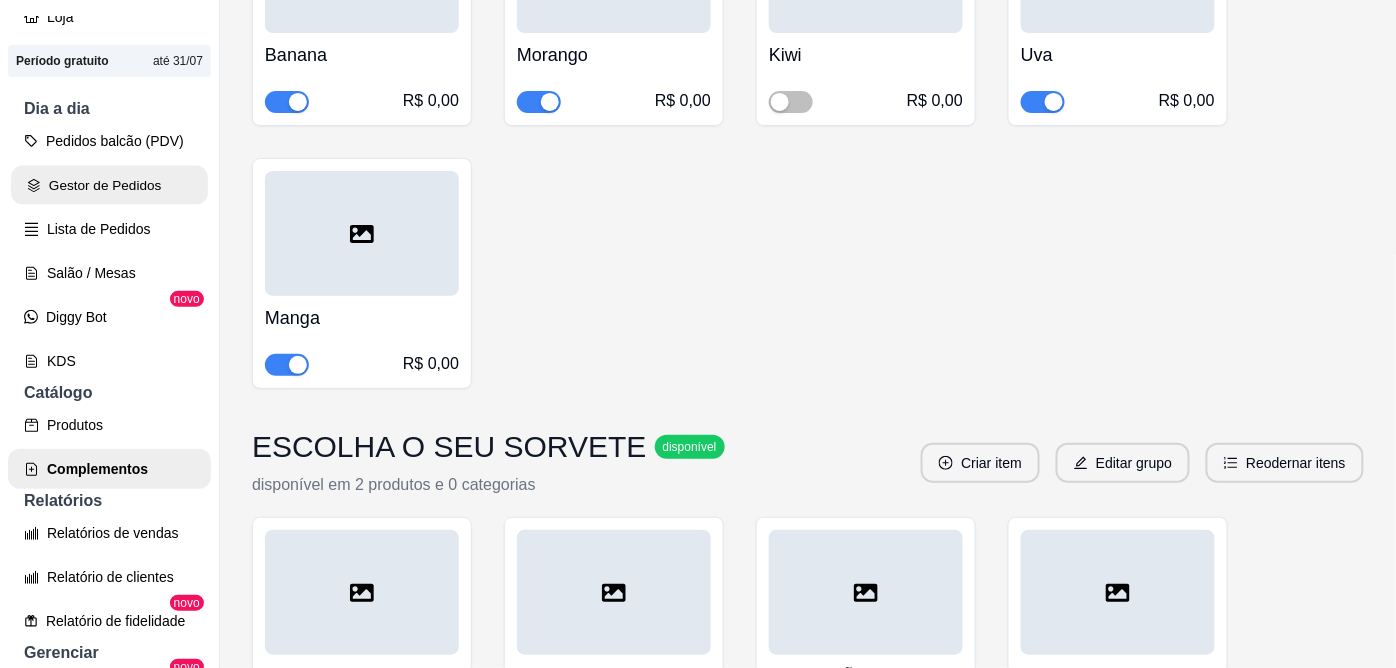 click on "Gestor de Pedidos" at bounding box center [109, 185] 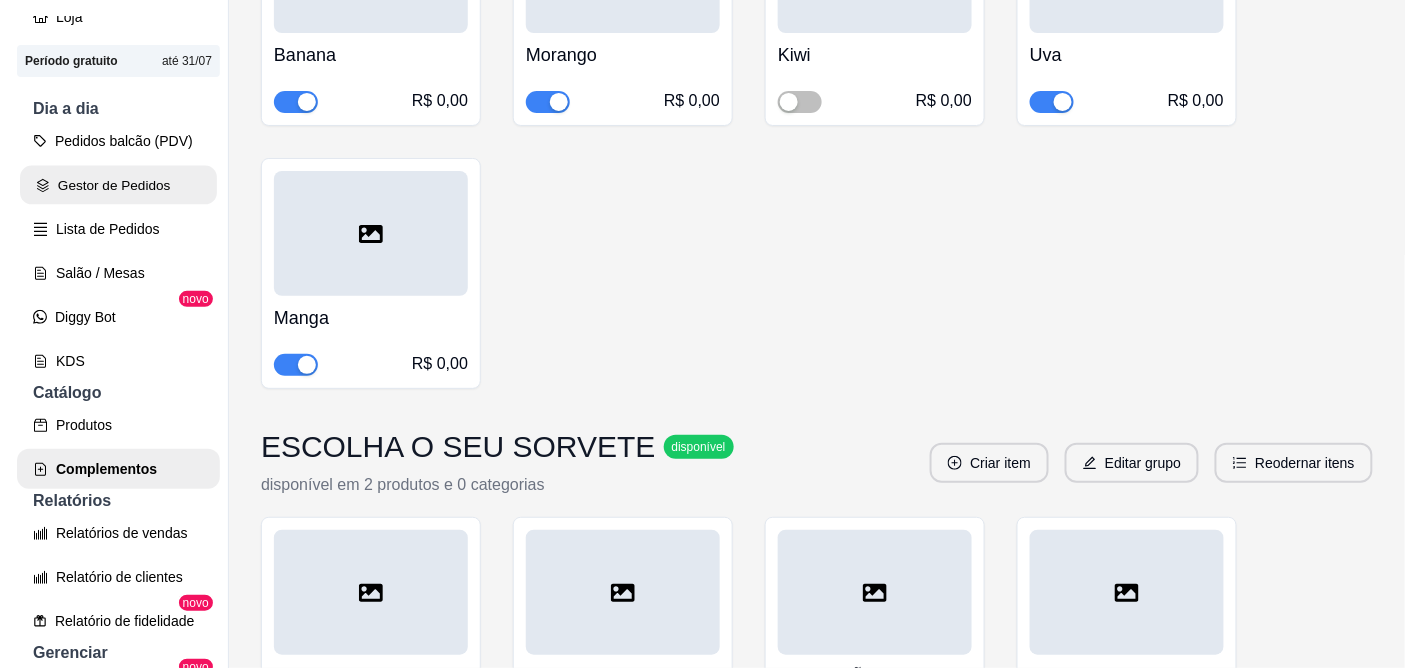 scroll, scrollTop: 0, scrollLeft: 0, axis: both 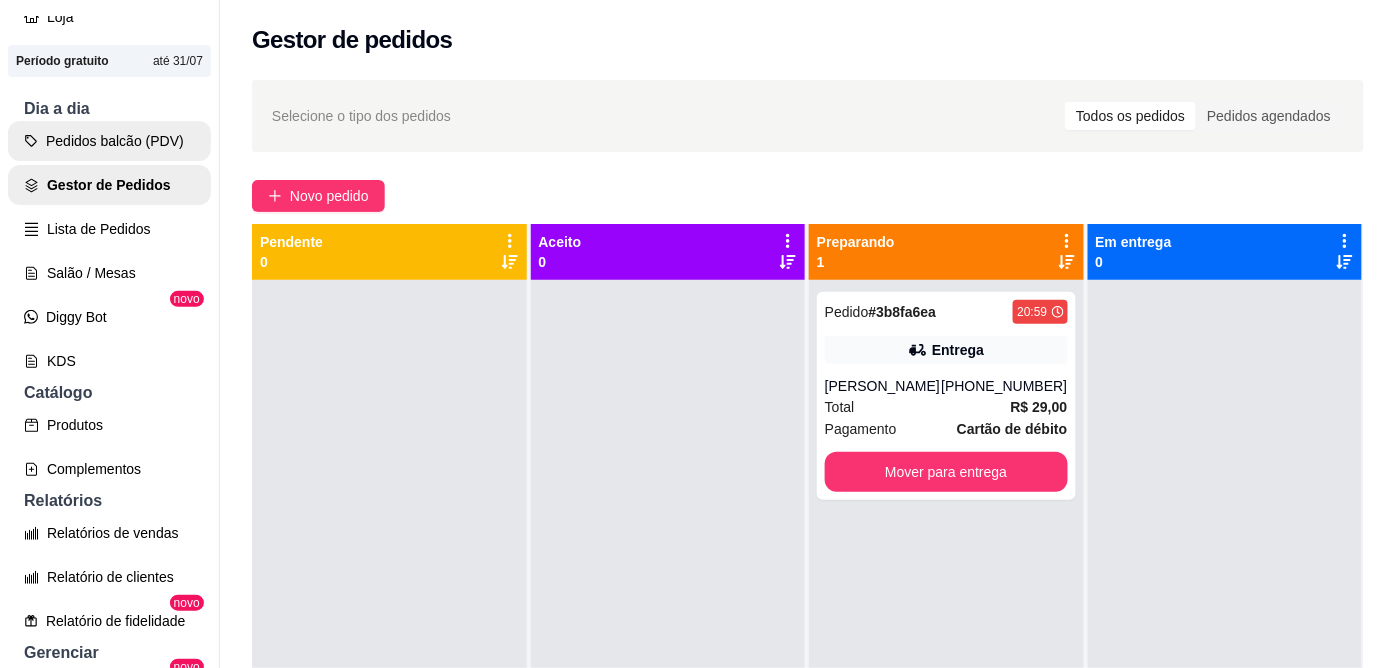 click on "Pedidos balcão (PDV)" at bounding box center [109, 141] 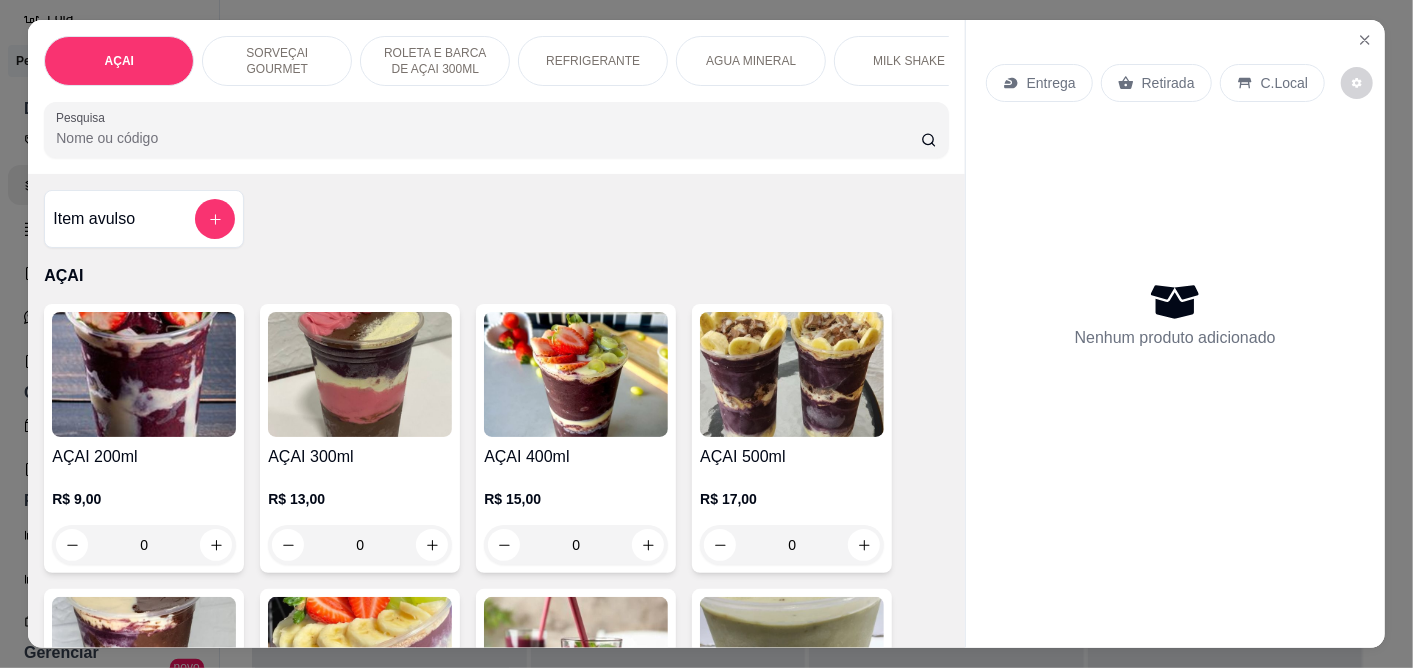click at bounding box center (792, 374) 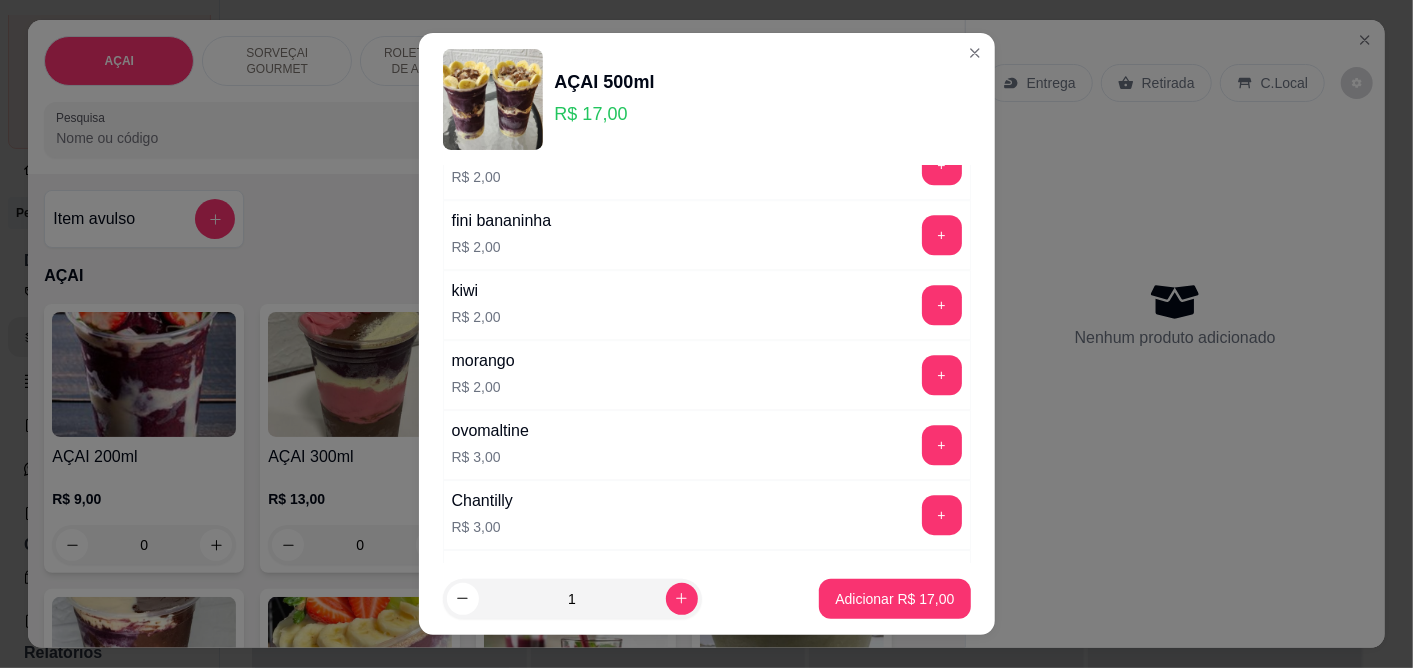 scroll, scrollTop: 3645, scrollLeft: 0, axis: vertical 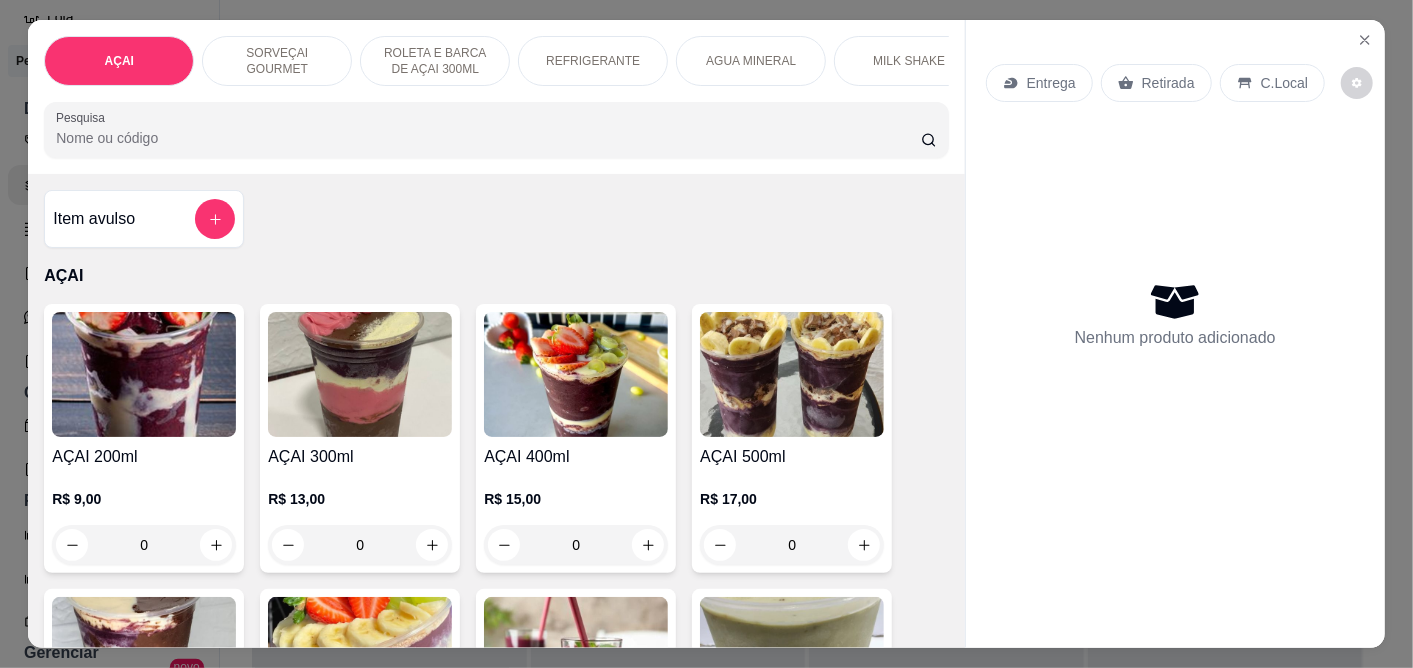 click 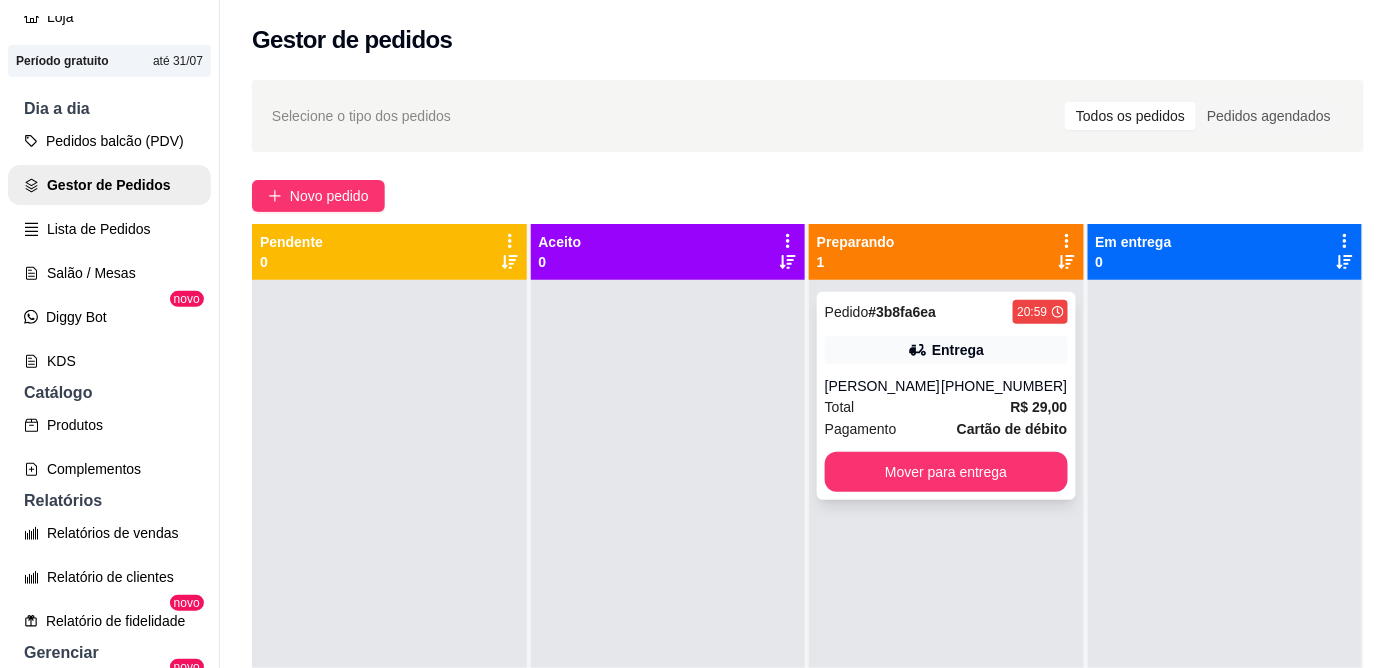 click on "Mover para entrega" at bounding box center [946, 472] 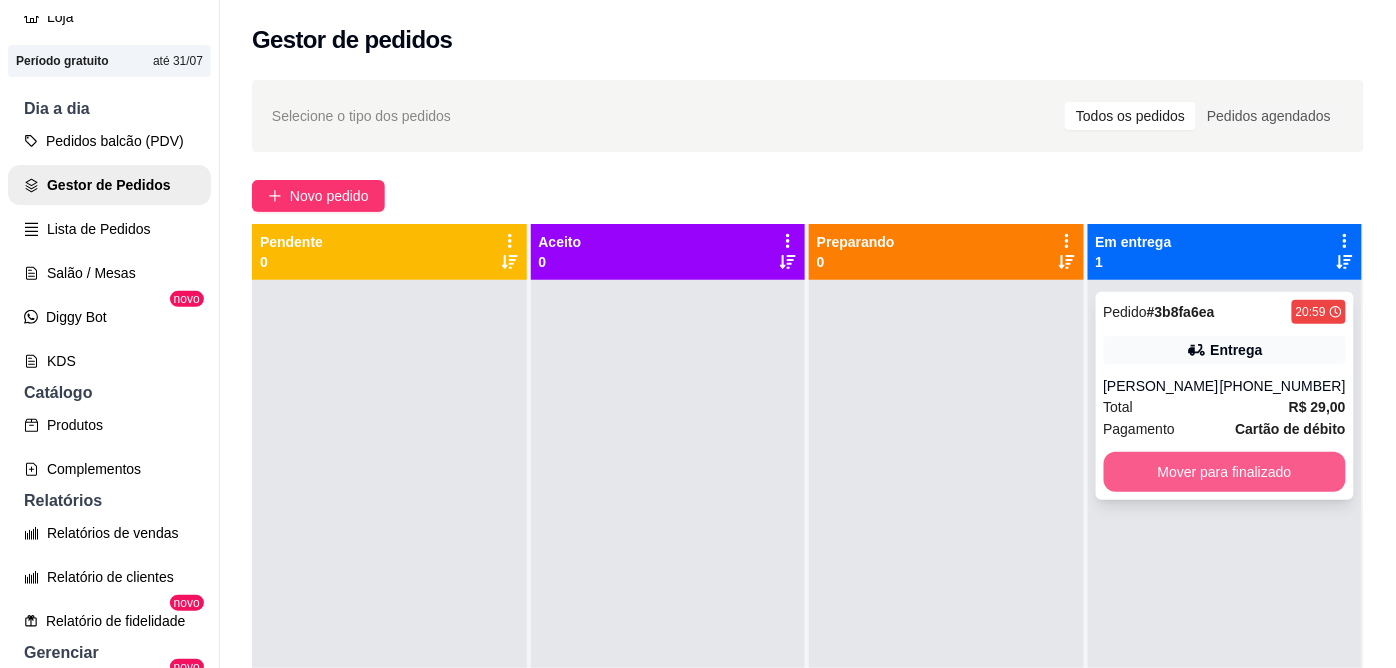 click on "Mover para finalizado" at bounding box center (1225, 472) 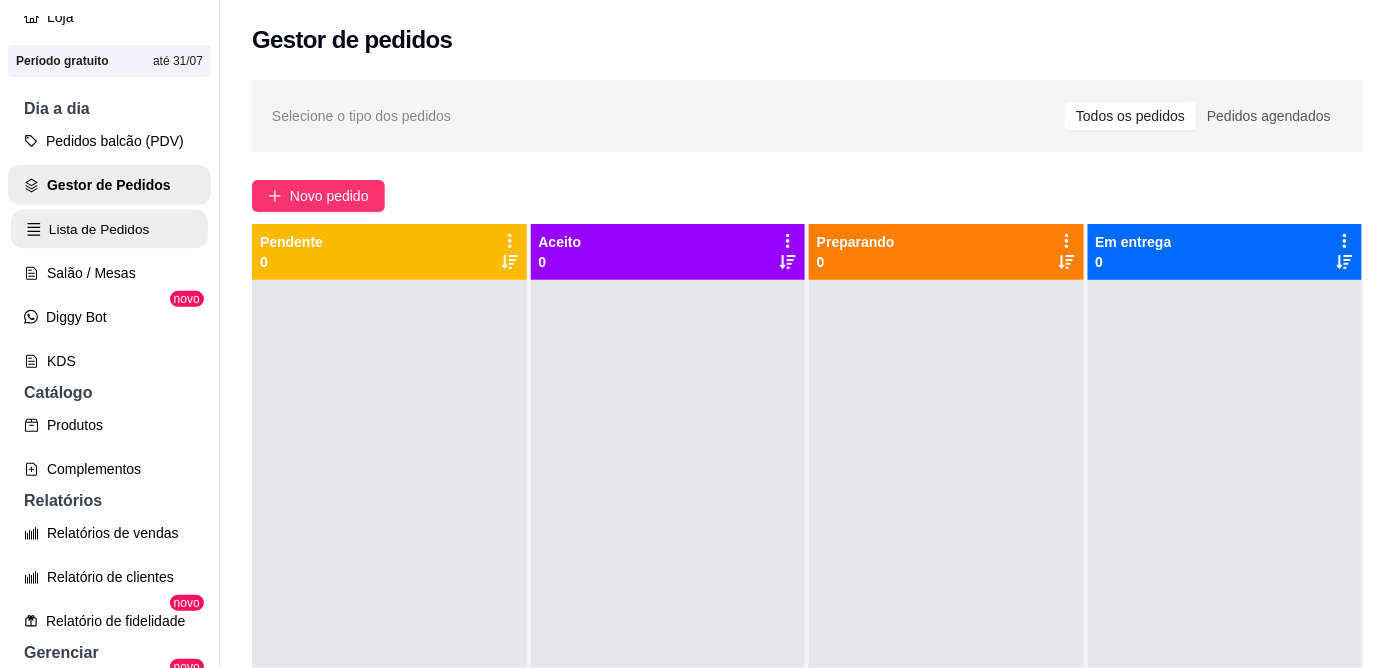 click on "Lista de Pedidos" at bounding box center (109, 229) 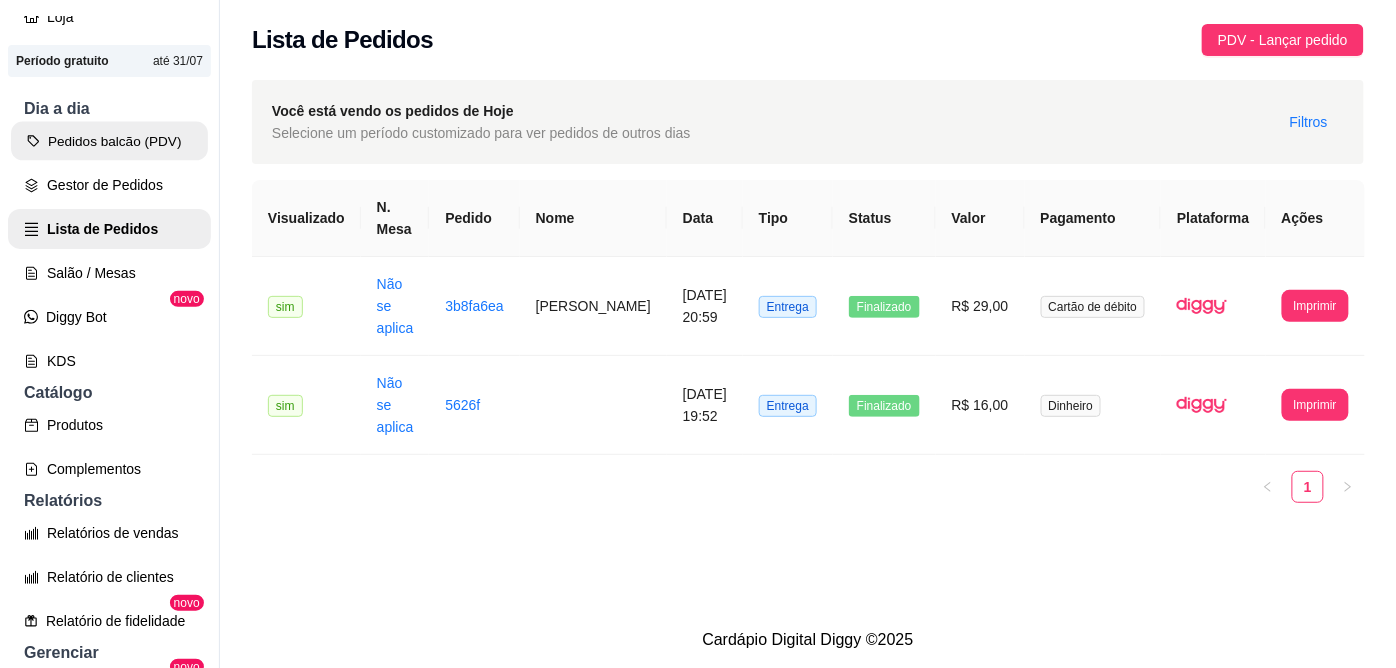 click on "Pedidos balcão (PDV)" at bounding box center [109, 141] 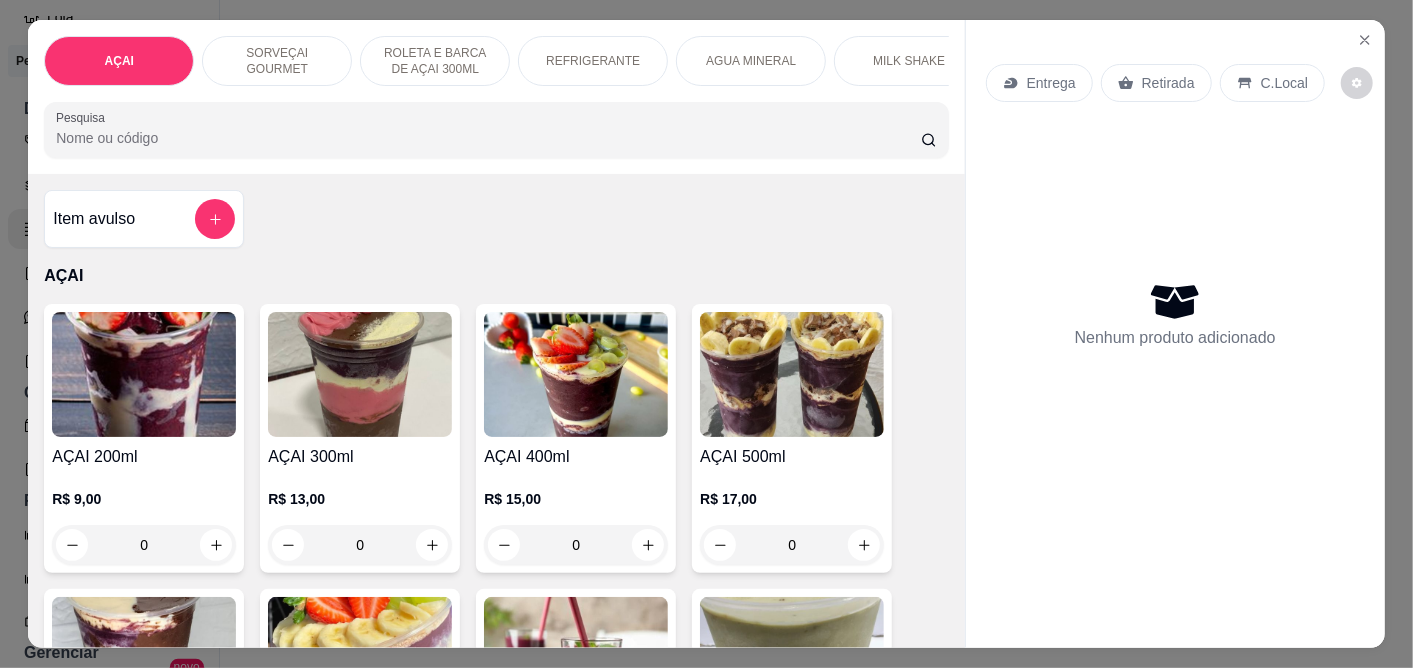 click at bounding box center [360, 374] 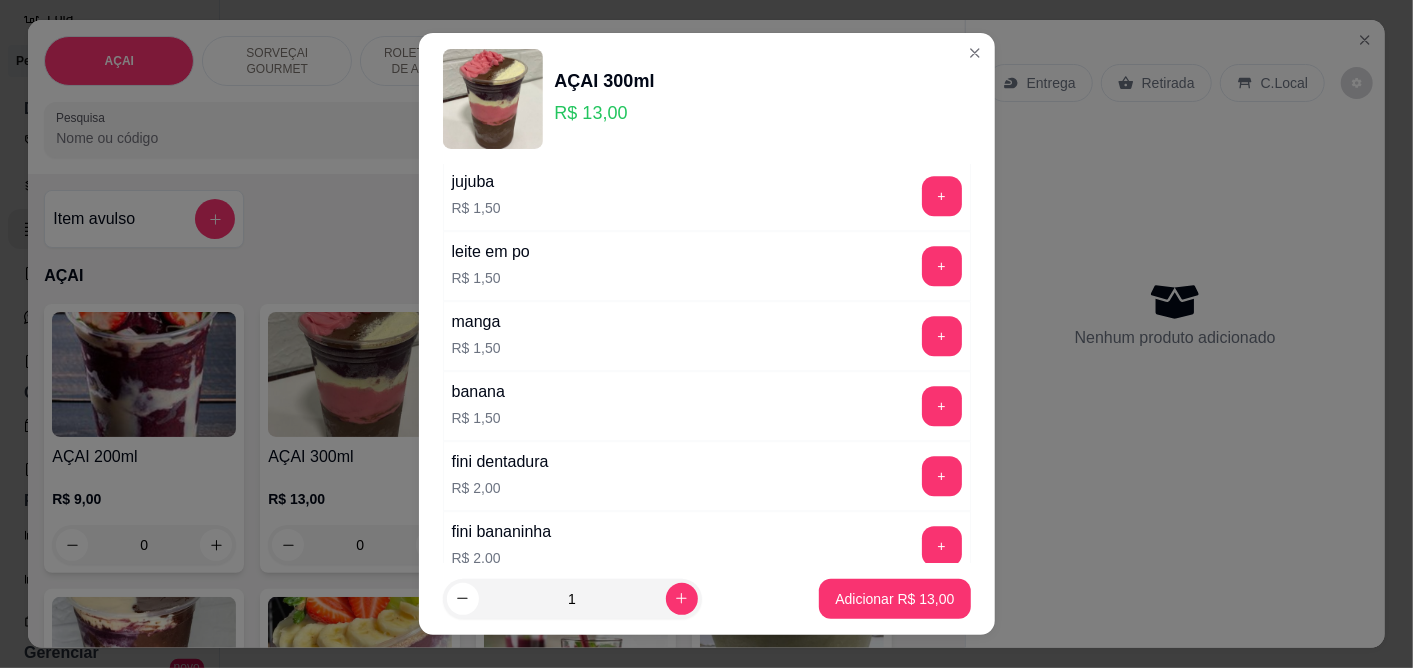 scroll, scrollTop: 3222, scrollLeft: 0, axis: vertical 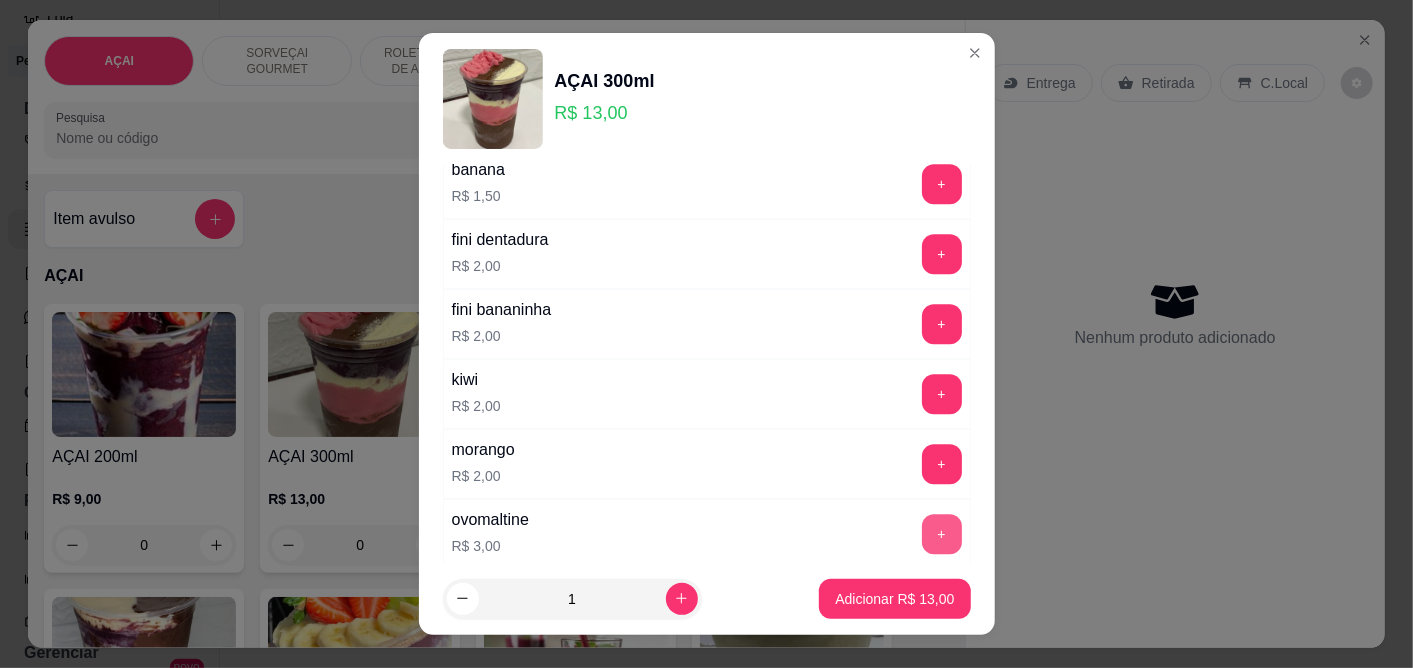 click on "+" at bounding box center (942, 534) 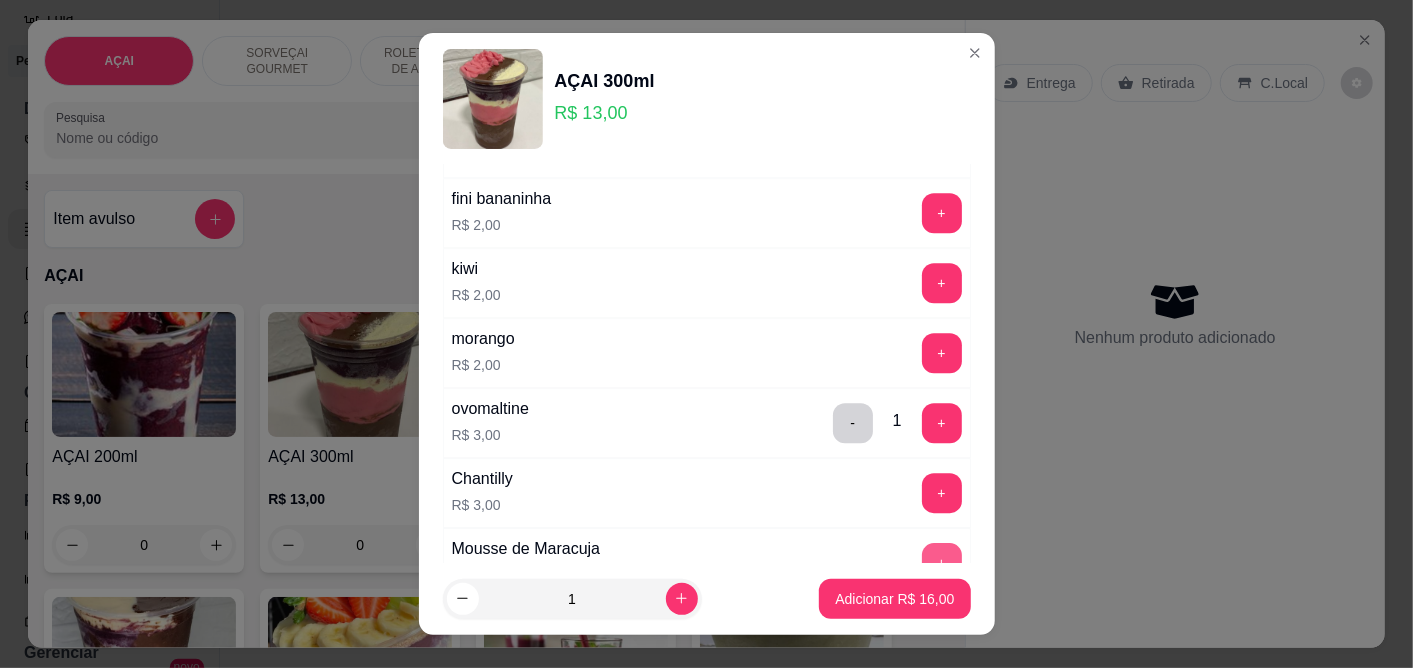 scroll, scrollTop: 3444, scrollLeft: 0, axis: vertical 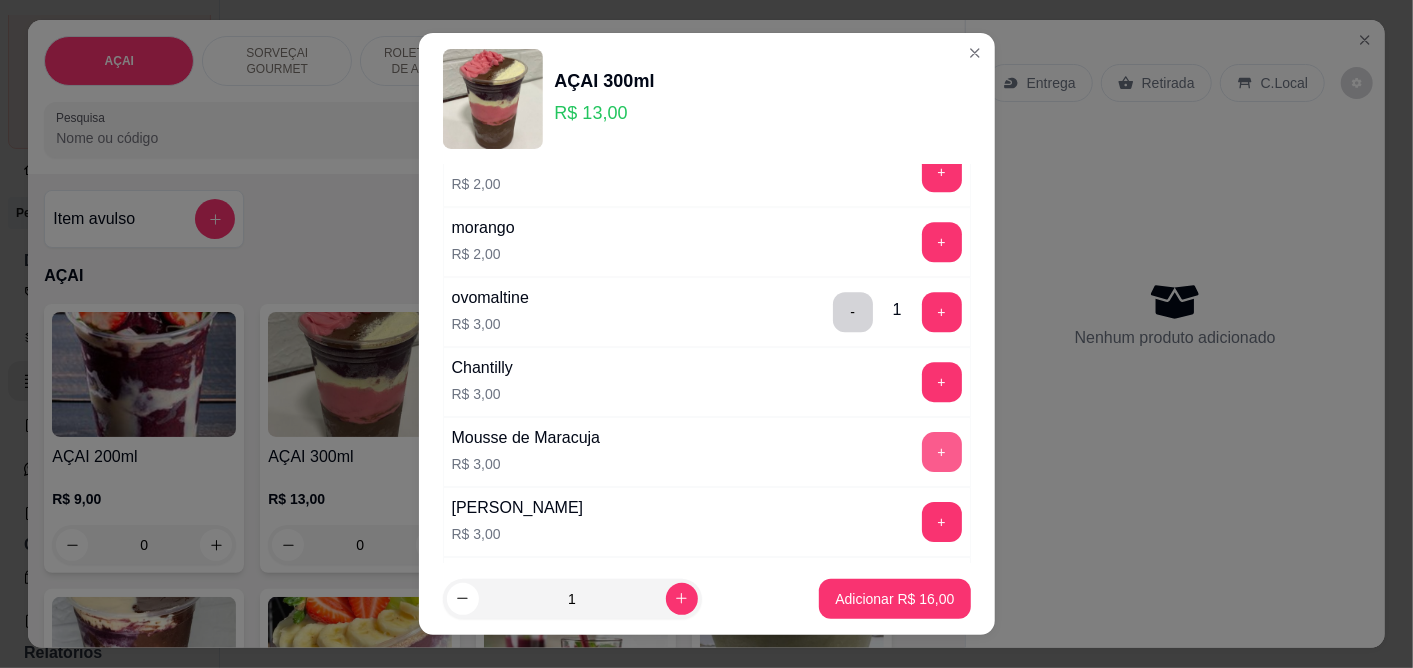 click on "+" at bounding box center [942, 452] 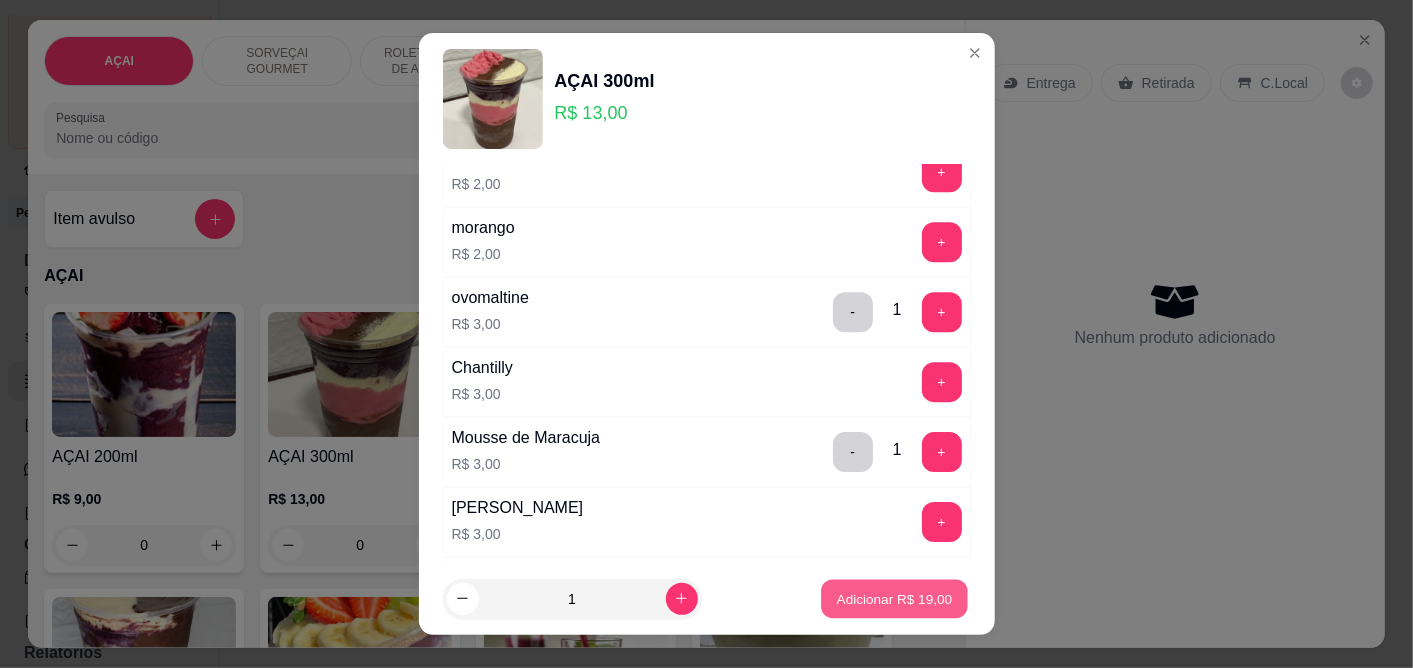 click on "Adicionar   R$ 19,00" at bounding box center (895, 598) 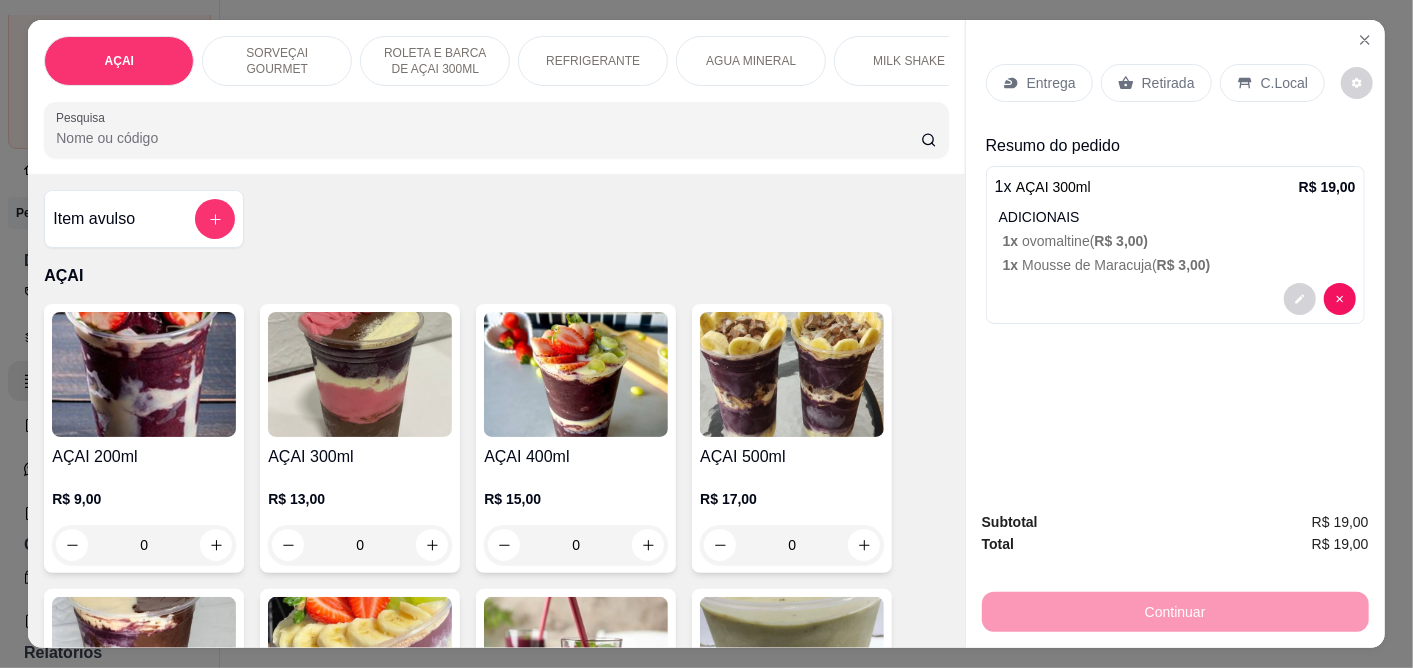click on "Entrega" at bounding box center [1039, 83] 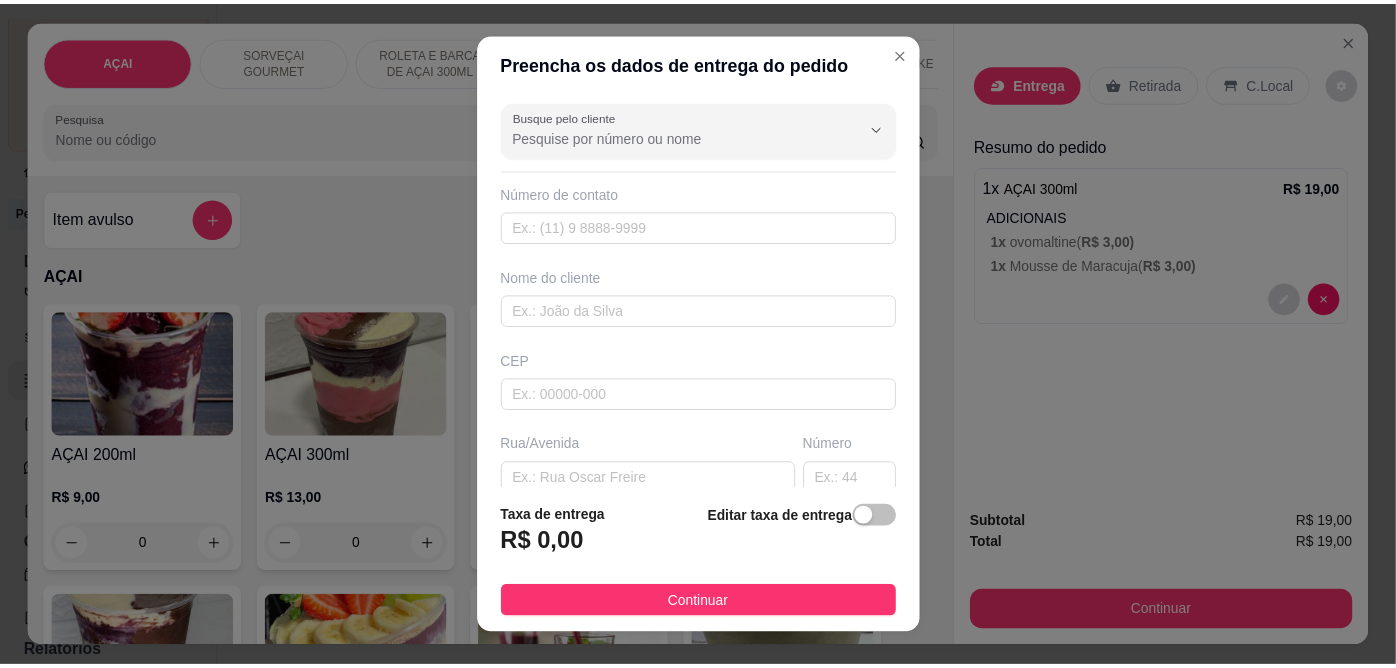 scroll, scrollTop: 111, scrollLeft: 0, axis: vertical 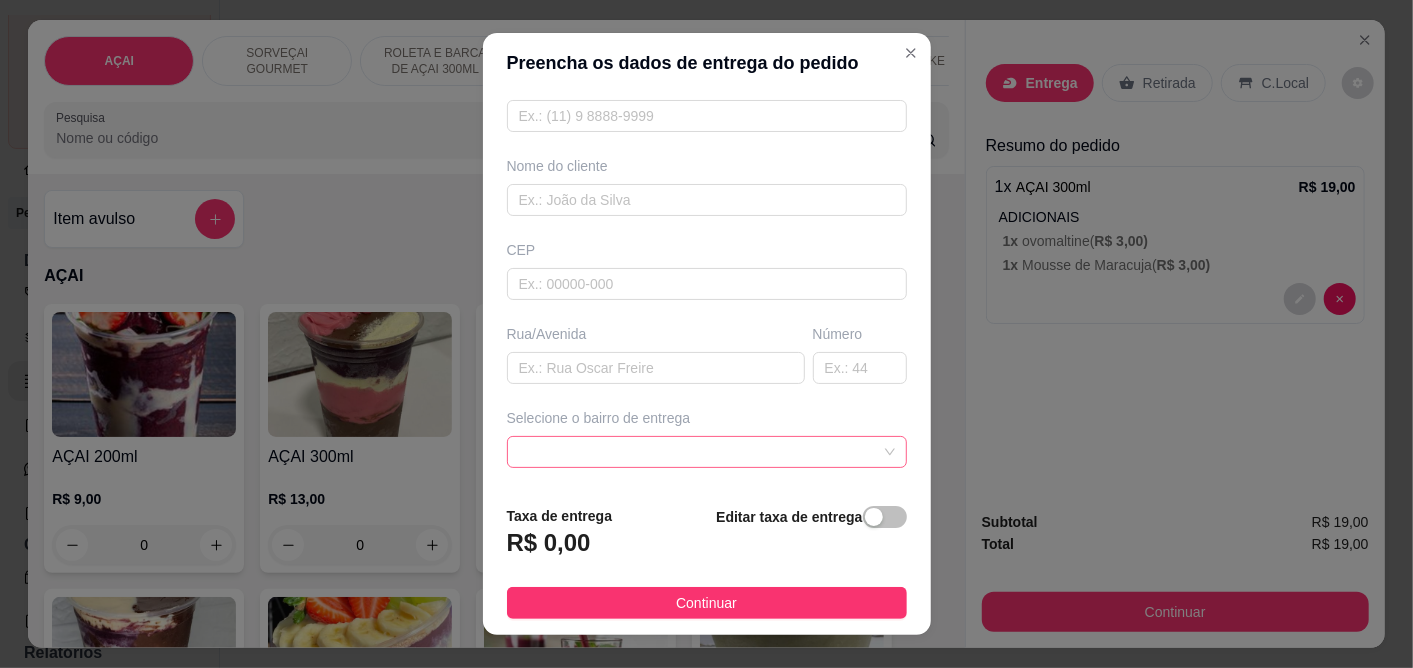 click at bounding box center (707, 452) 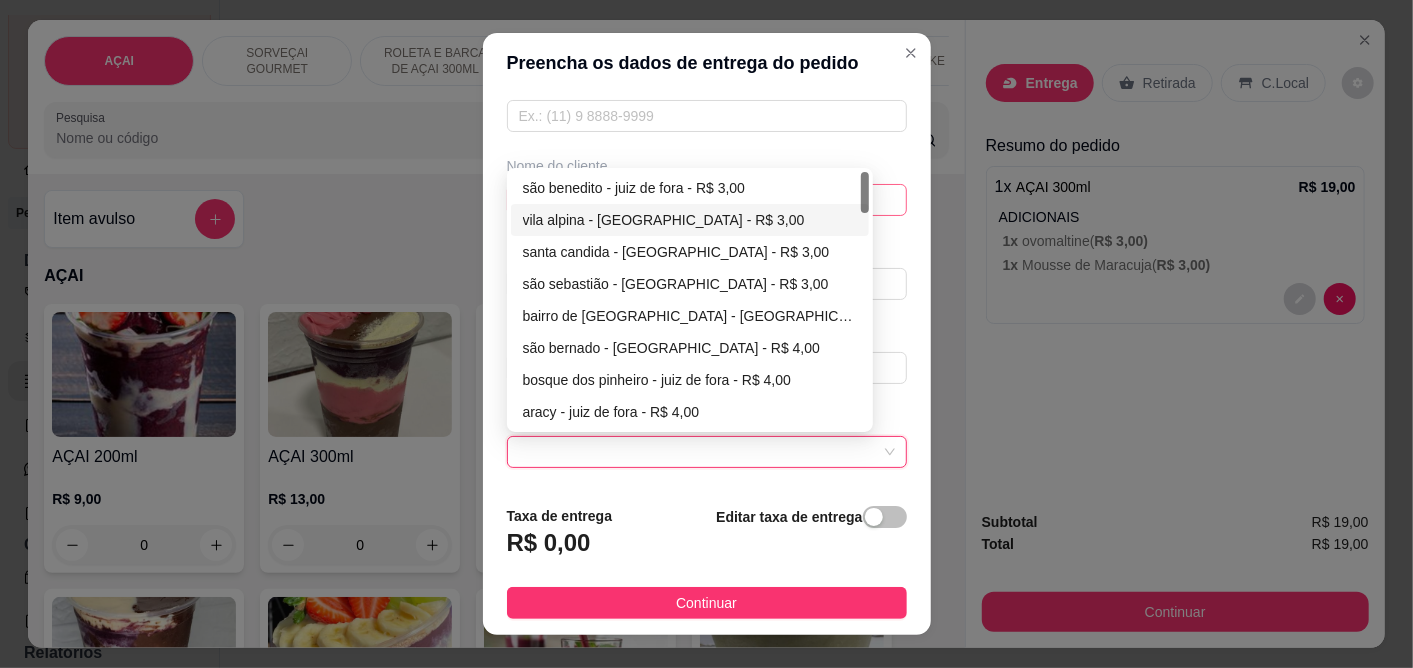 click on "vila alpina  - [GEOGRAPHIC_DATA] -  R$ 3,00" at bounding box center [690, 220] 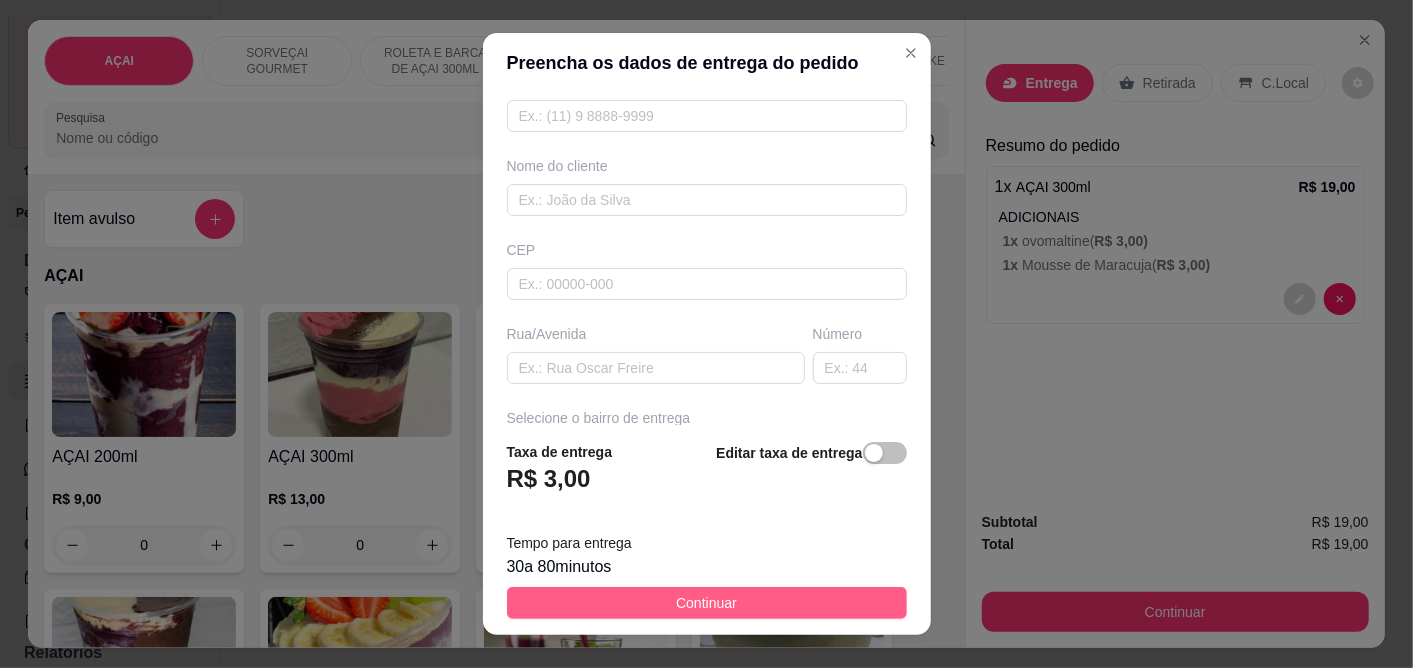 click on "Continuar" at bounding box center (707, 603) 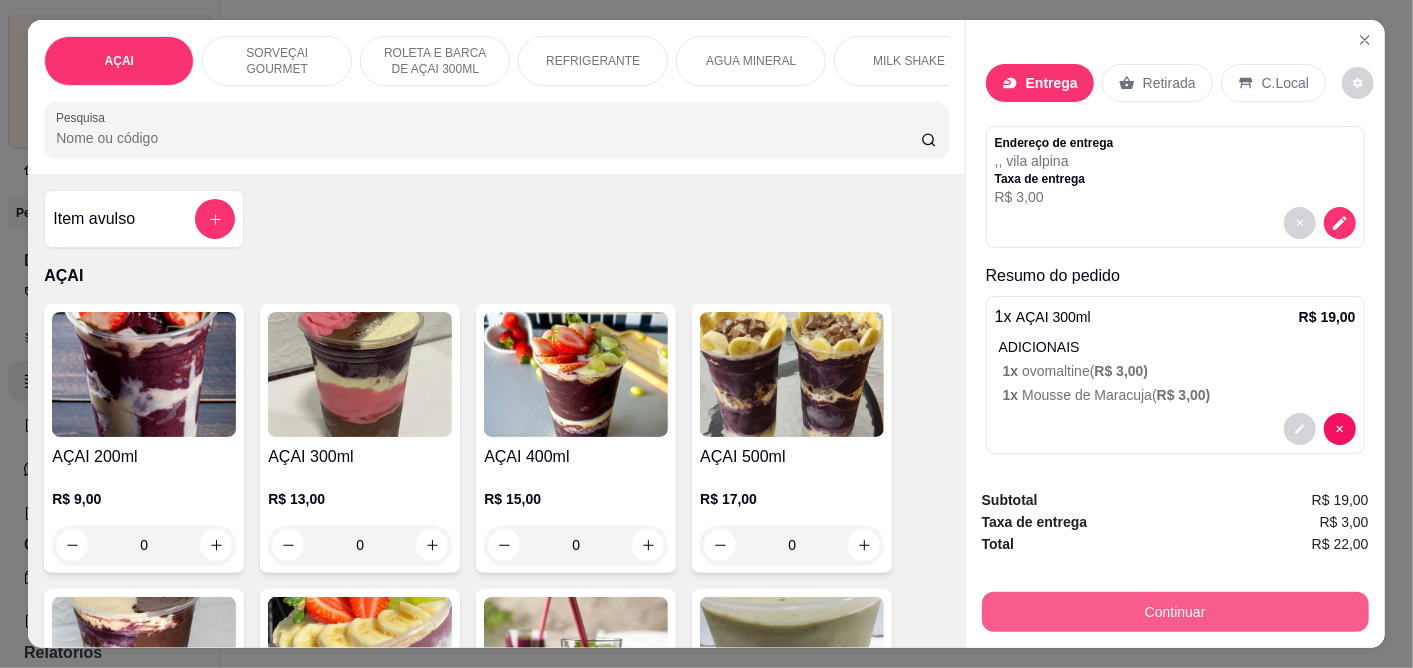 click on "Continuar" at bounding box center [1175, 612] 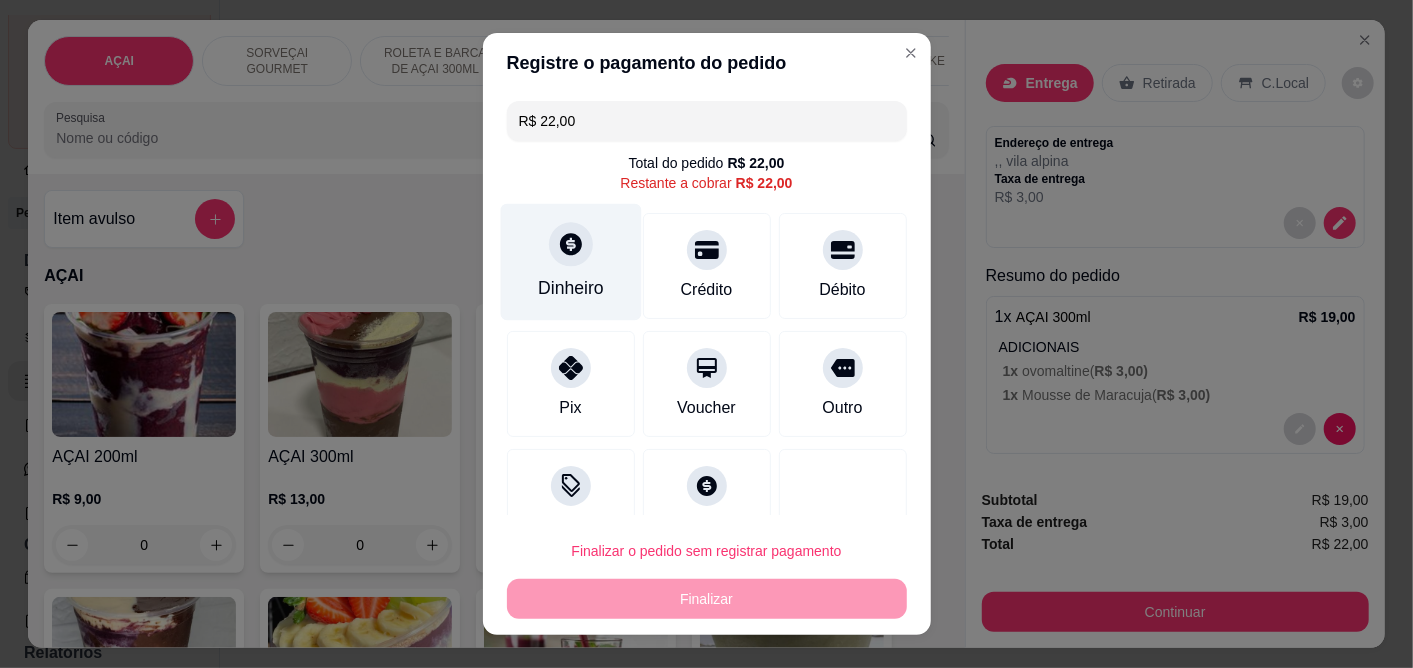 click on "Dinheiro" at bounding box center (570, 262) 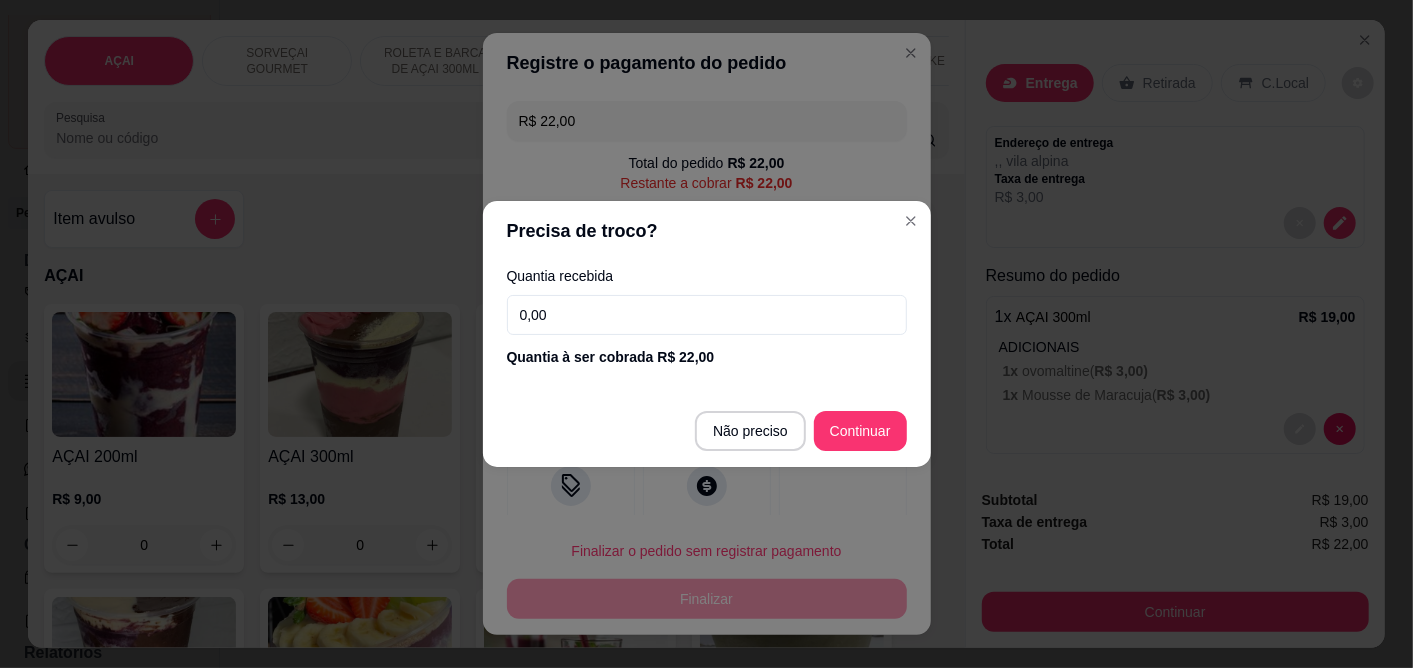 click on "Não preciso Continuar" at bounding box center [707, 431] 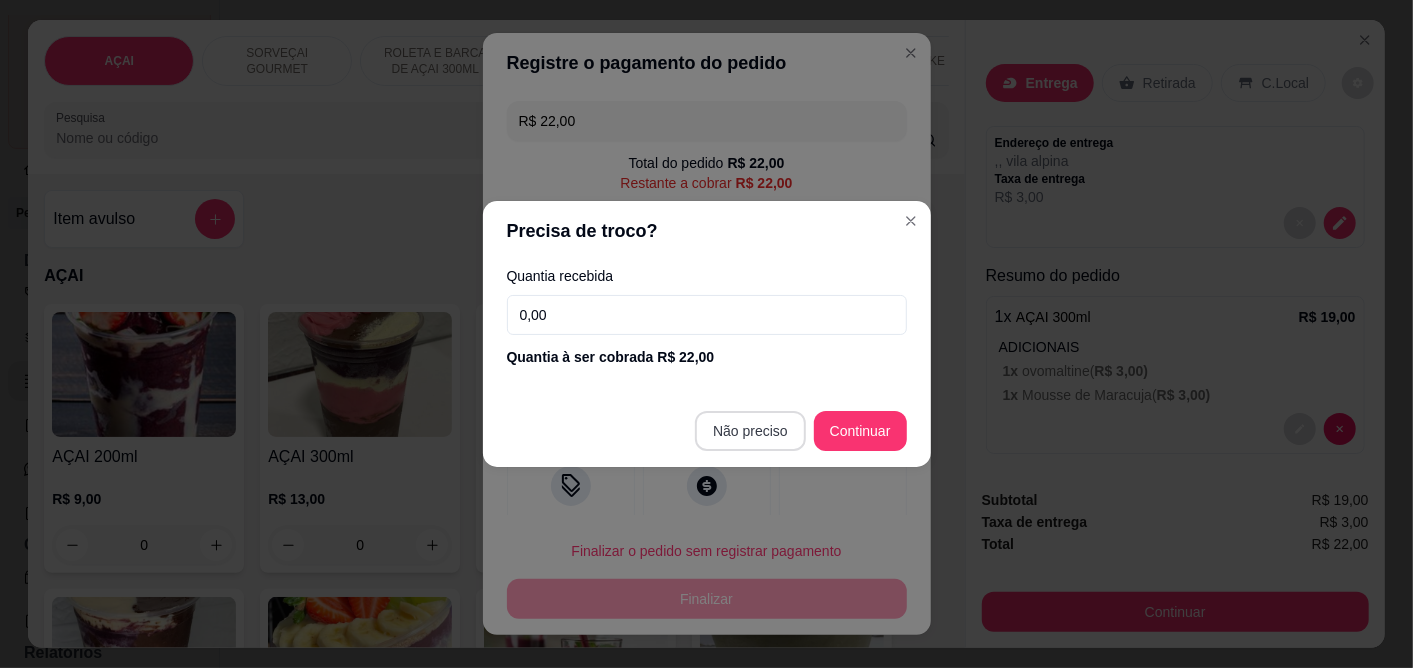 type on "R$ 0,00" 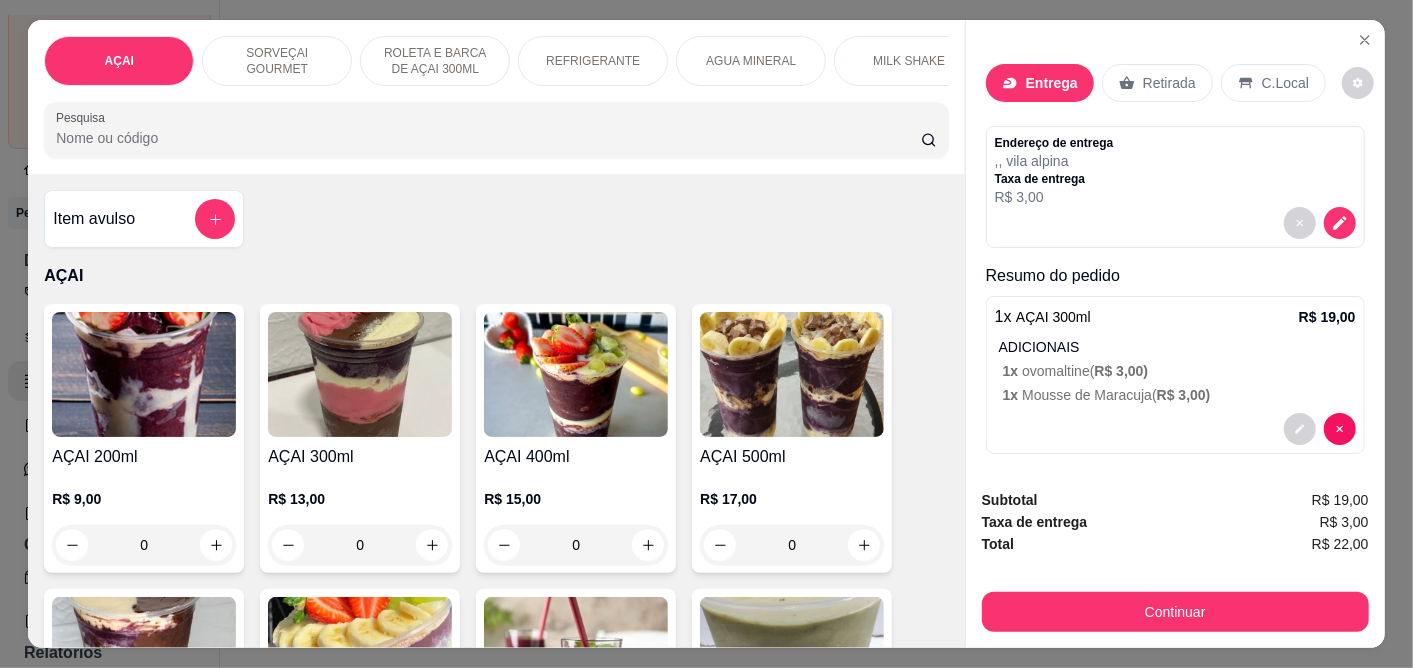 click at bounding box center [792, 659] 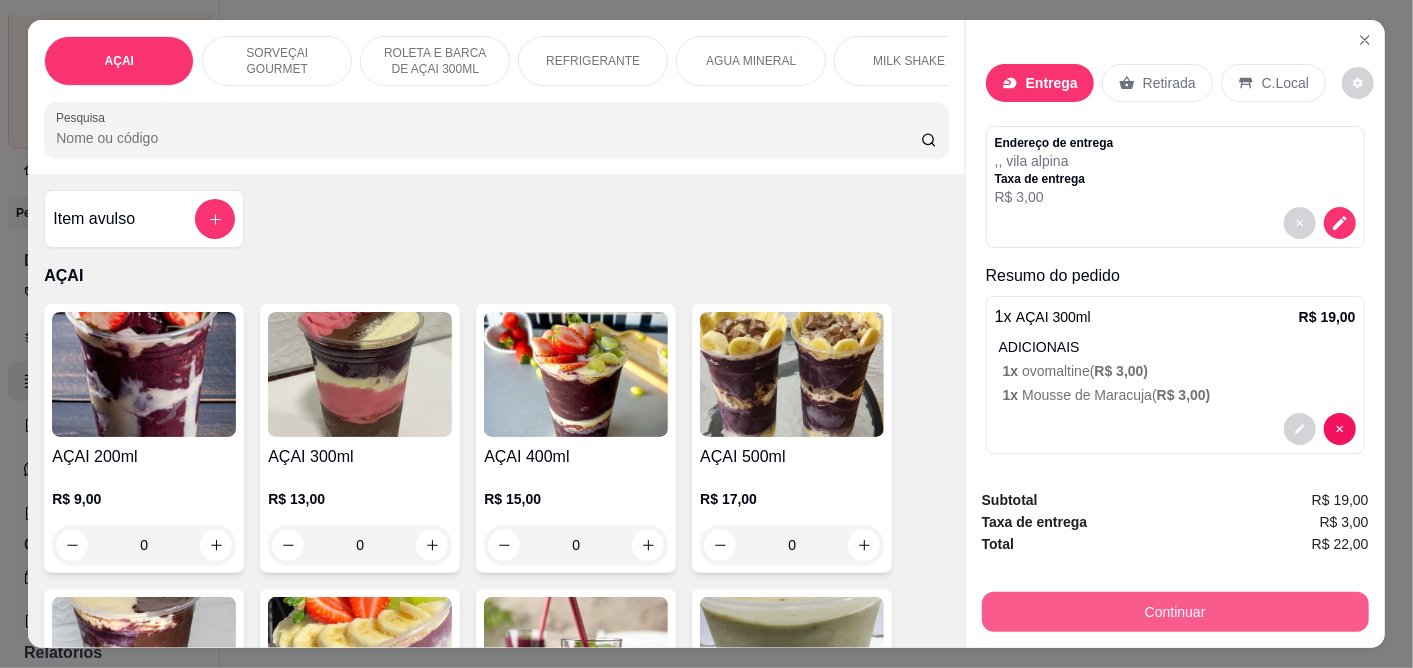 click on "Continuar" at bounding box center [1175, 612] 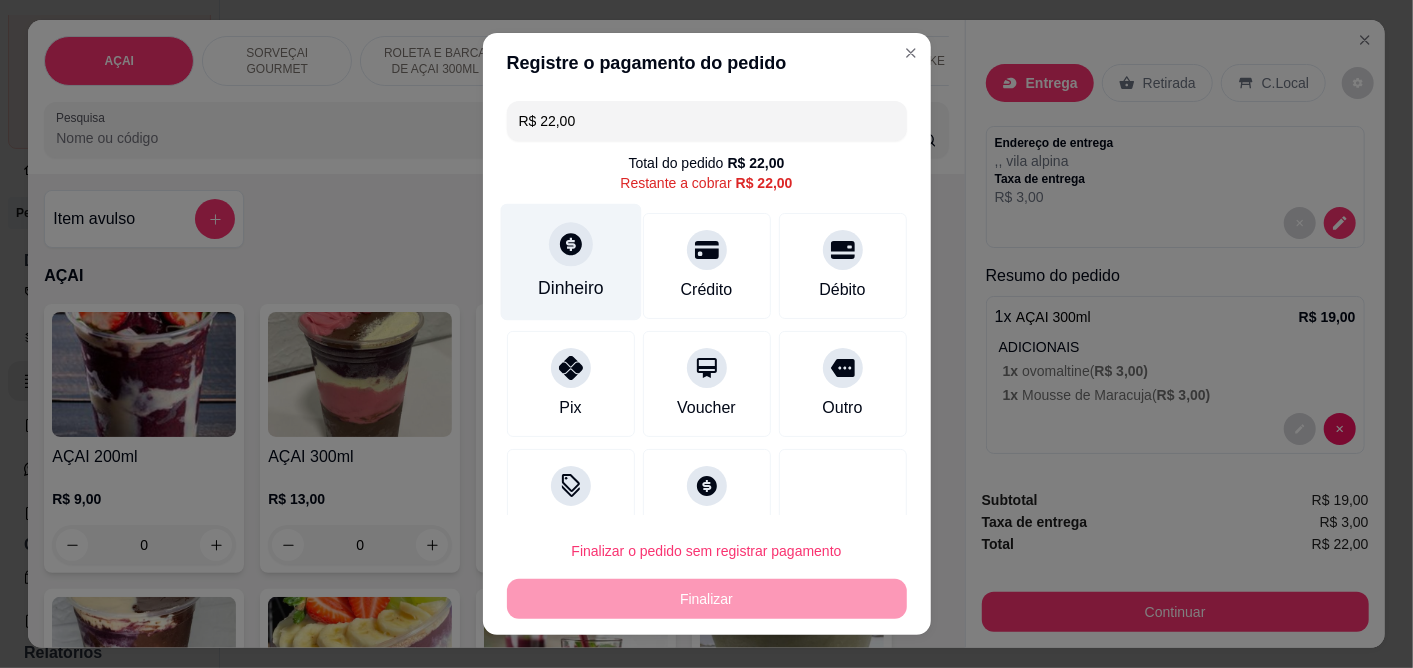click on "Dinheiro" at bounding box center [570, 262] 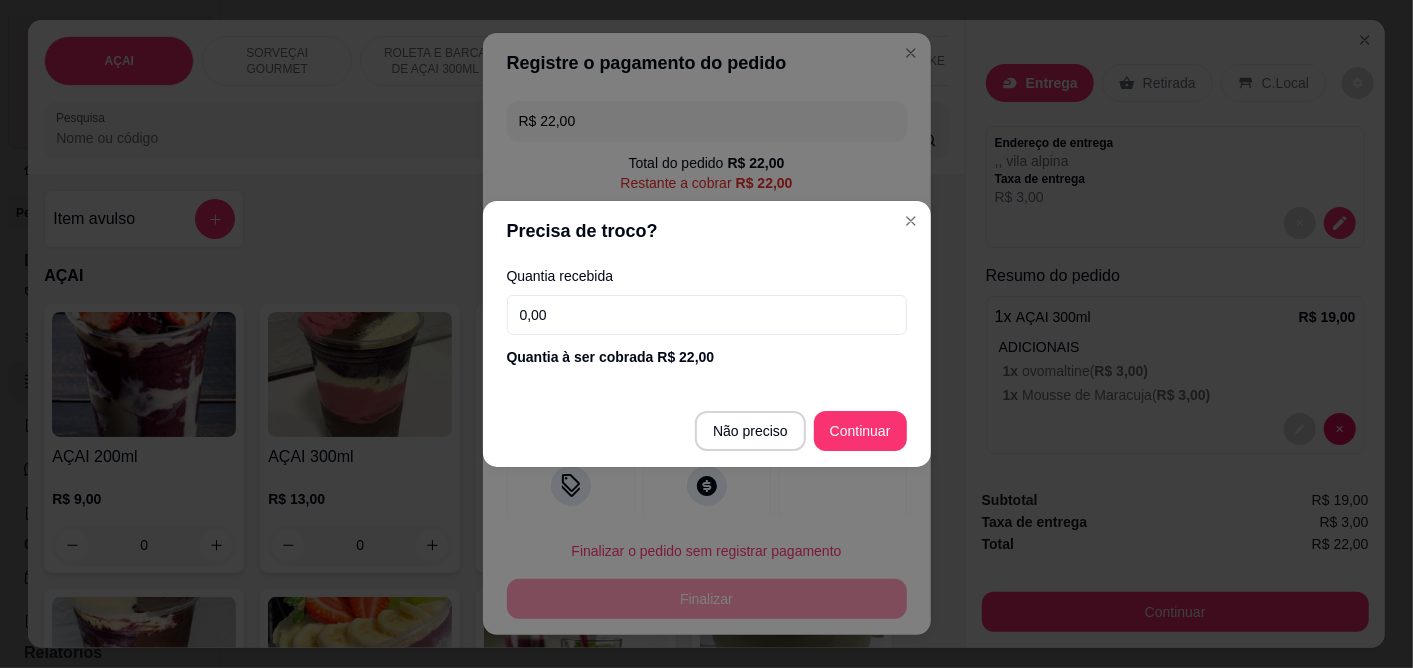click on "Não preciso Continuar" at bounding box center (707, 431) 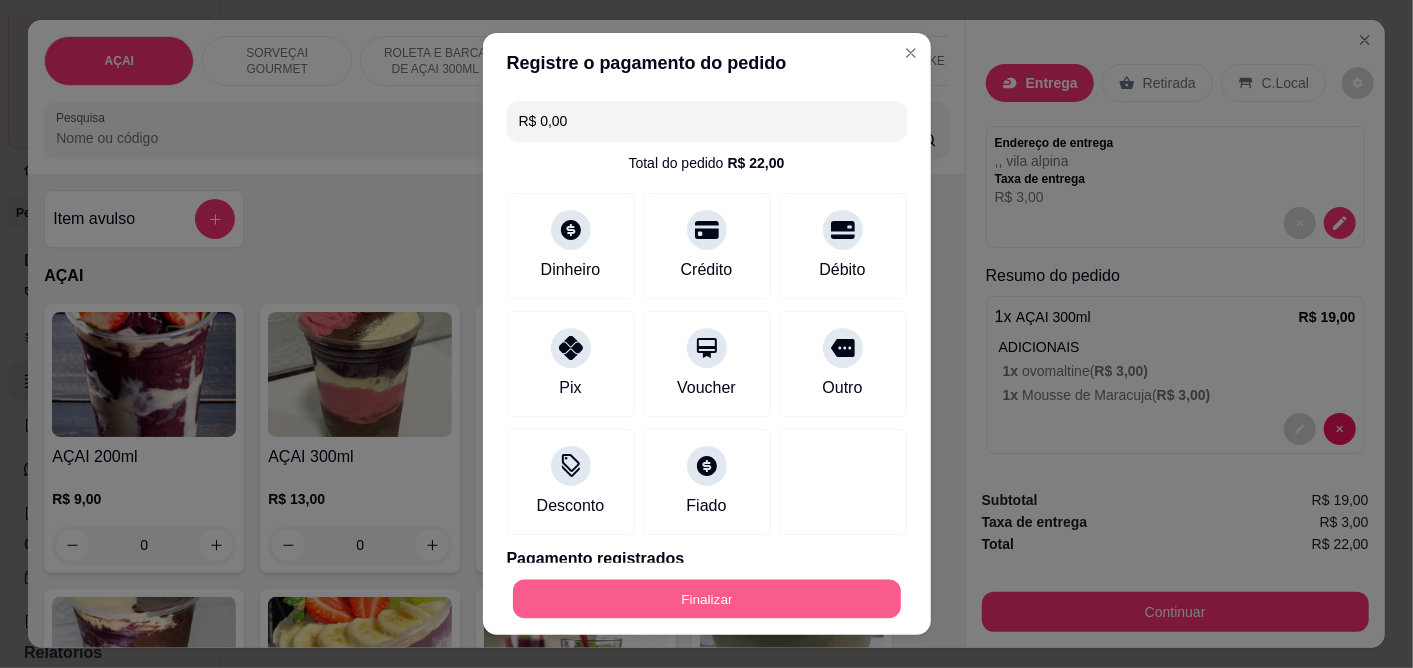 click on "Finalizar" at bounding box center [707, 598] 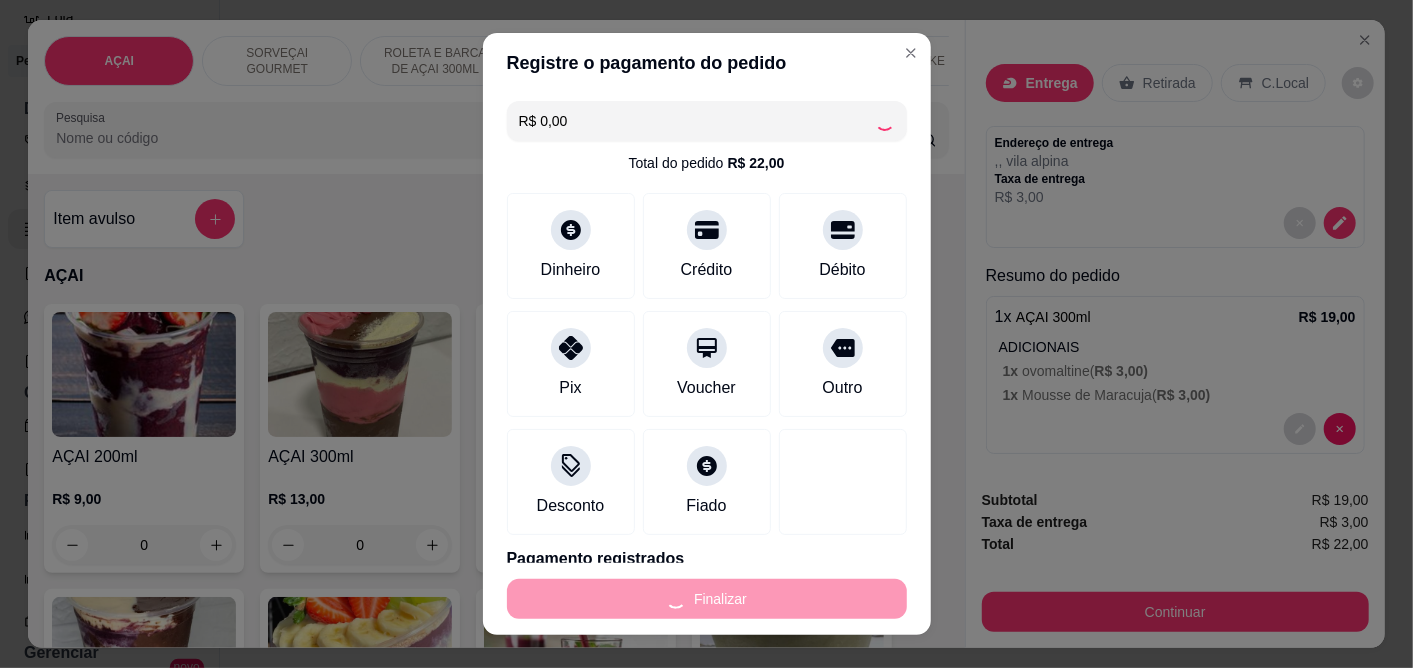 type on "-R$ 22,00" 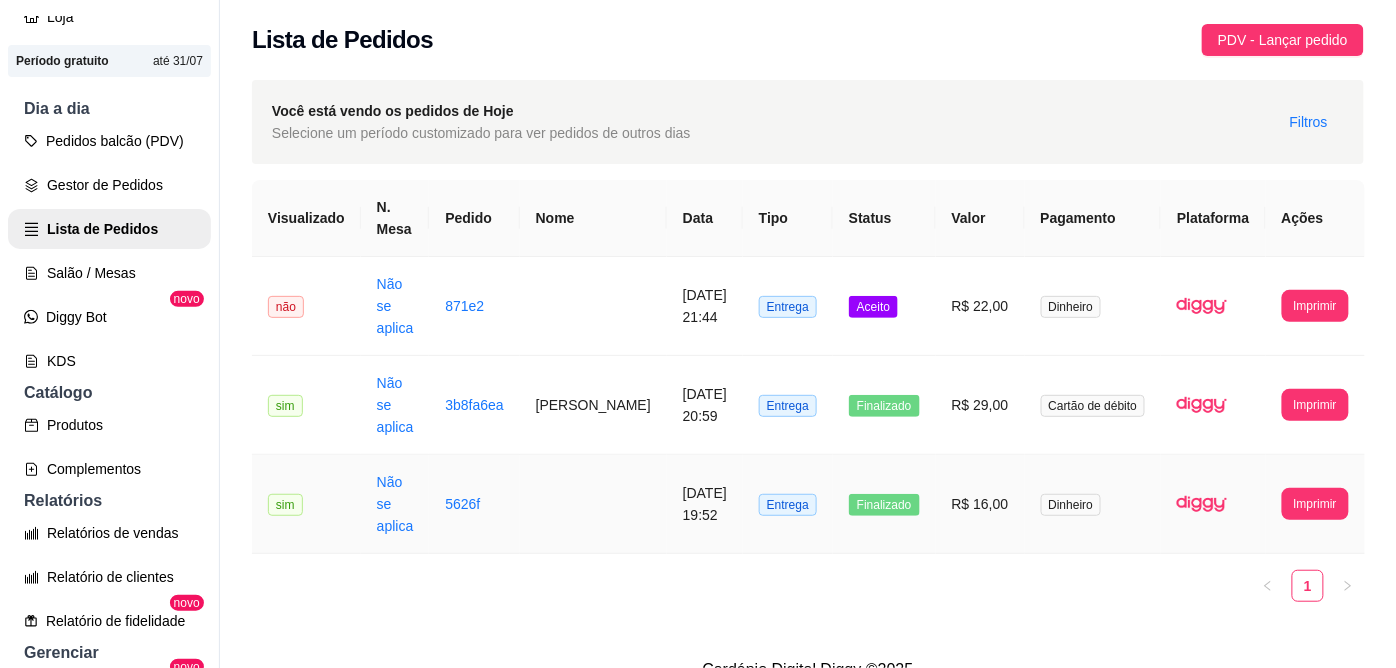 scroll, scrollTop: 32, scrollLeft: 0, axis: vertical 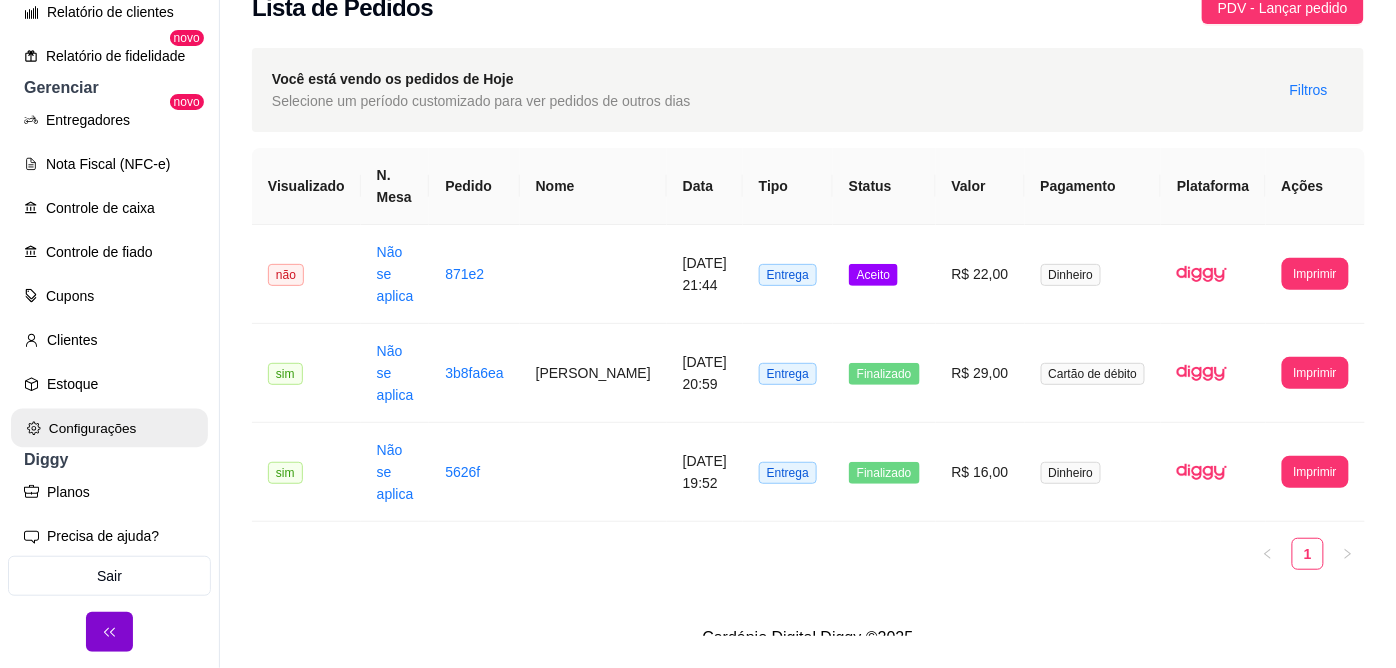click on "Configurações" at bounding box center [109, 428] 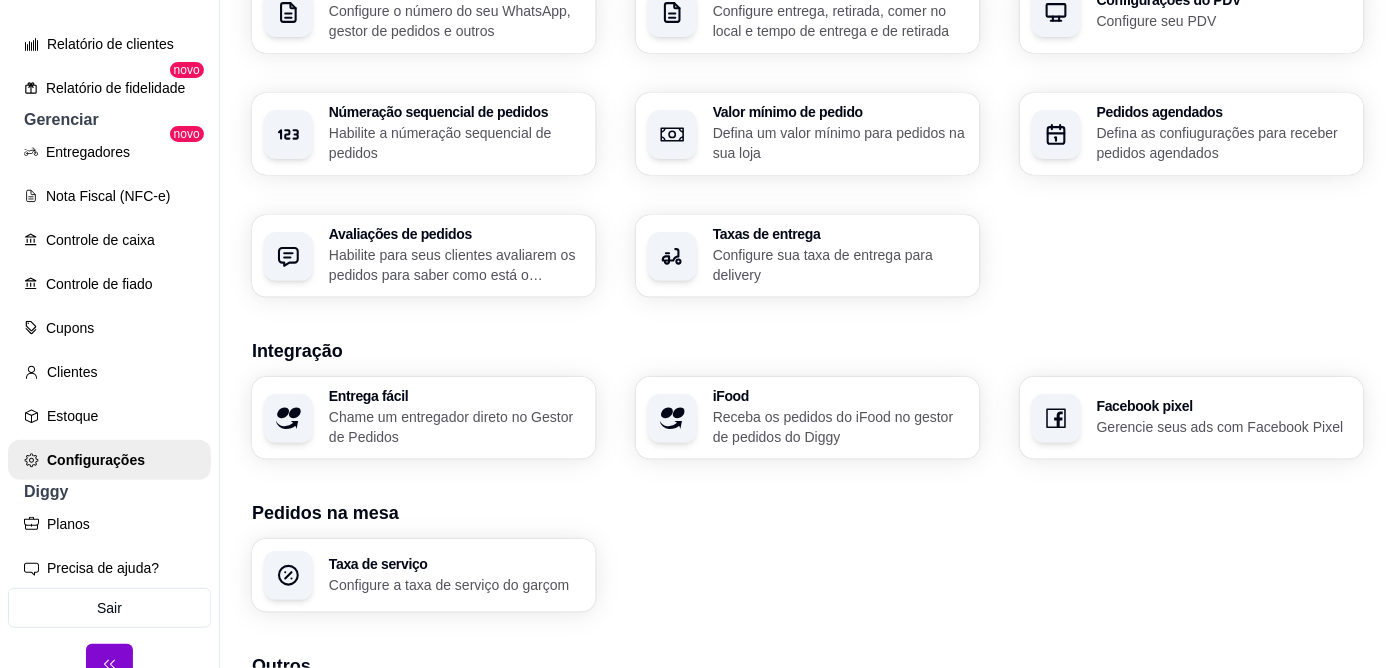 scroll, scrollTop: 747, scrollLeft: 0, axis: vertical 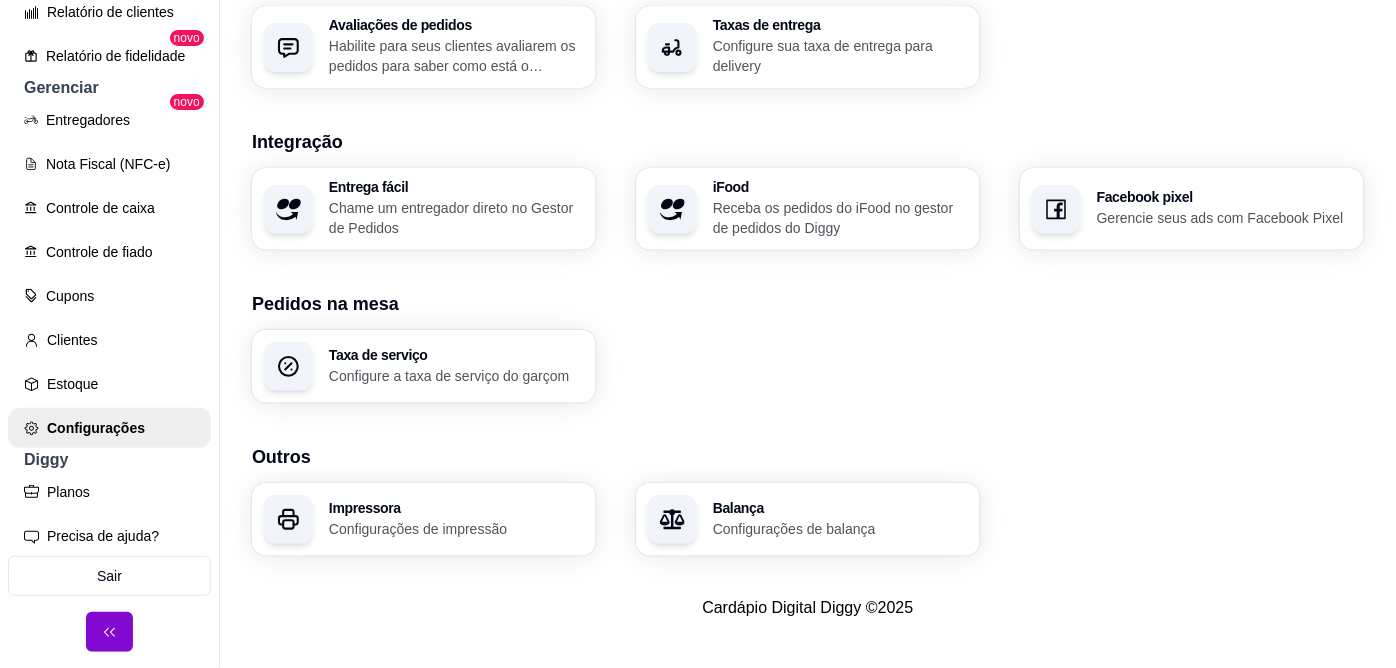 click on "Impressora Configurações de impressão" at bounding box center [424, 519] 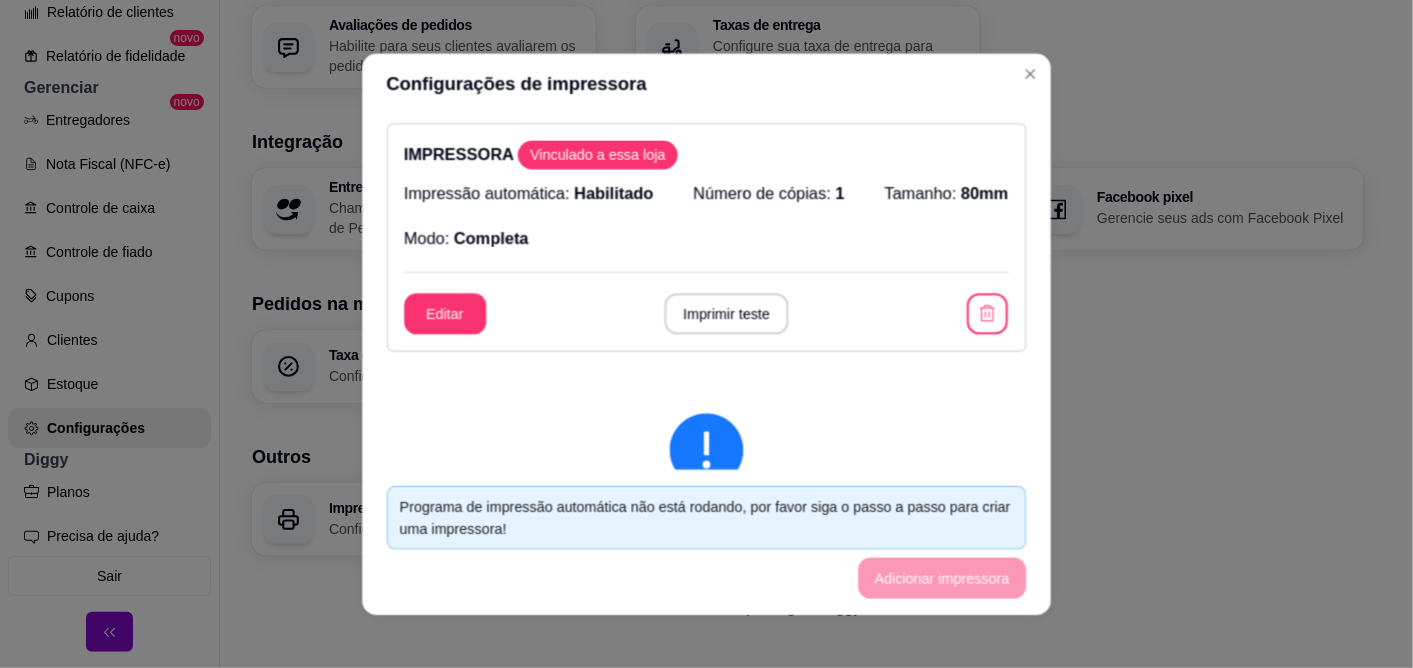 scroll, scrollTop: 701, scrollLeft: 0, axis: vertical 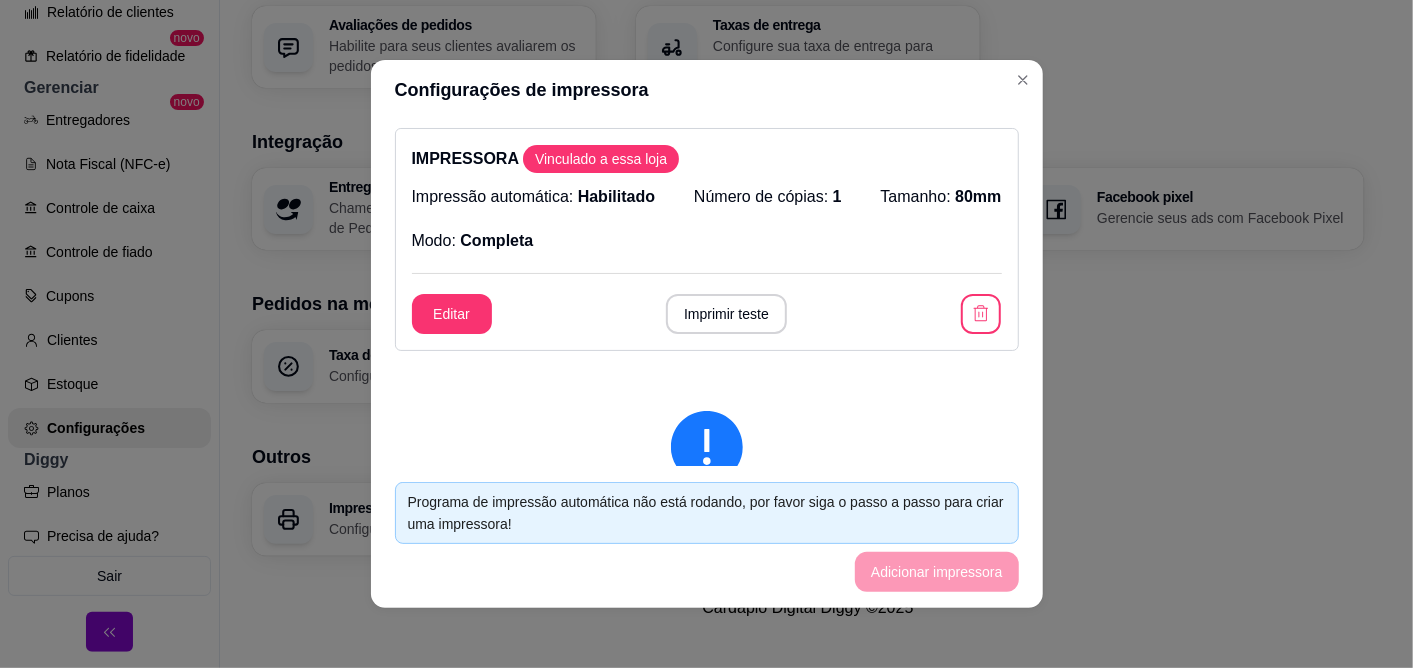 click on "Vinculado a essa loja" at bounding box center (601, 159) 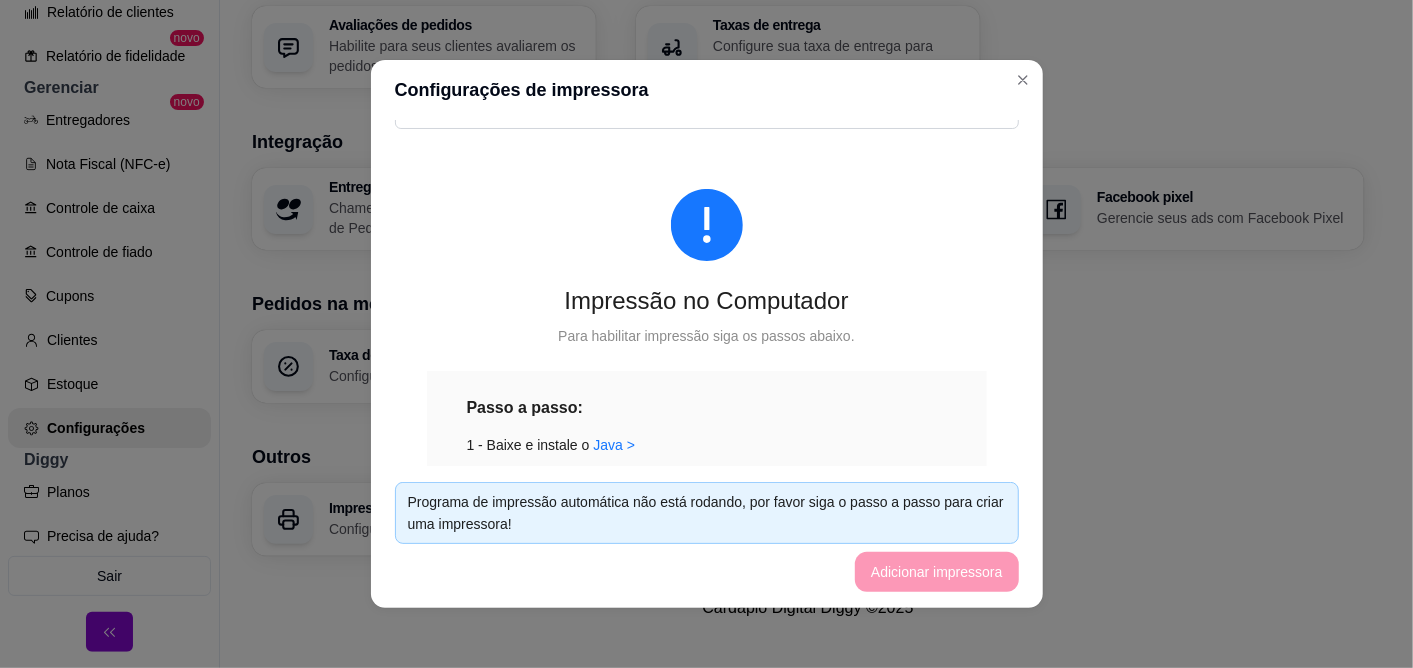 scroll, scrollTop: 111, scrollLeft: 0, axis: vertical 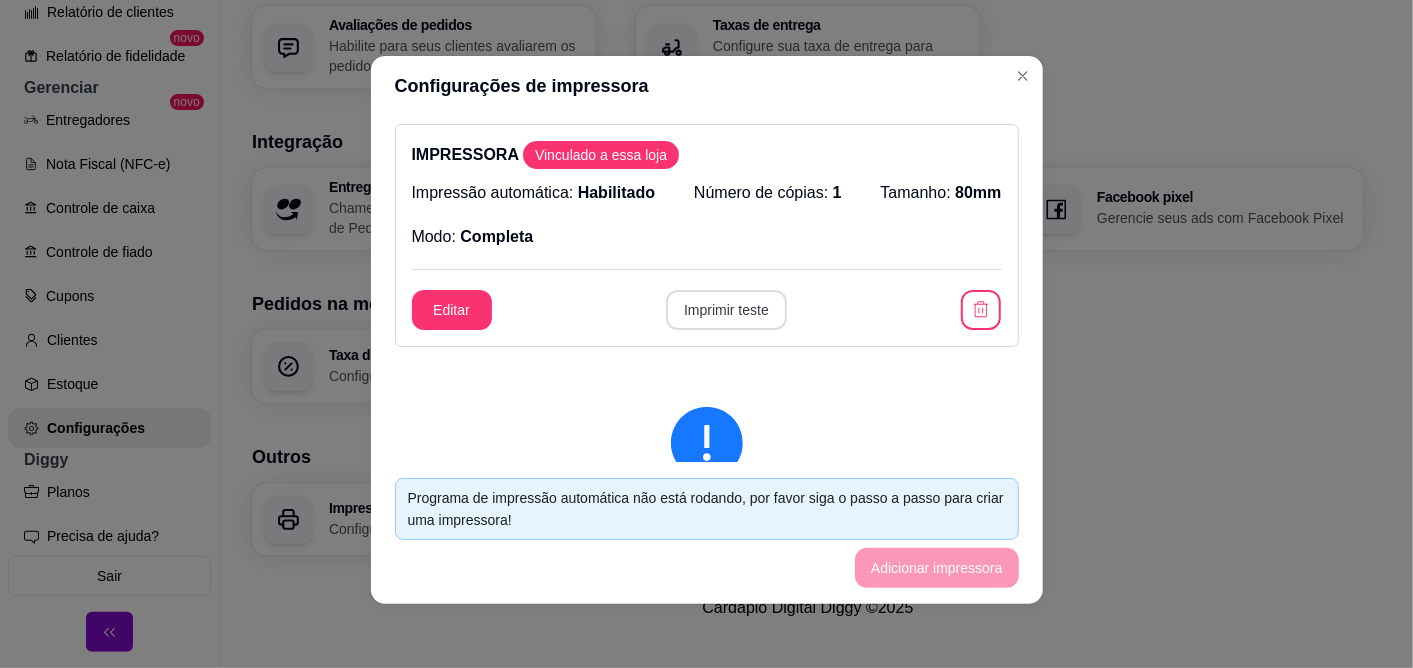click on "Imprimir teste" at bounding box center (726, 310) 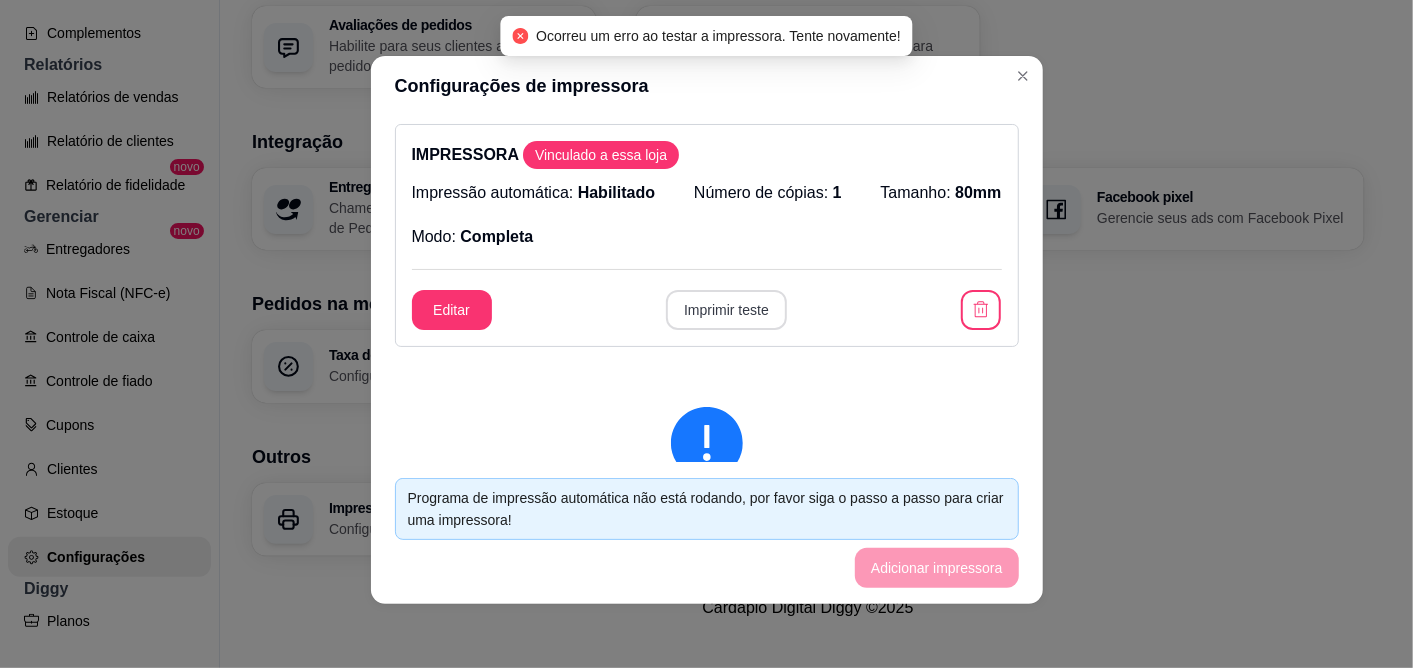 scroll, scrollTop: 853, scrollLeft: 0, axis: vertical 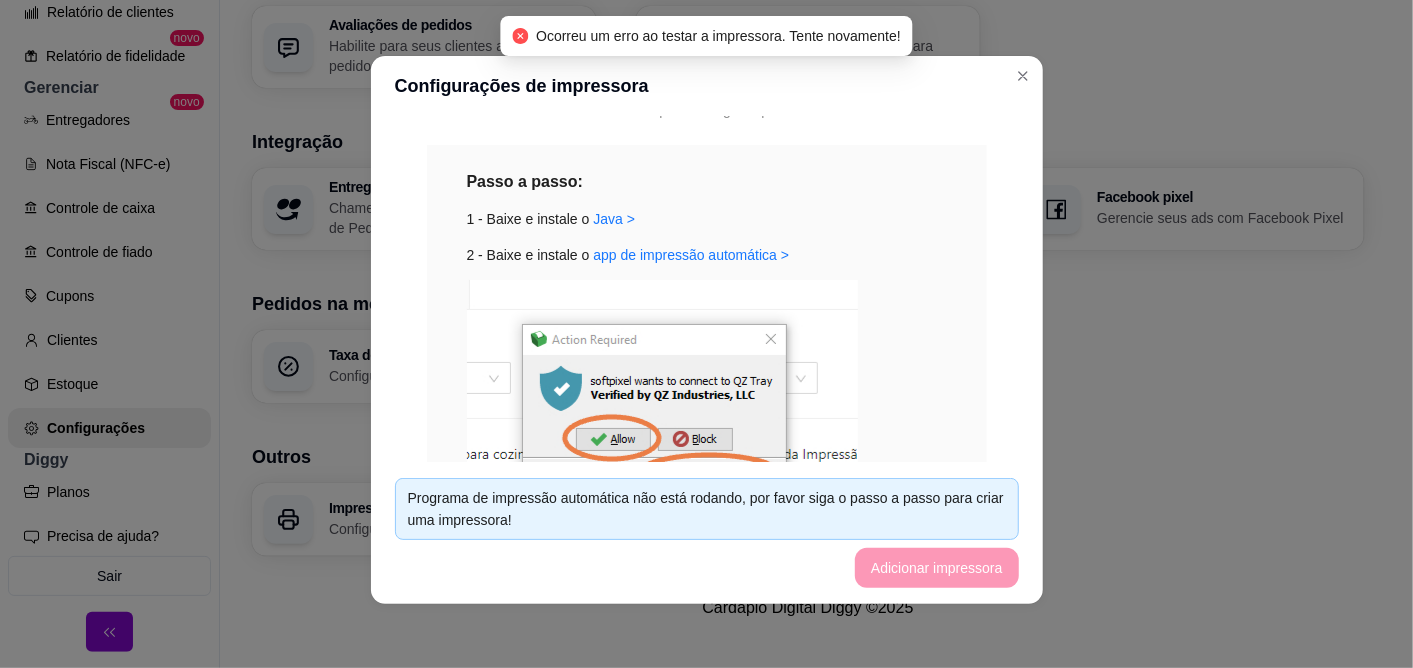 click on "Programa de impressão automática não está rodando, por favor siga o passo a passo para criar uma impressora! Adicionar impressora" at bounding box center [707, 533] 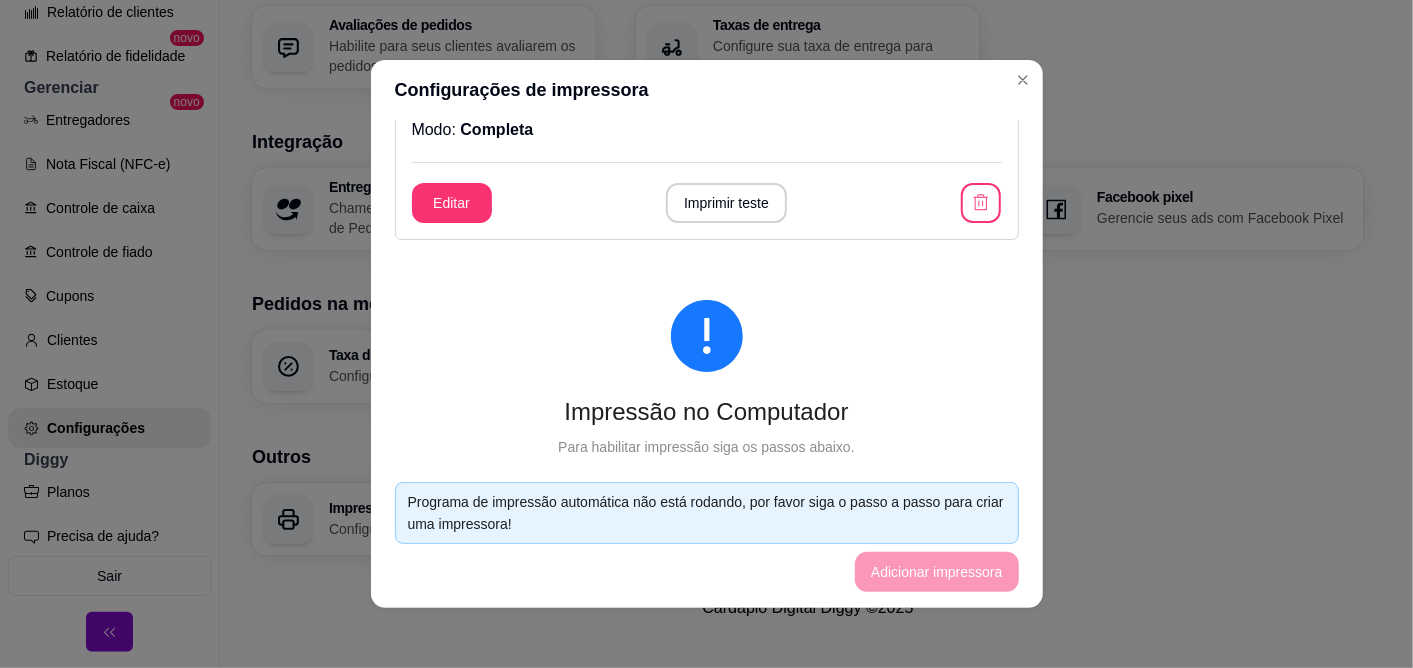 scroll, scrollTop: 0, scrollLeft: 0, axis: both 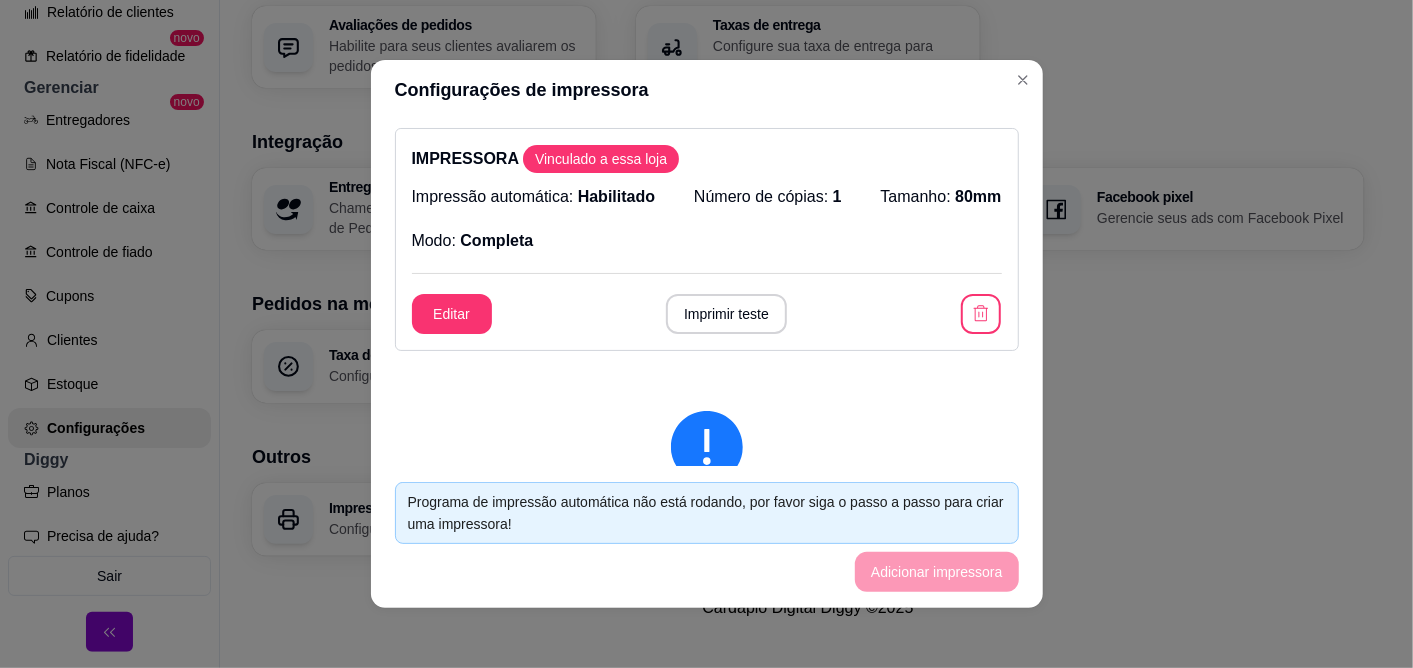 click on "Número de cópias:   1" at bounding box center [768, 197] 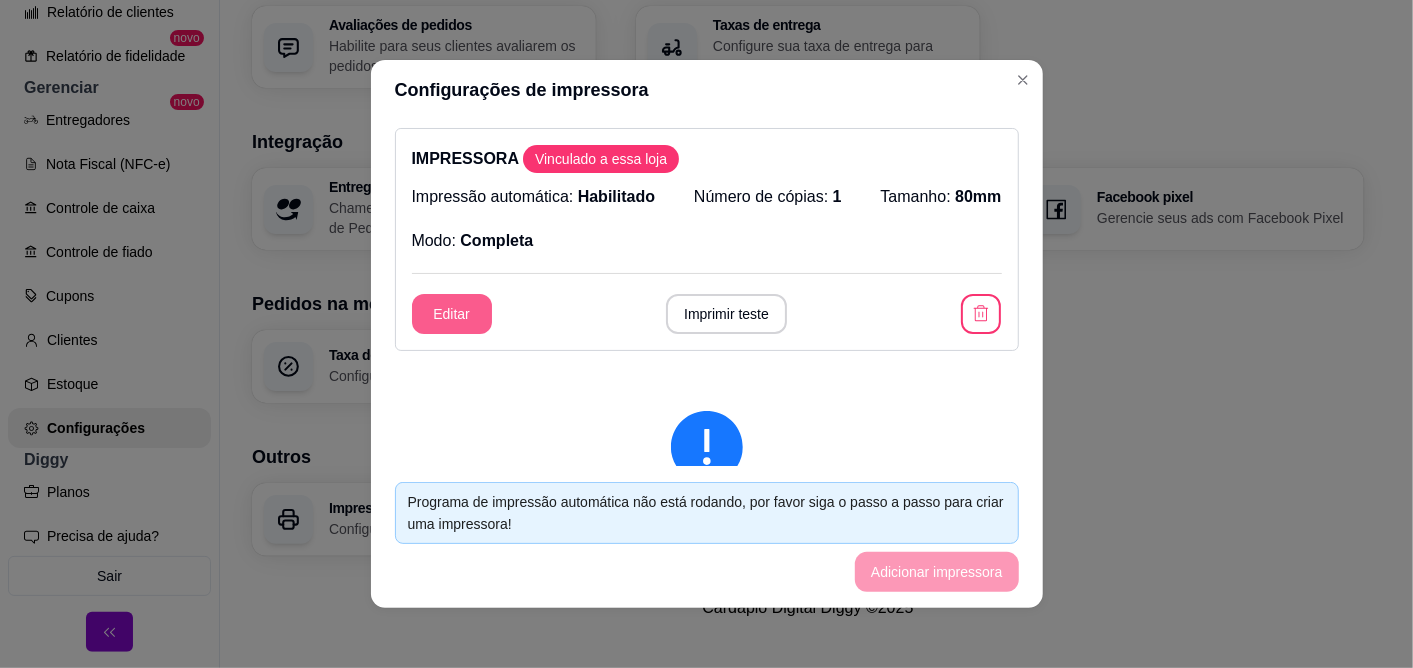 click on "Editar" at bounding box center [452, 314] 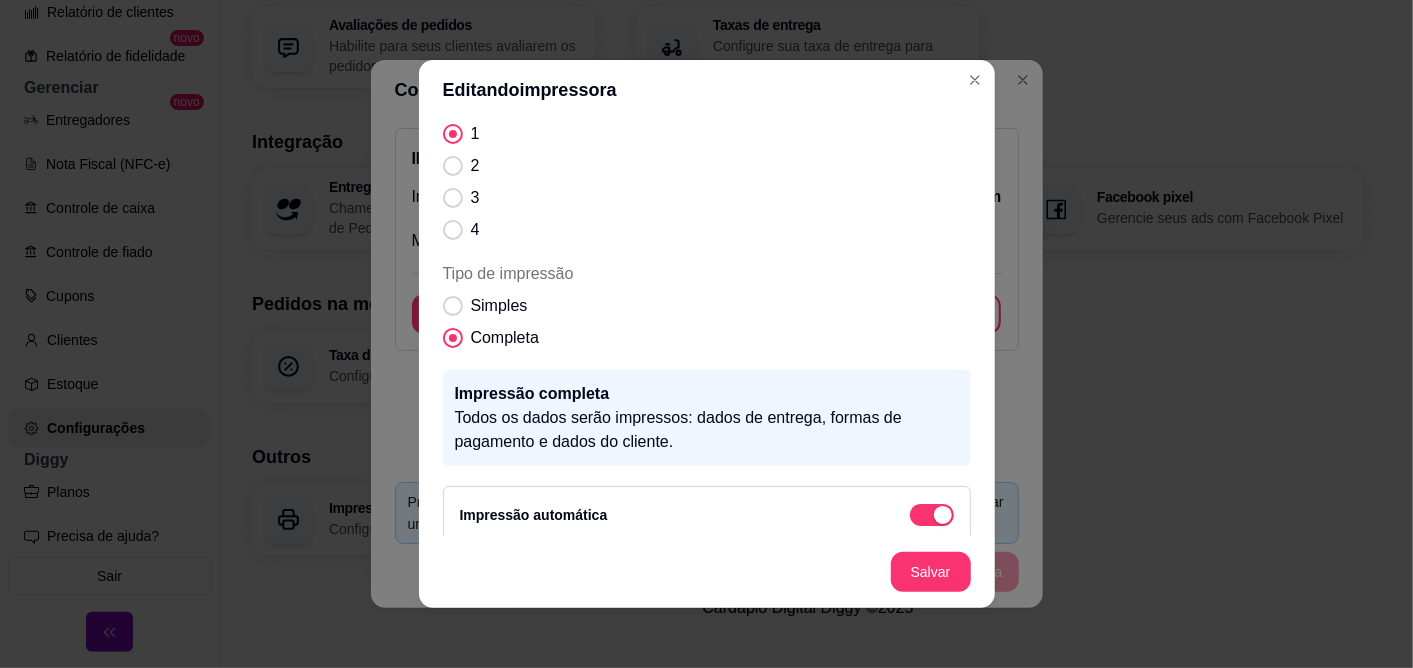 scroll, scrollTop: 237, scrollLeft: 0, axis: vertical 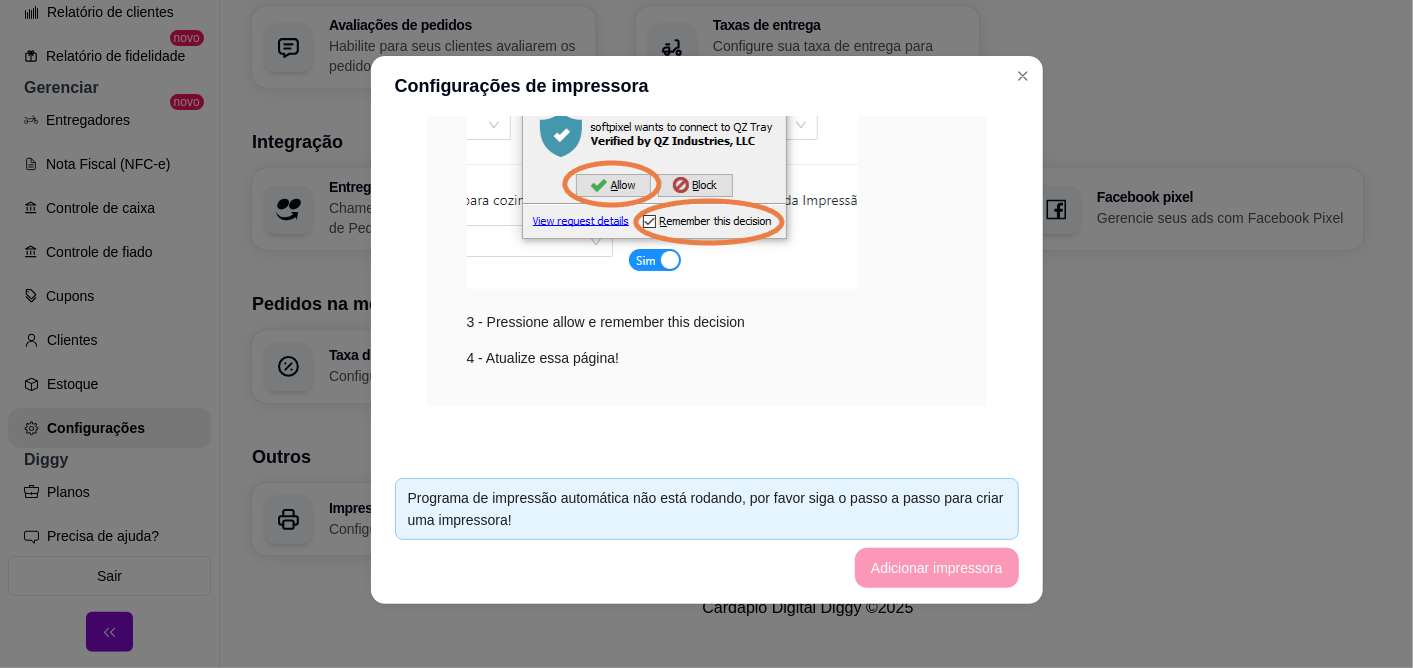 click on "3 - Pressione allow e remember this decision" at bounding box center [707, 179] 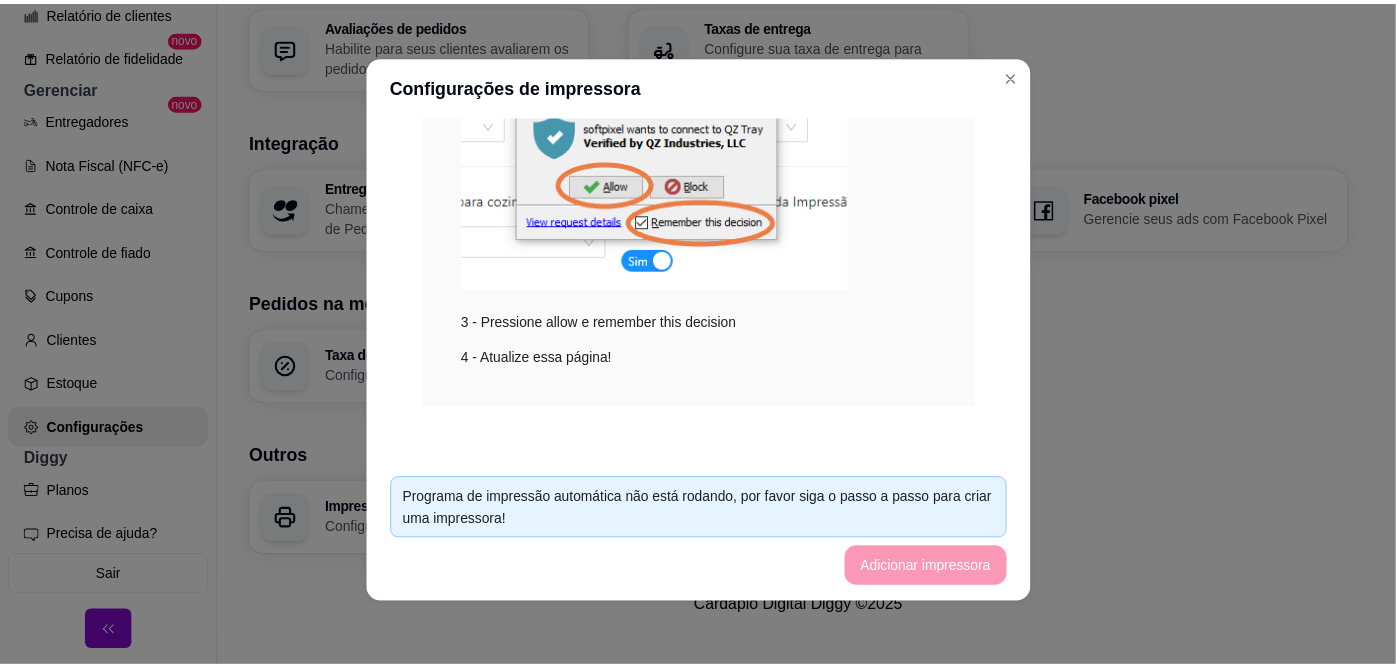 scroll, scrollTop: 701, scrollLeft: 0, axis: vertical 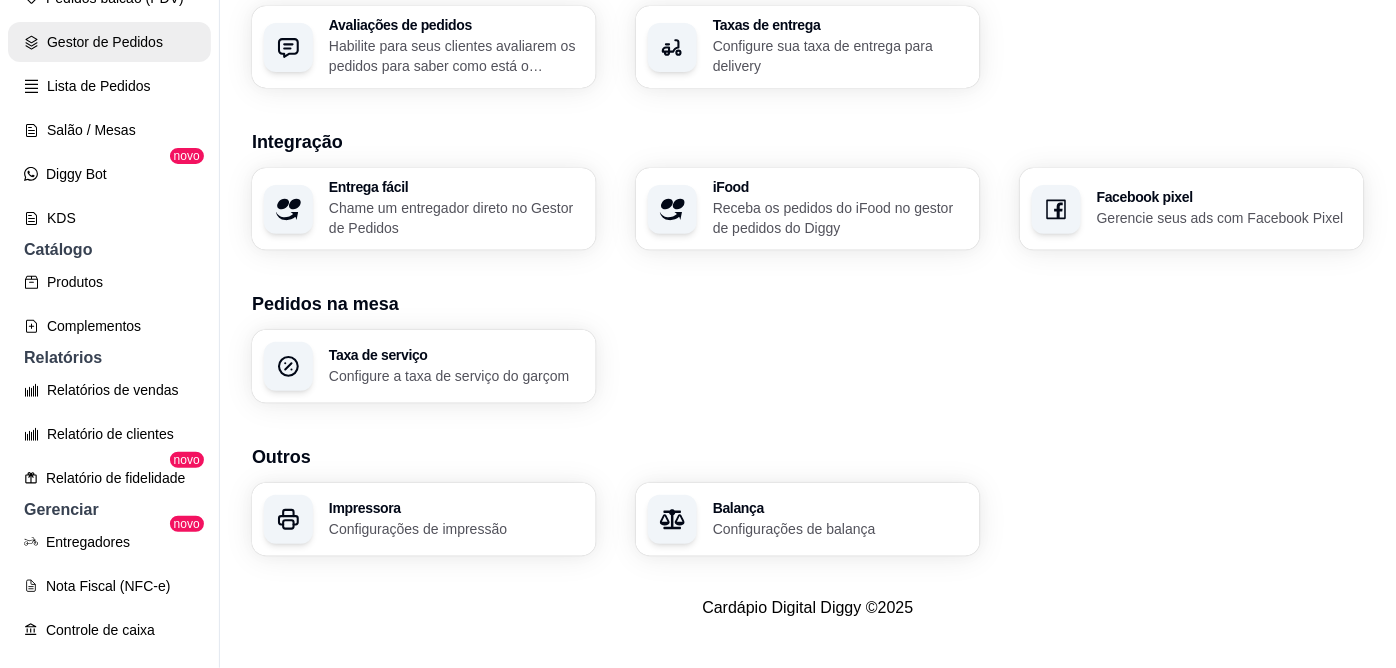 click on "Pedidos balcão (PDV)" at bounding box center [109, -2] 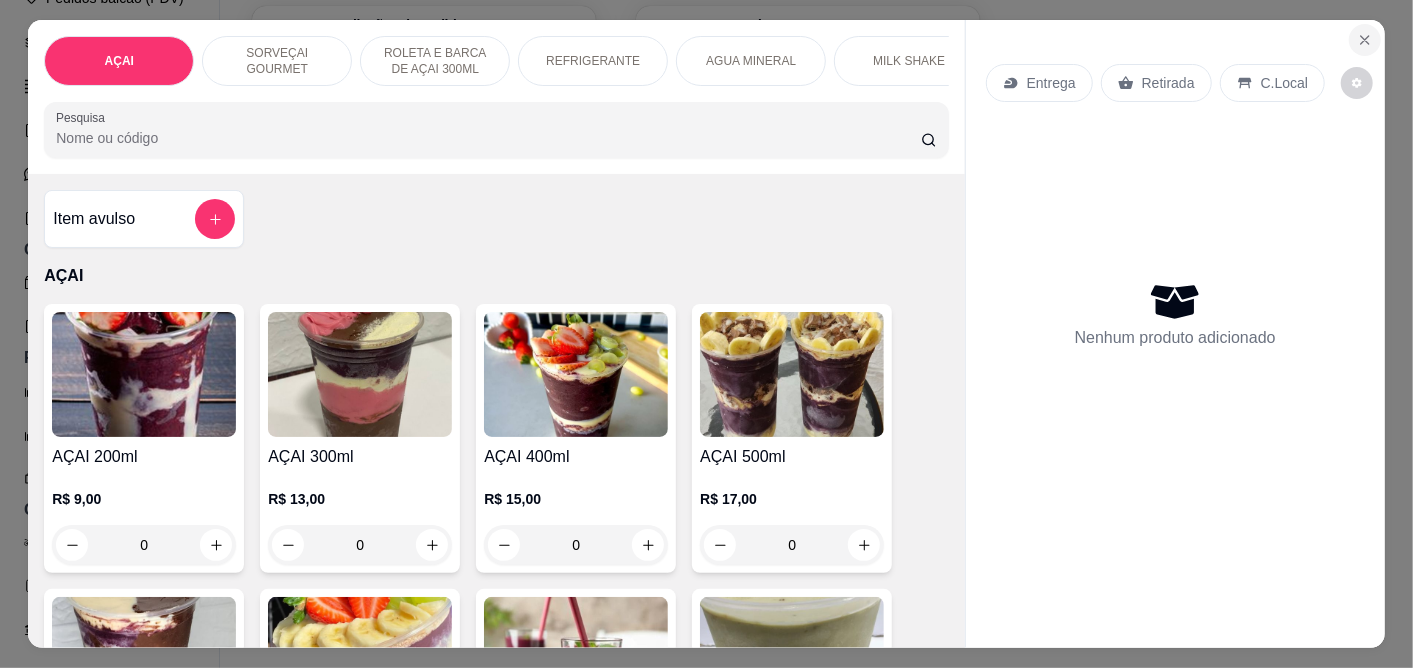 click at bounding box center [1365, 40] 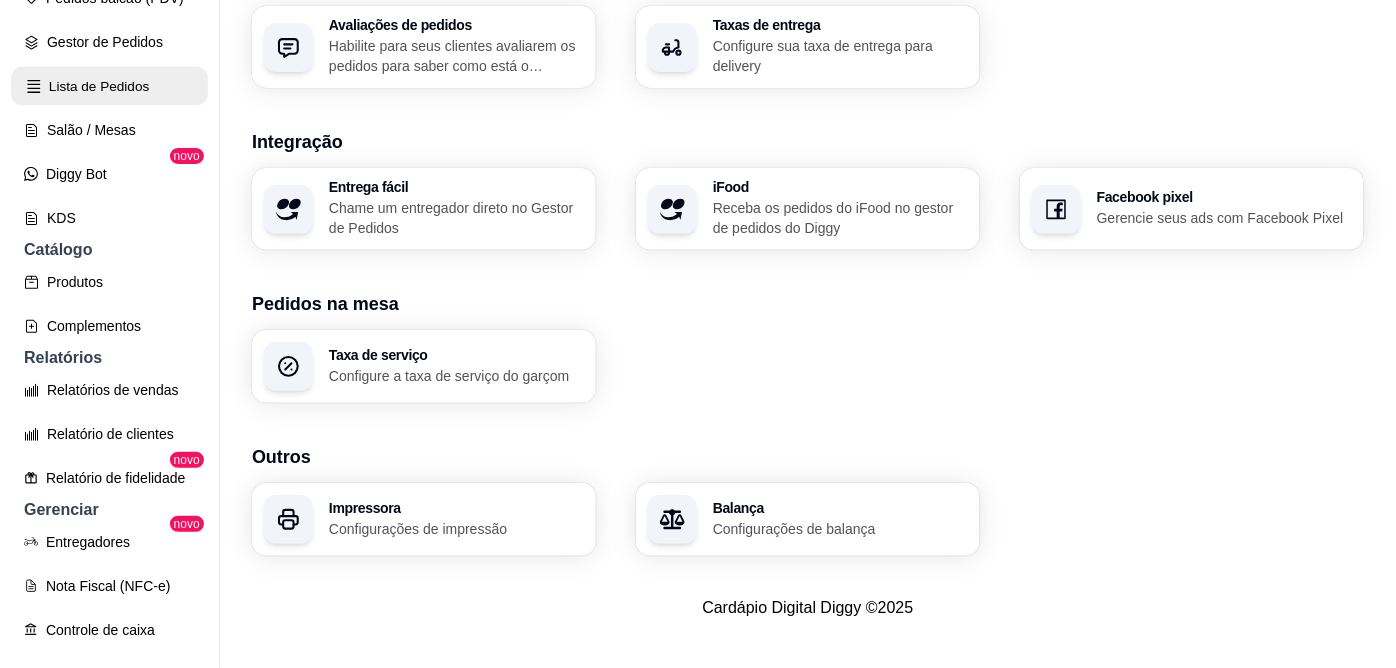 click on "Lista de Pedidos" at bounding box center [109, 86] 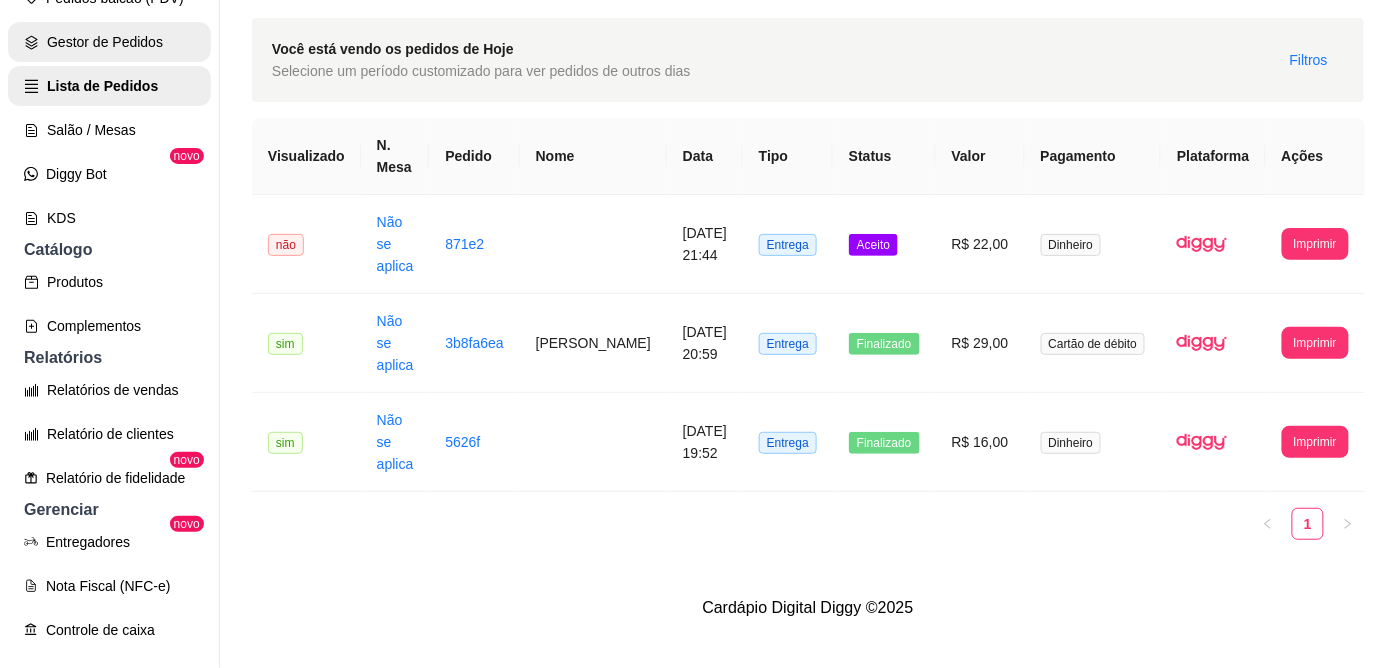 scroll, scrollTop: 0, scrollLeft: 0, axis: both 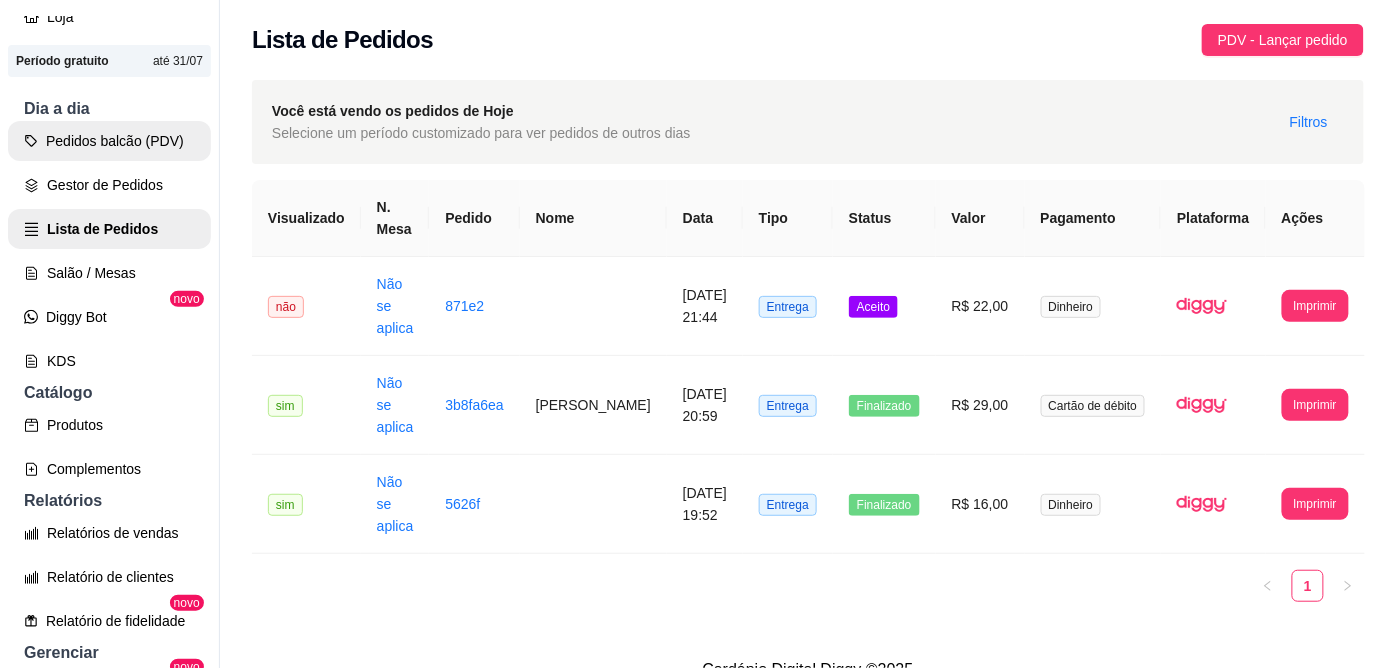 click on "Pedidos balcão (PDV)" at bounding box center [109, 141] 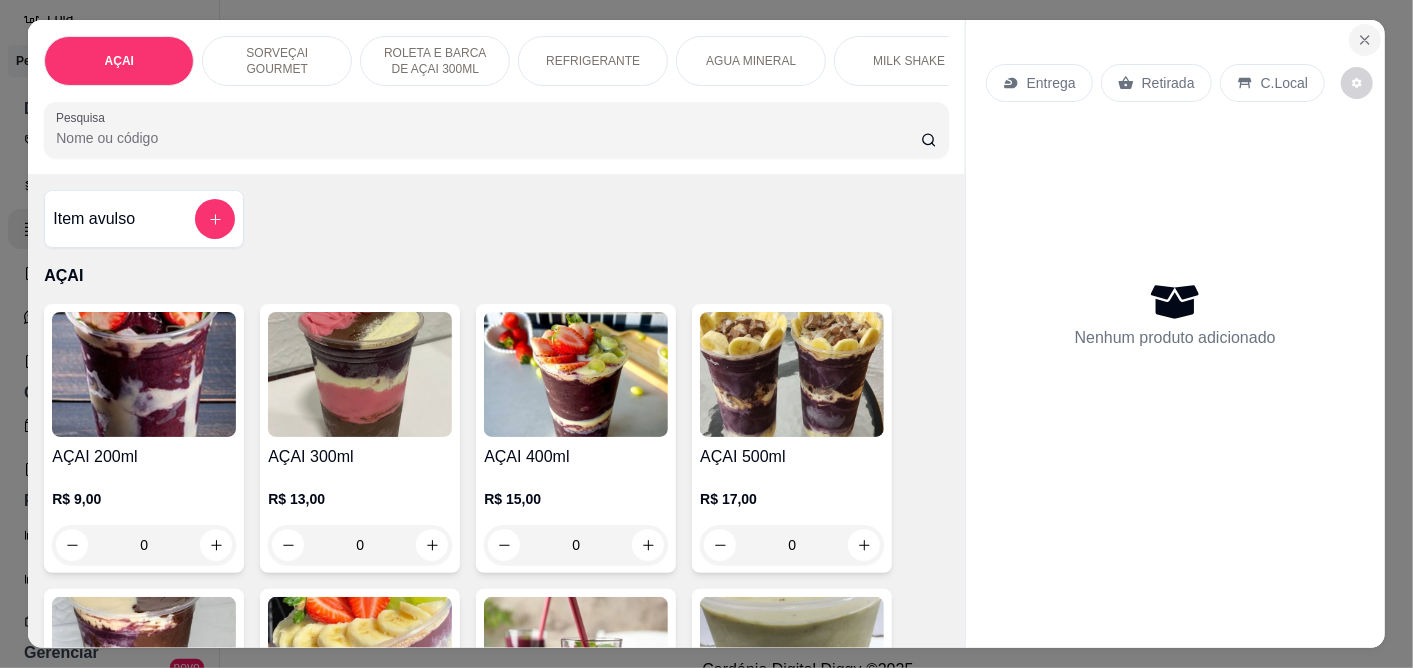 click 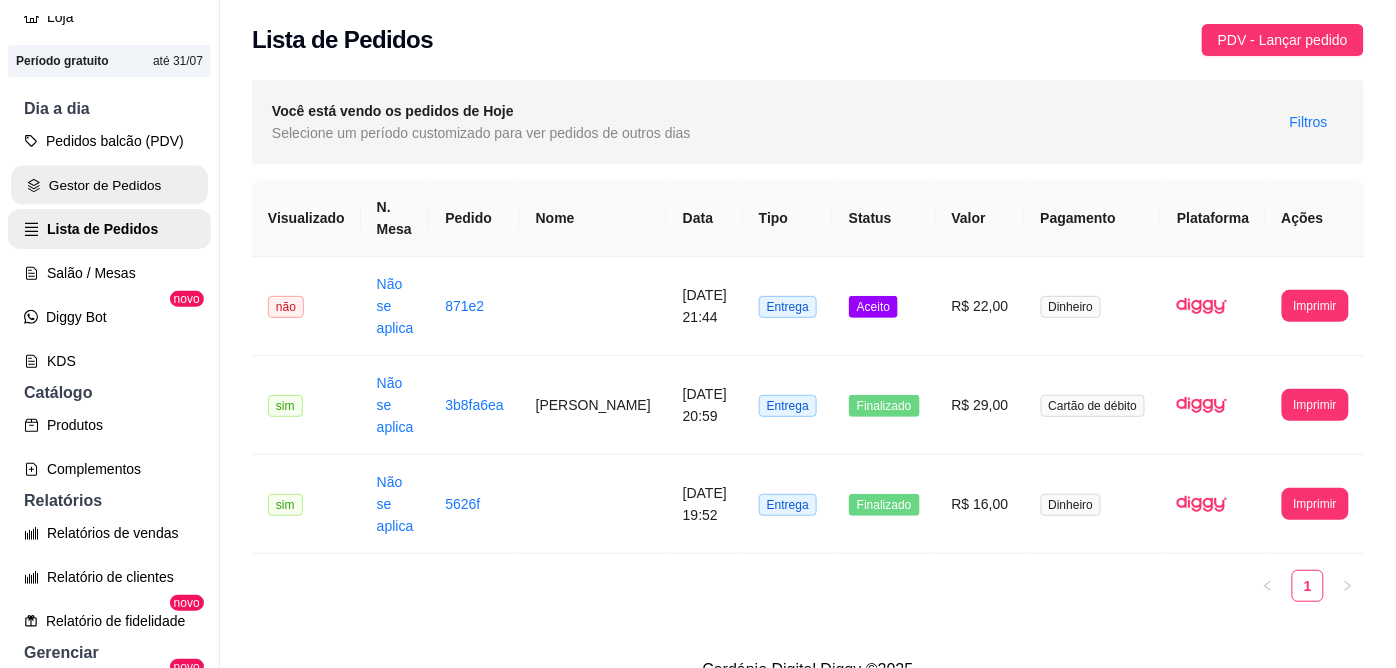 click on "Gestor de Pedidos" at bounding box center (109, 185) 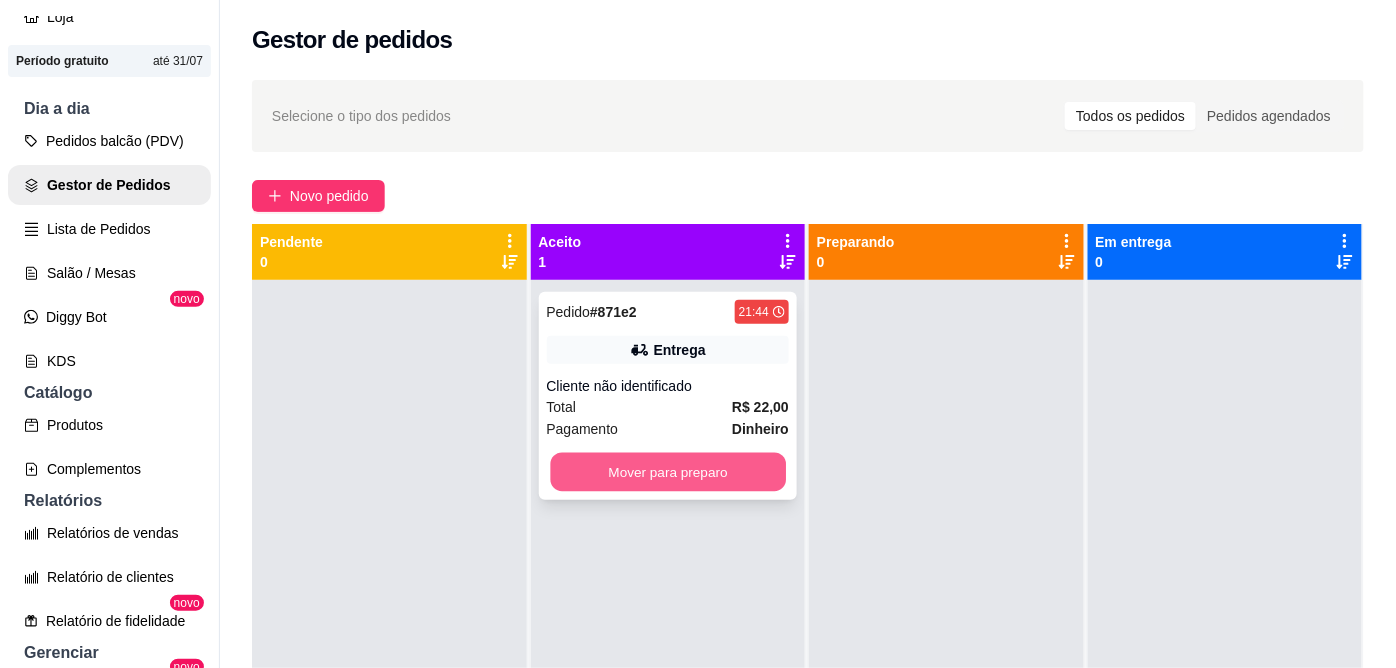 click on "Mover para preparo" at bounding box center (667, 472) 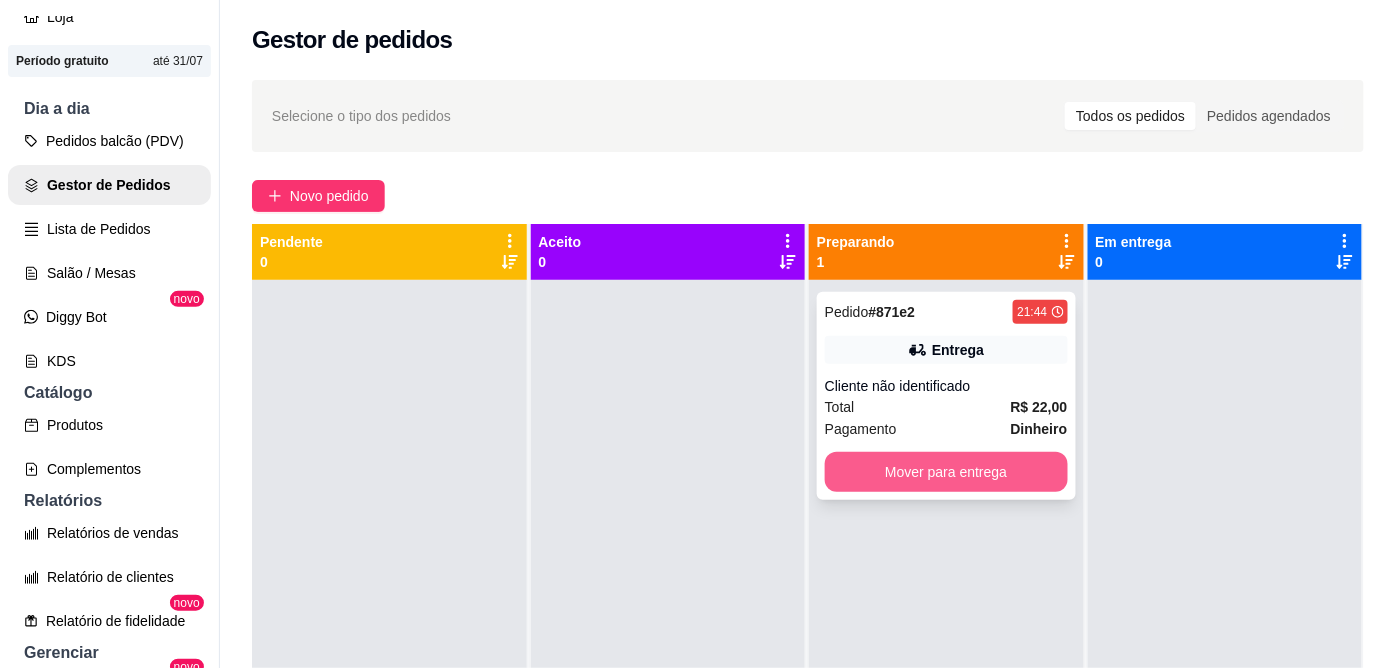 click on "Mover para entrega" at bounding box center [946, 472] 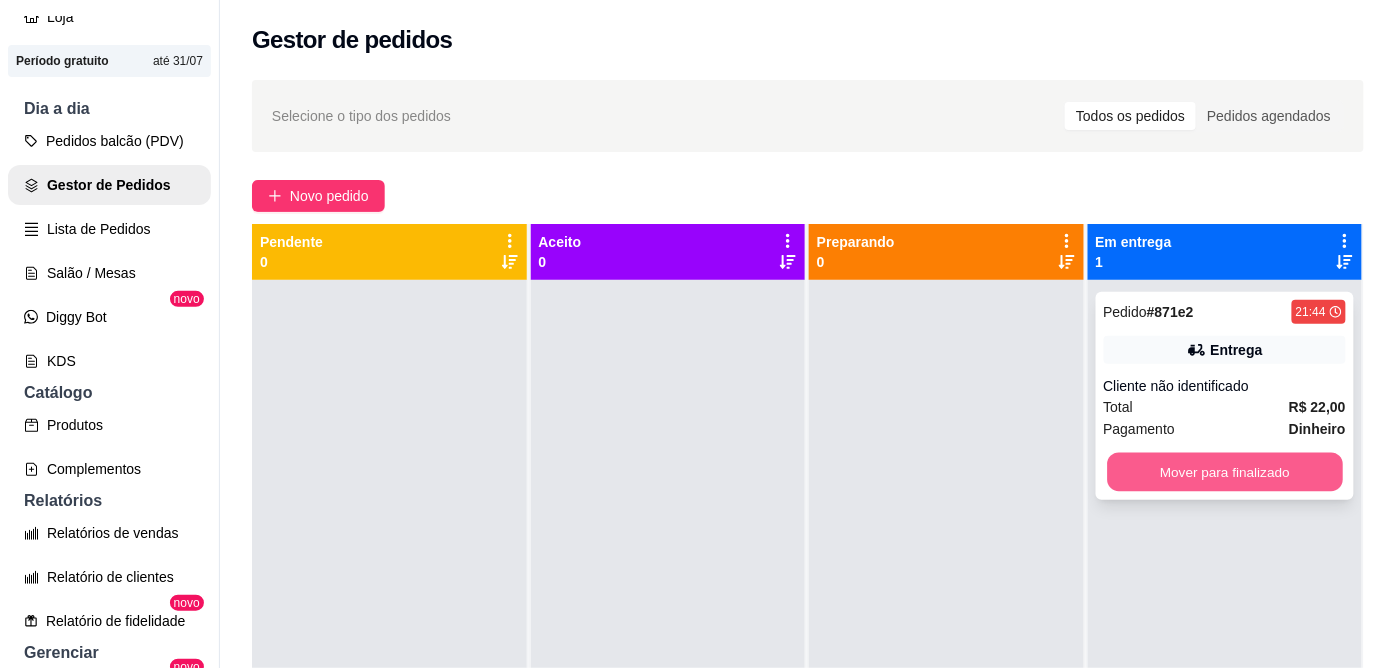 click on "Mover para finalizado" at bounding box center (1224, 472) 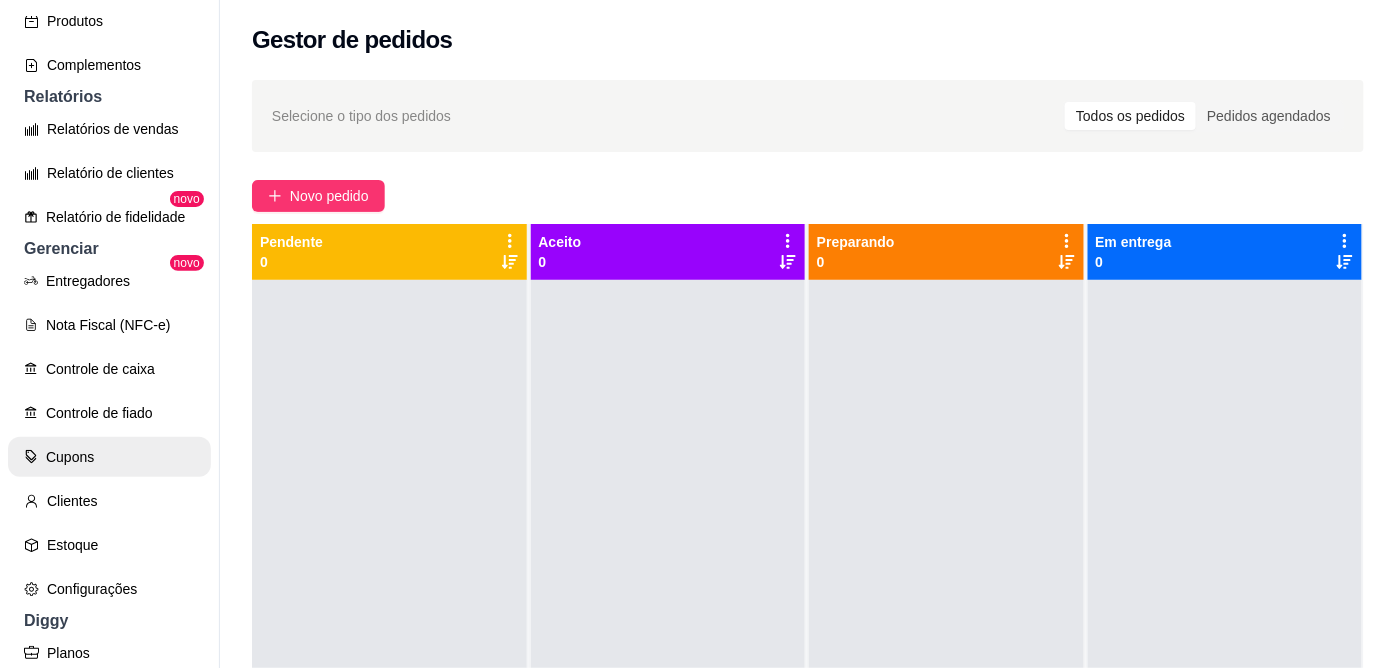 scroll, scrollTop: 812, scrollLeft: 0, axis: vertical 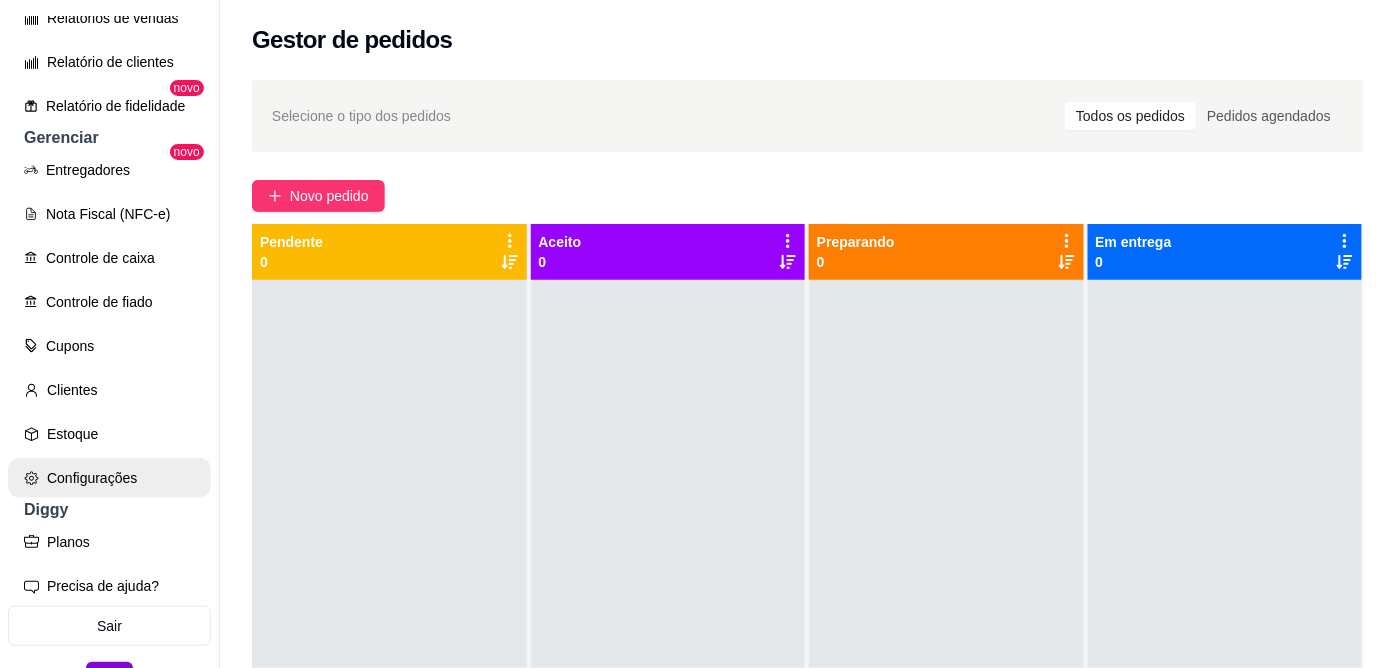 click on "Configurações" at bounding box center [109, 478] 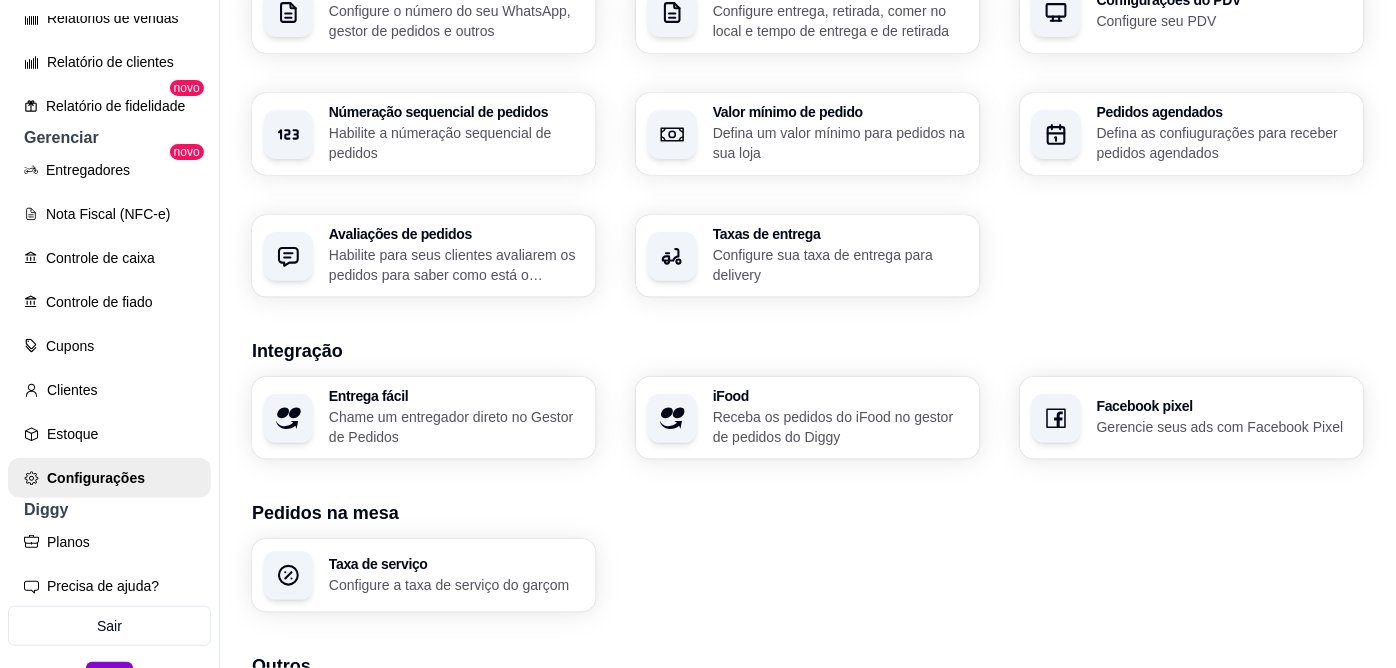 scroll, scrollTop: 747, scrollLeft: 0, axis: vertical 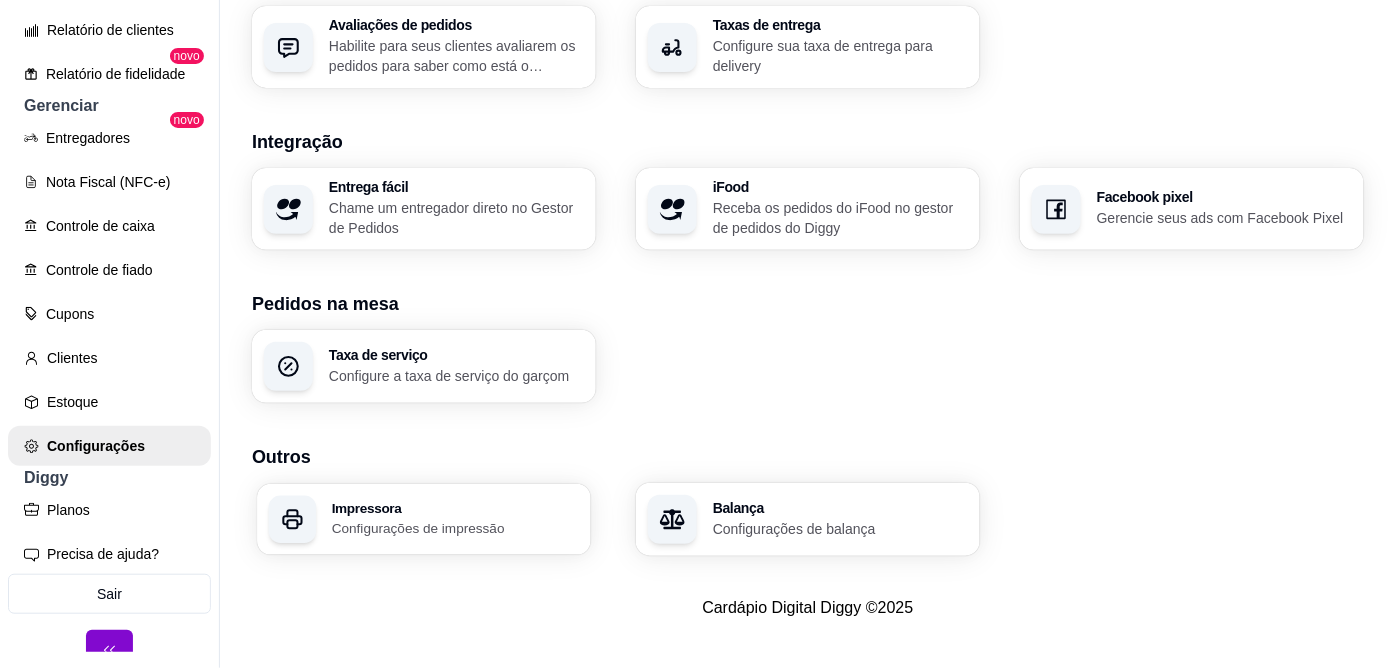 click on "Impressora" at bounding box center [455, 508] 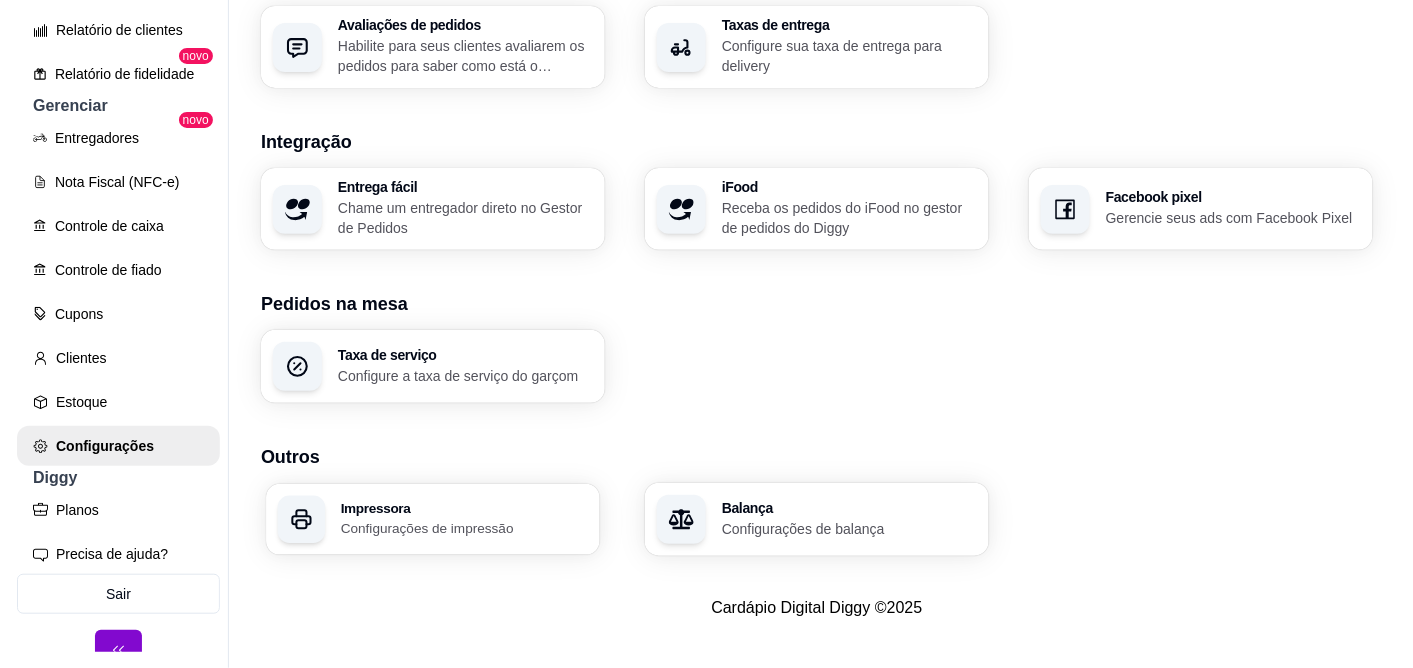 scroll, scrollTop: 0, scrollLeft: 0, axis: both 